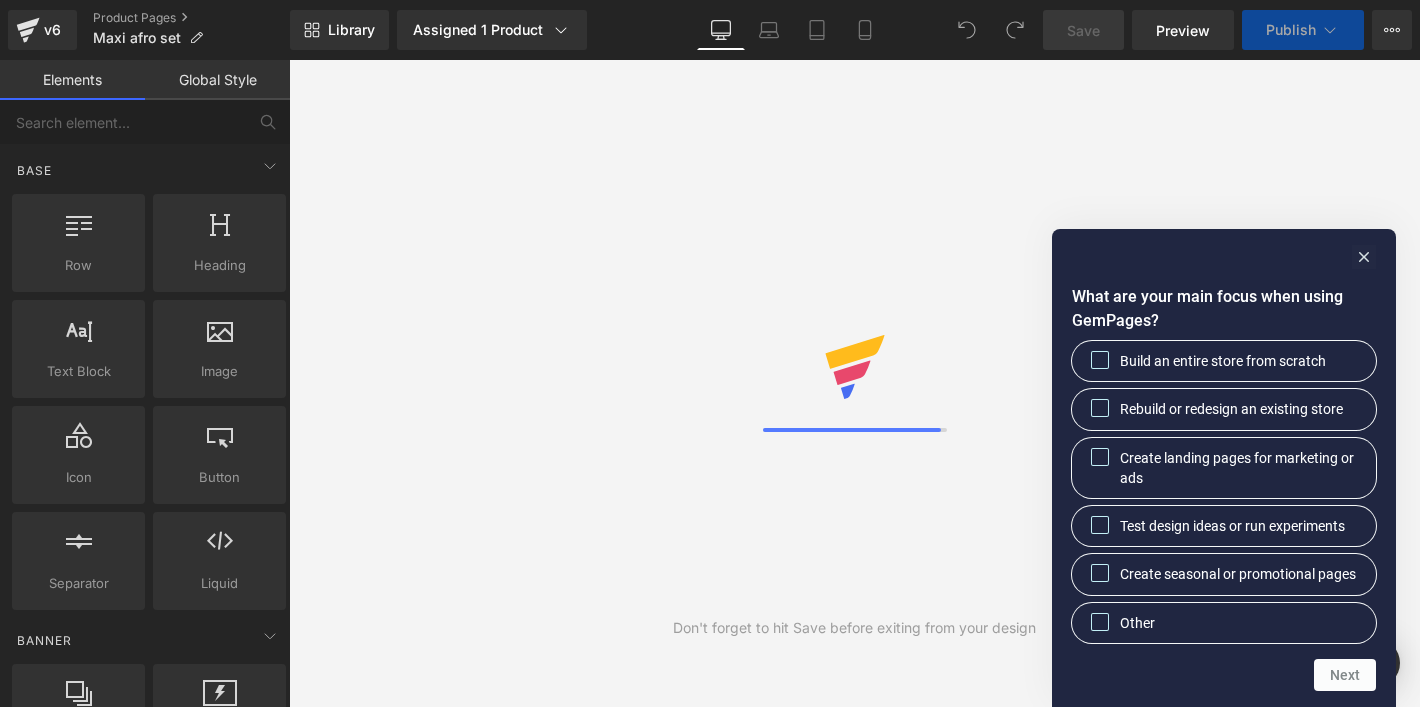 scroll, scrollTop: 0, scrollLeft: 0, axis: both 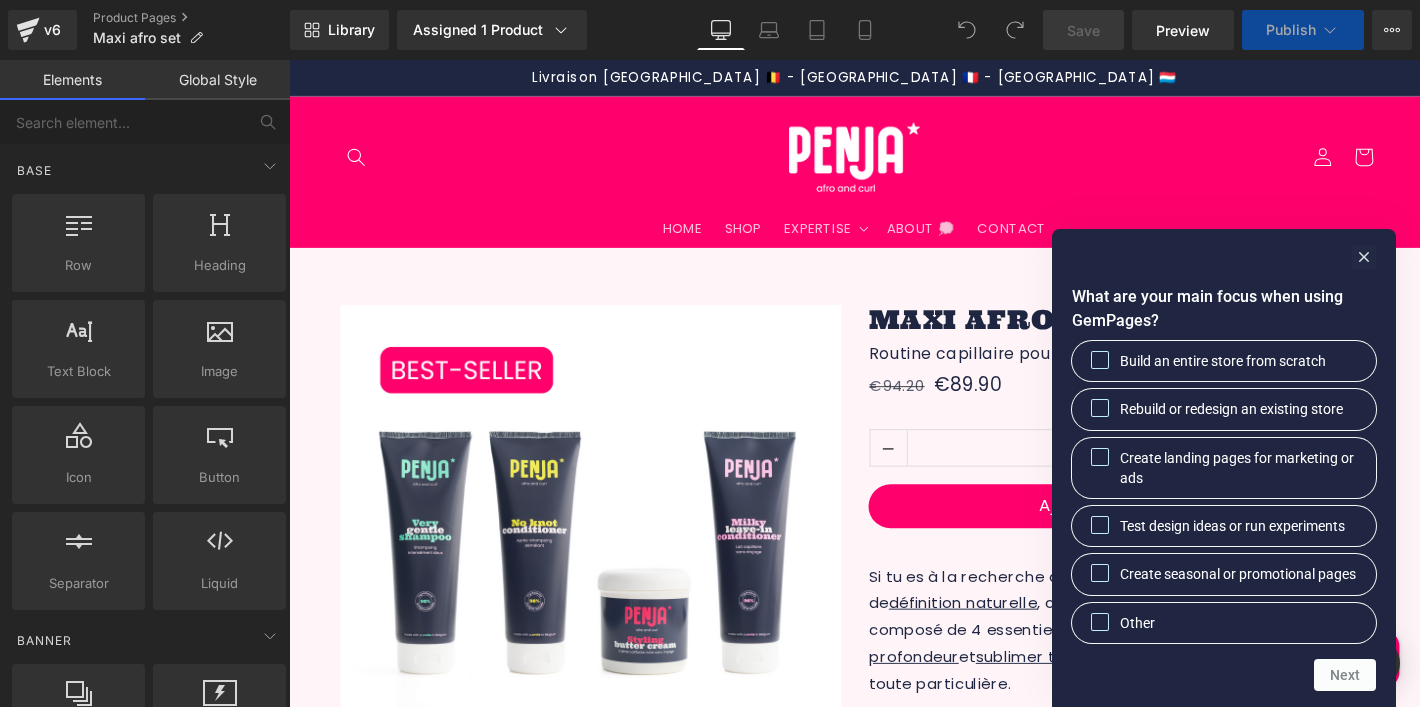 click at bounding box center (1224, 257) 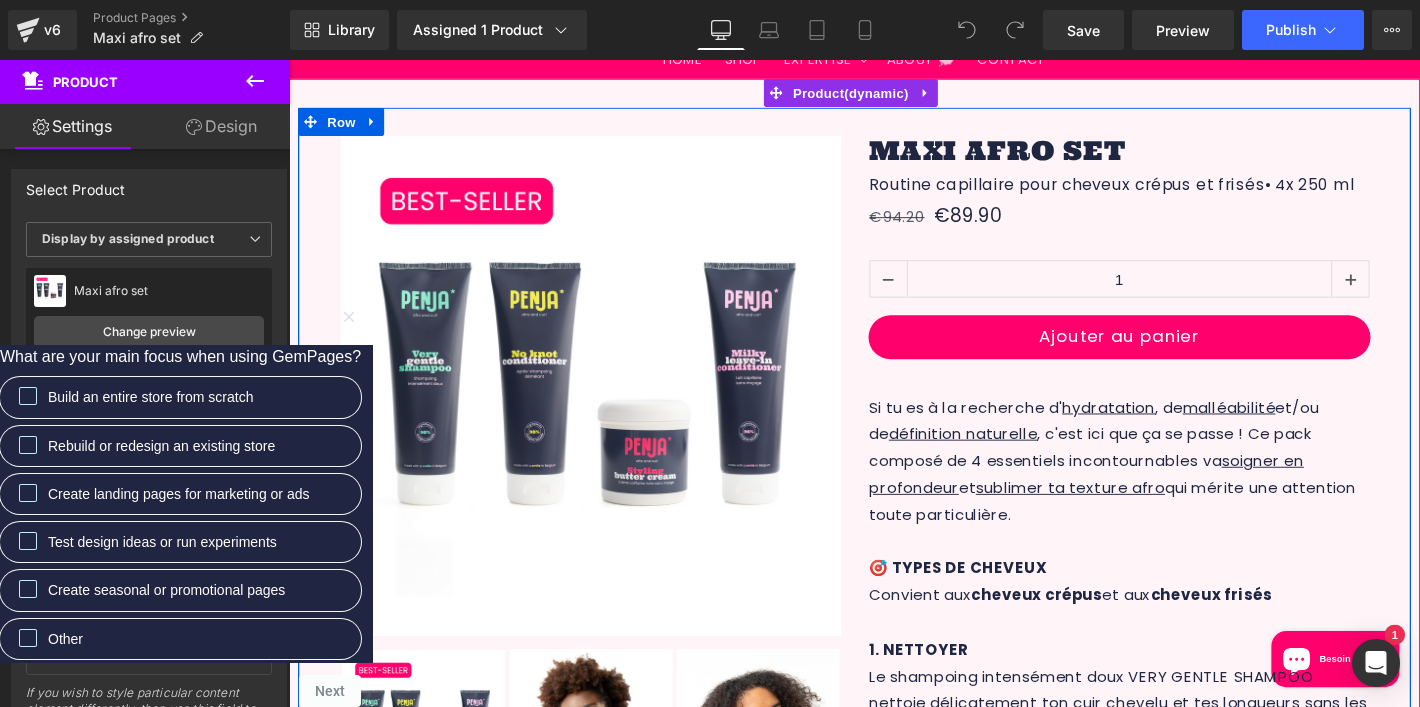 scroll, scrollTop: 183, scrollLeft: 0, axis: vertical 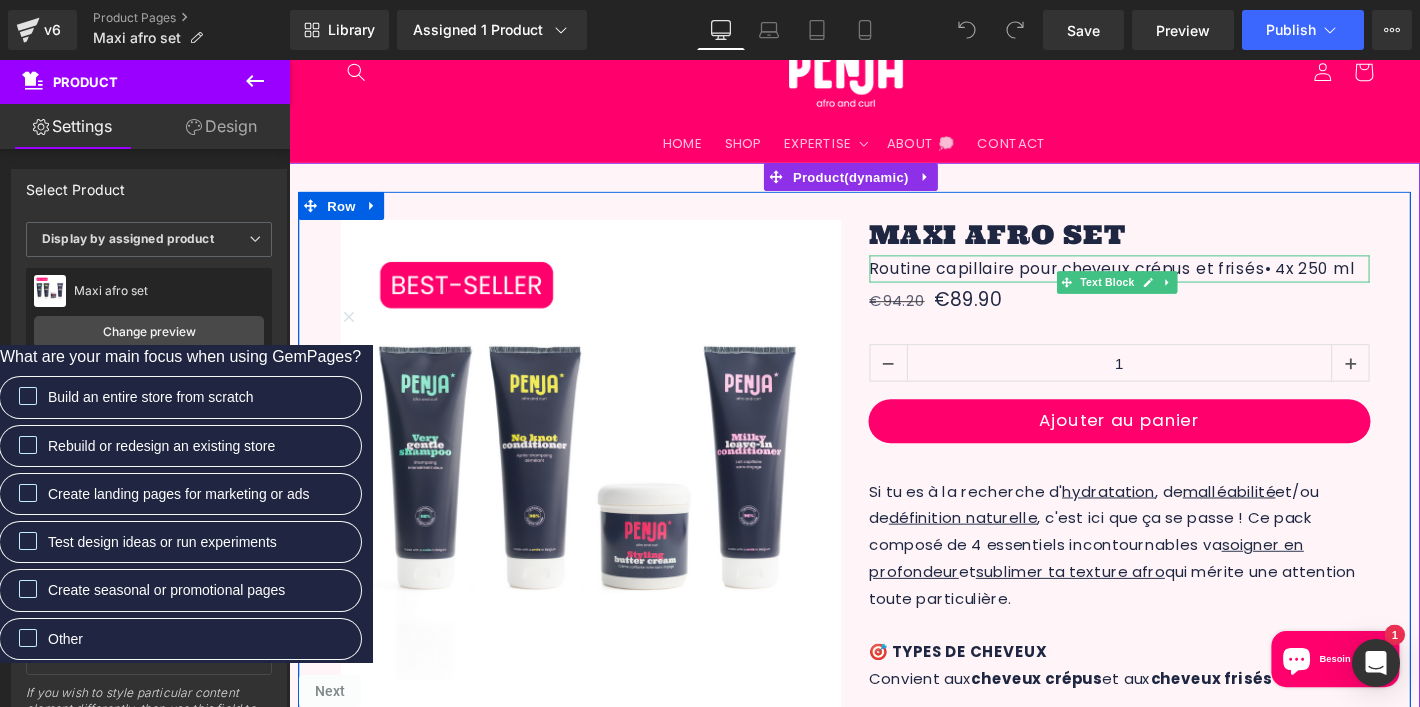 click on "Routine capillaire pour cheveux crépus et frisés" at bounding box center [1121, 283] 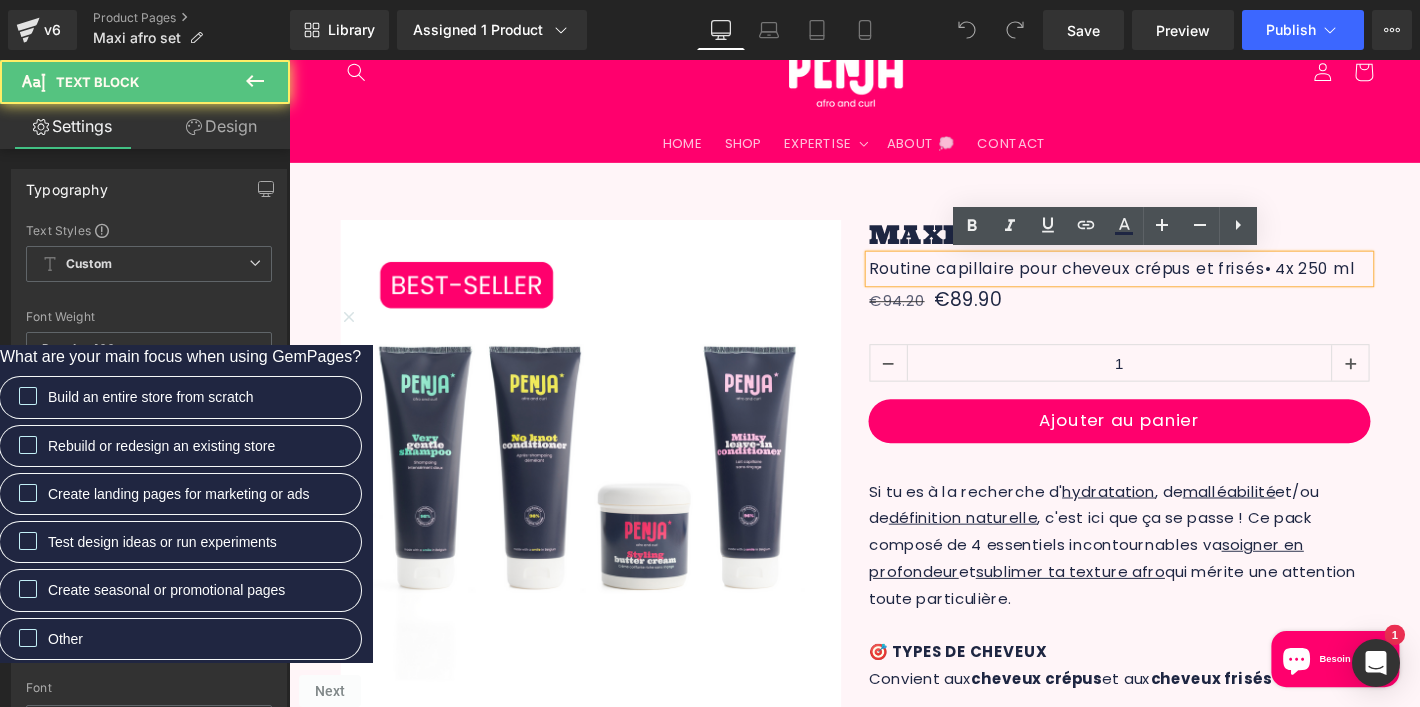 click on "Routine capillaire pour cheveux crépus et frisés" at bounding box center (1121, 283) 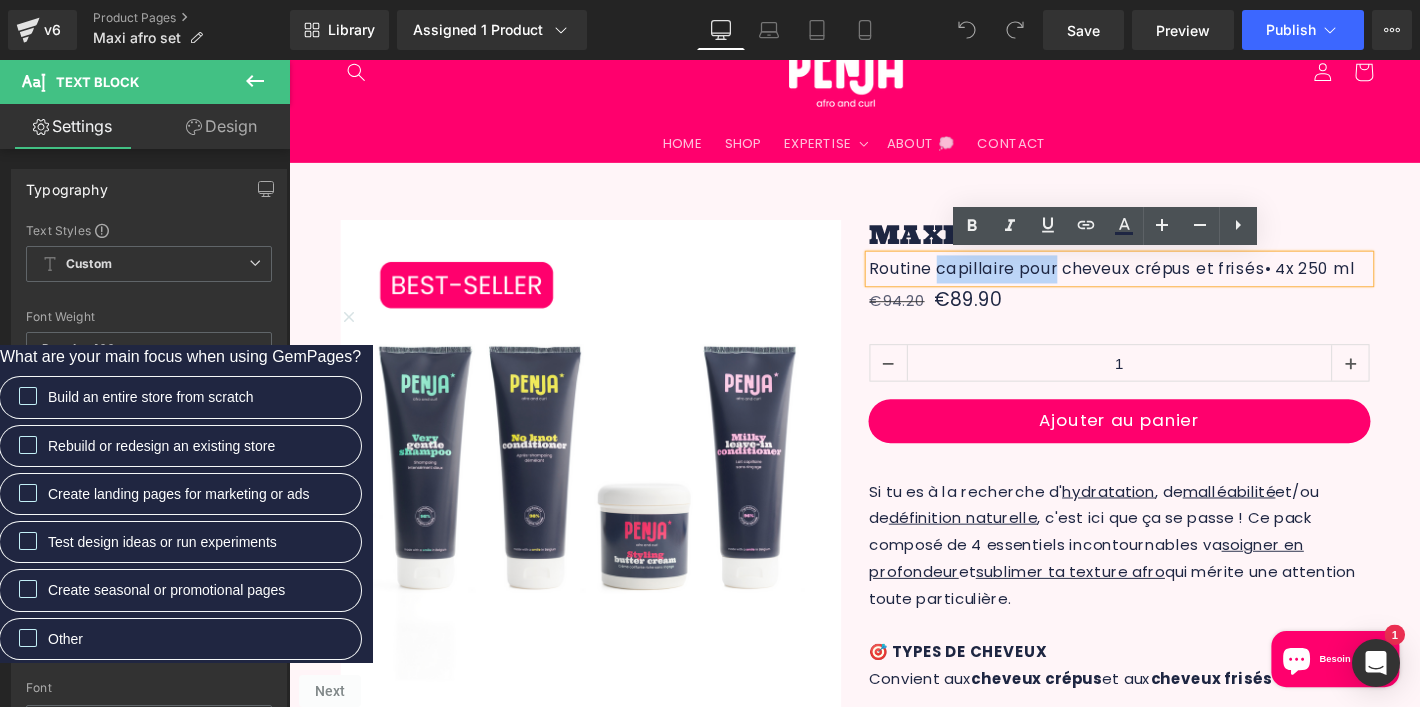 drag, startPoint x: 1110, startPoint y: 280, endPoint x: 979, endPoint y: 285, distance: 131.09538 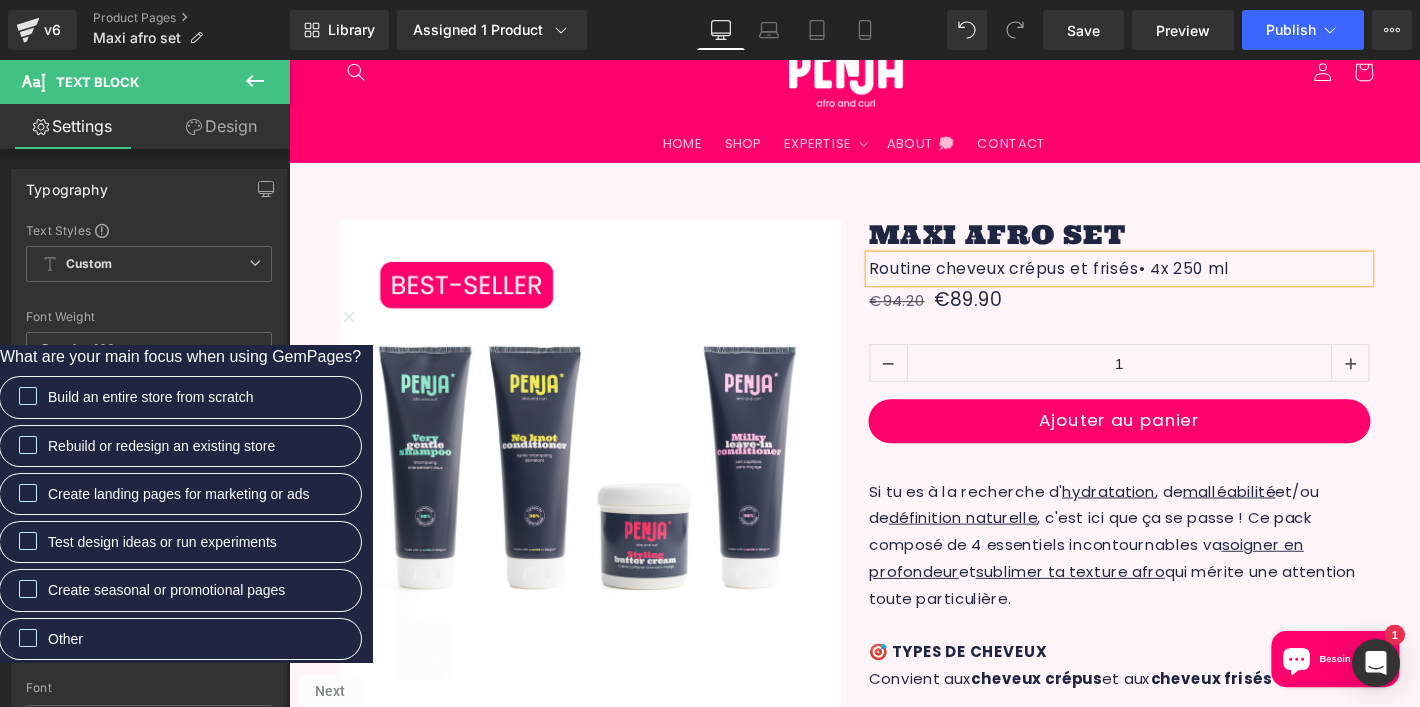 click on "• 4" at bounding box center (1210, 283) 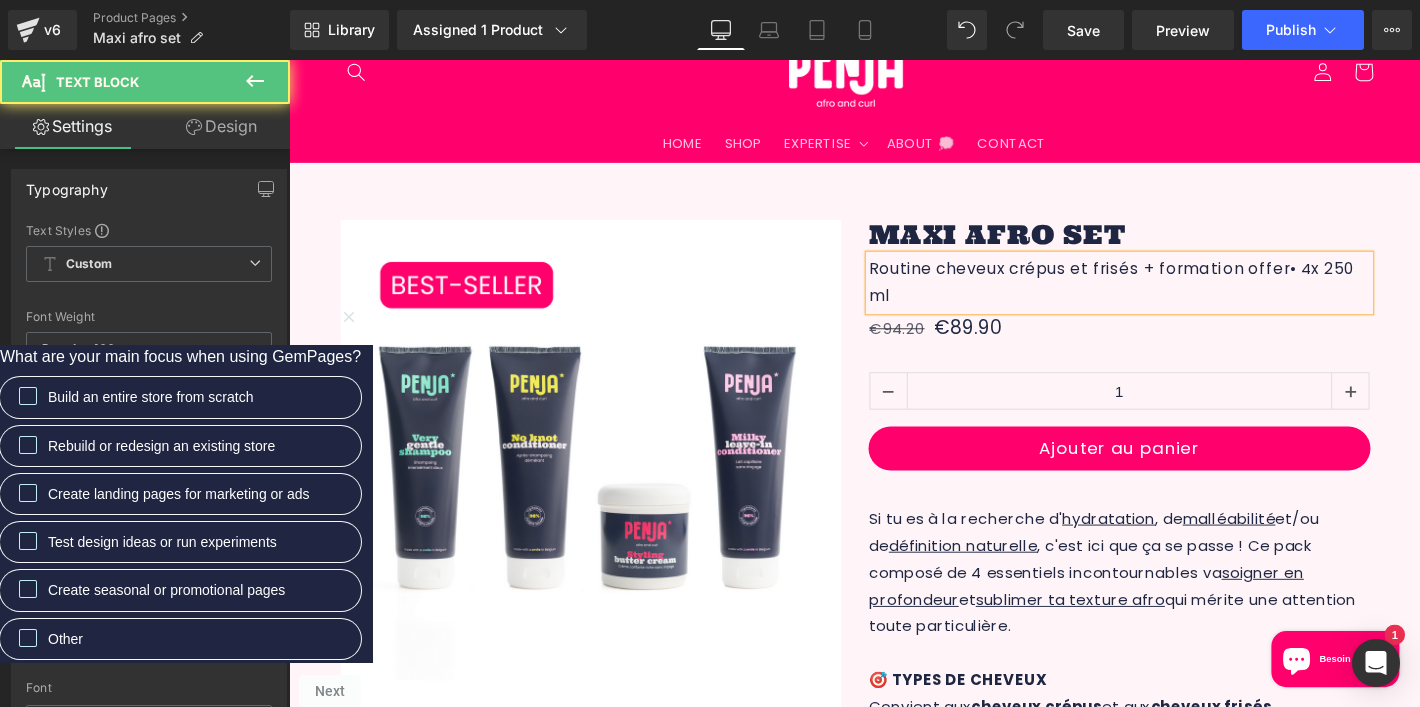 click on "Routine cheveux crépus et frisés + formation offer" at bounding box center [1135, 283] 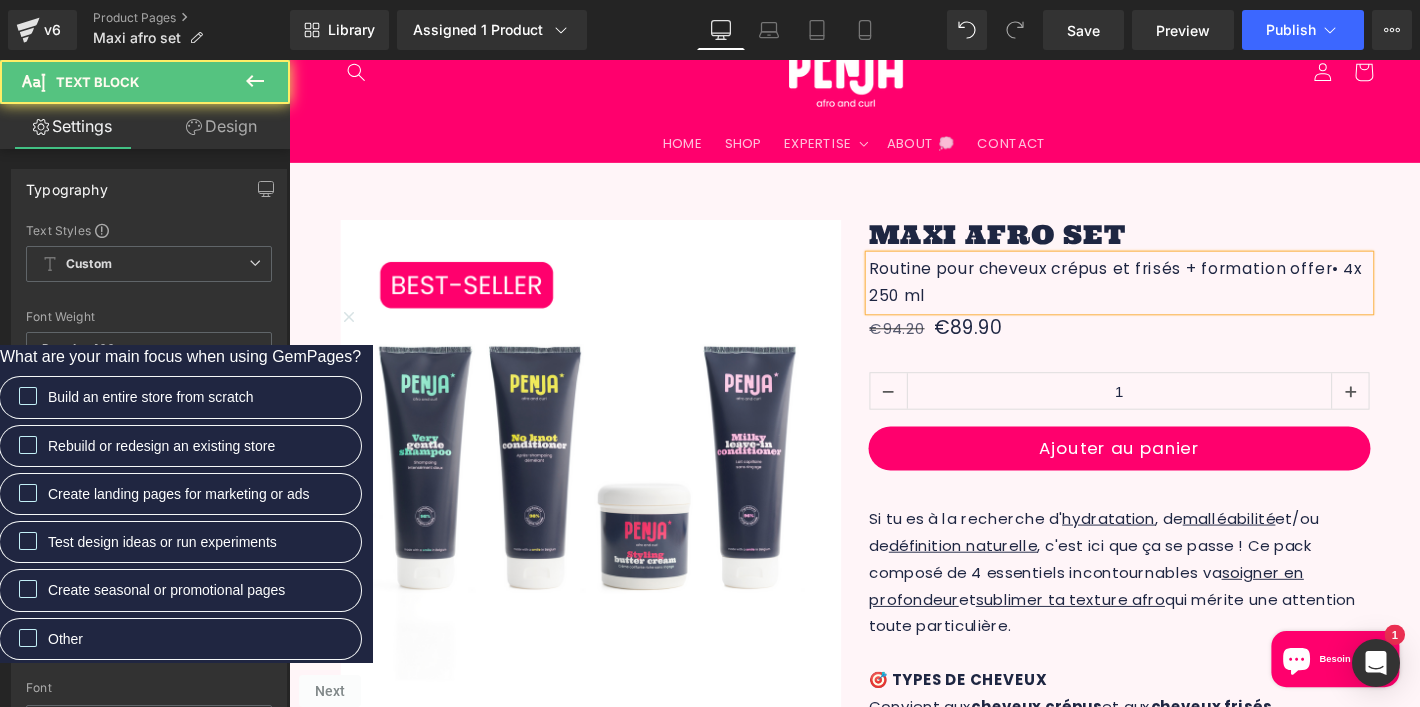 click on "• 4" at bounding box center [1416, 283] 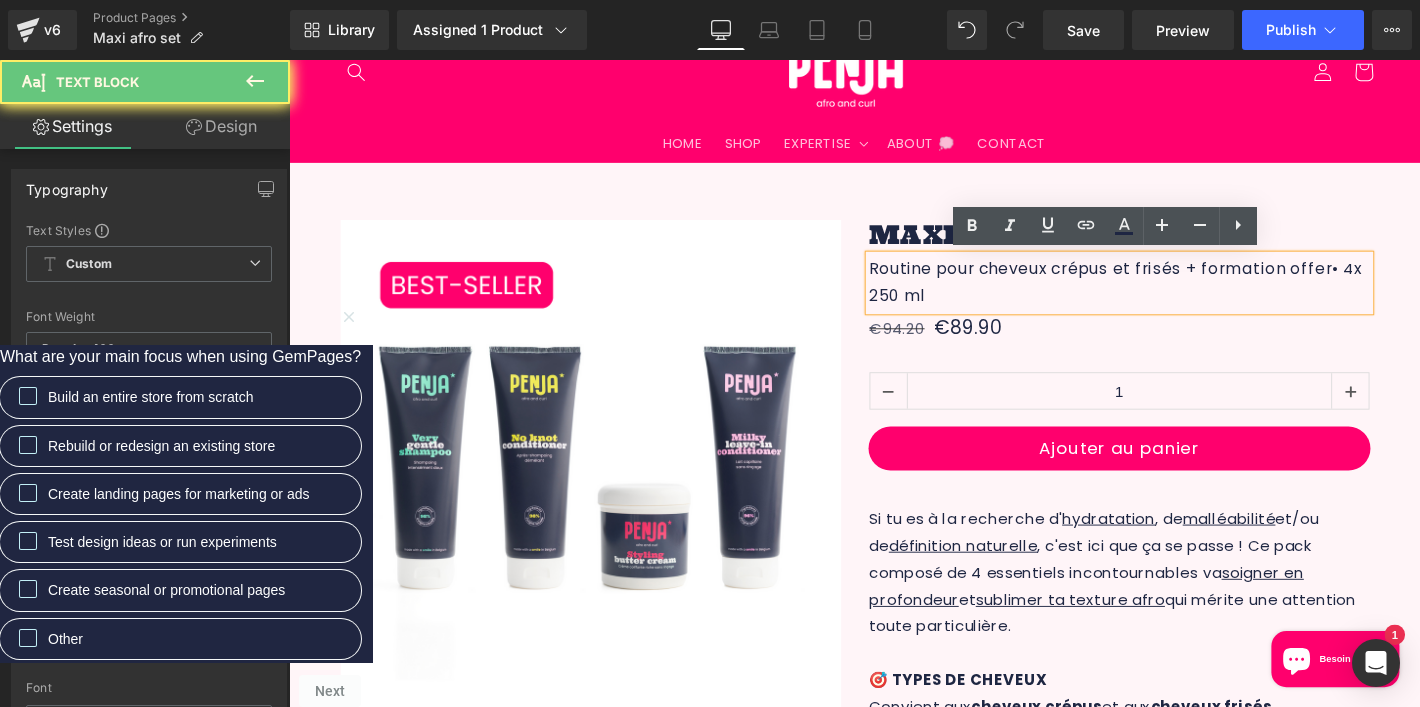 click on "Routine pour cheveux crépus et frisés + formation offer" at bounding box center (1158, 283) 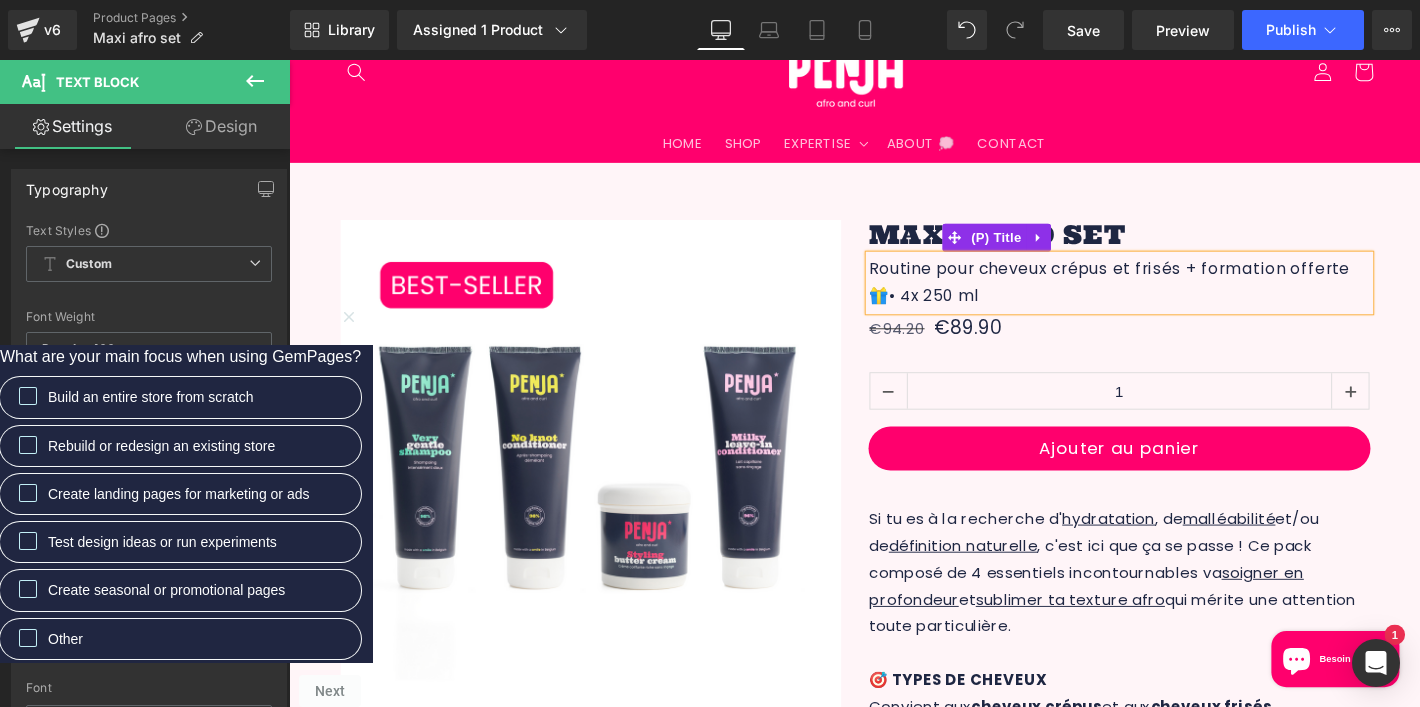 click on "Sale Off
(P) Image
‹ ›" at bounding box center [894, 786] 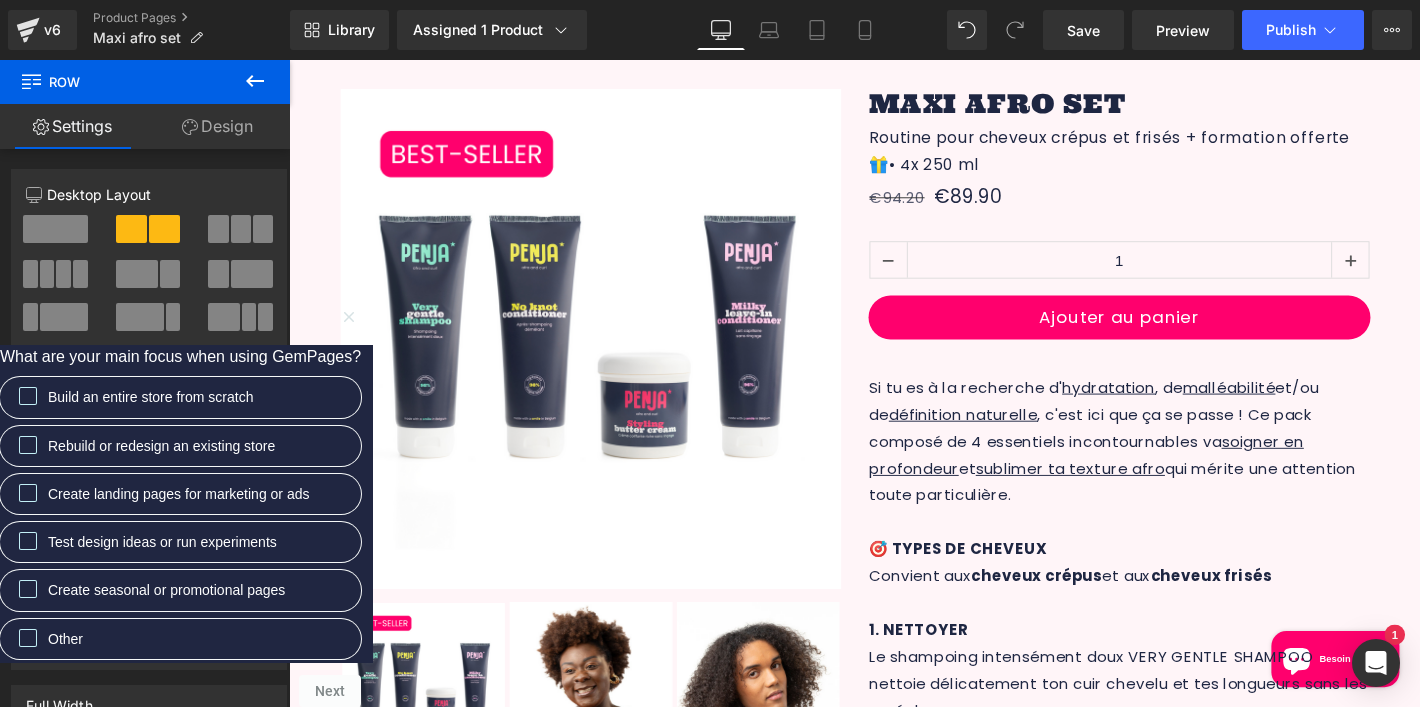 scroll, scrollTop: 233, scrollLeft: 0, axis: vertical 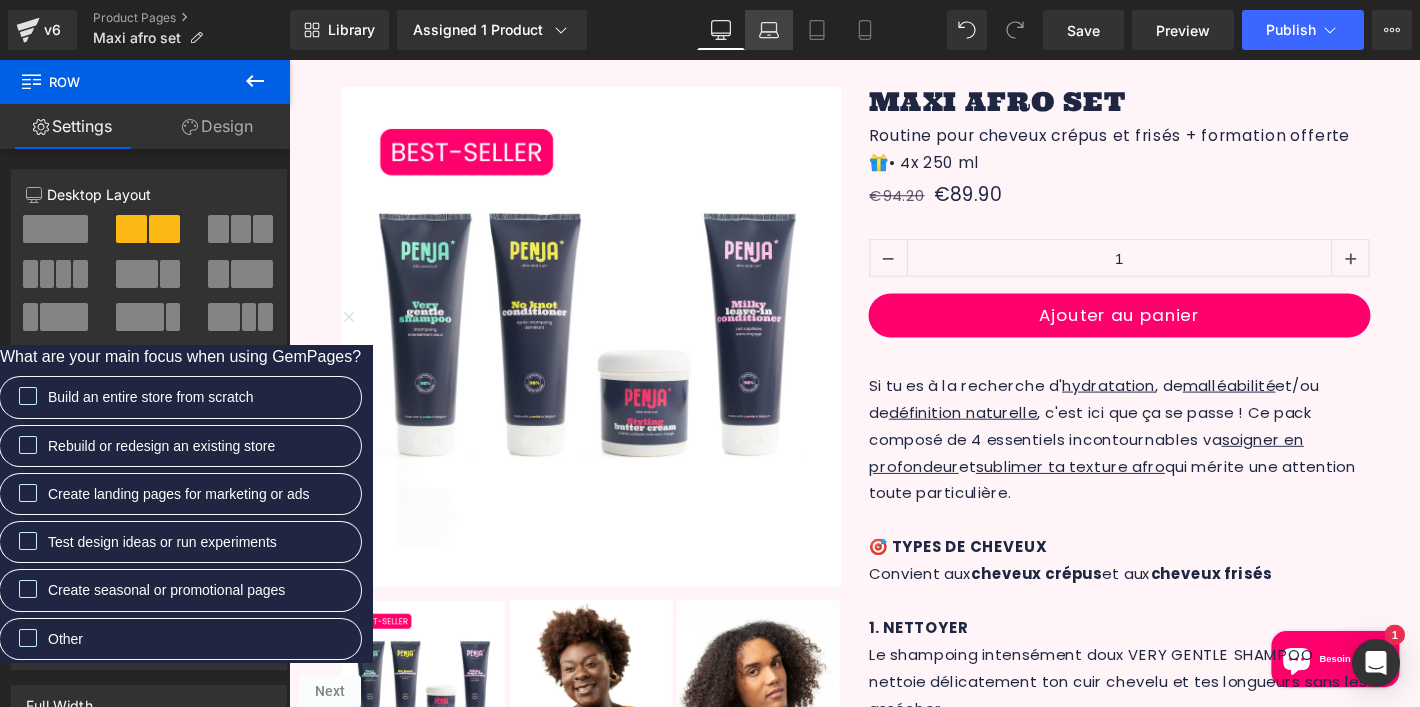 click 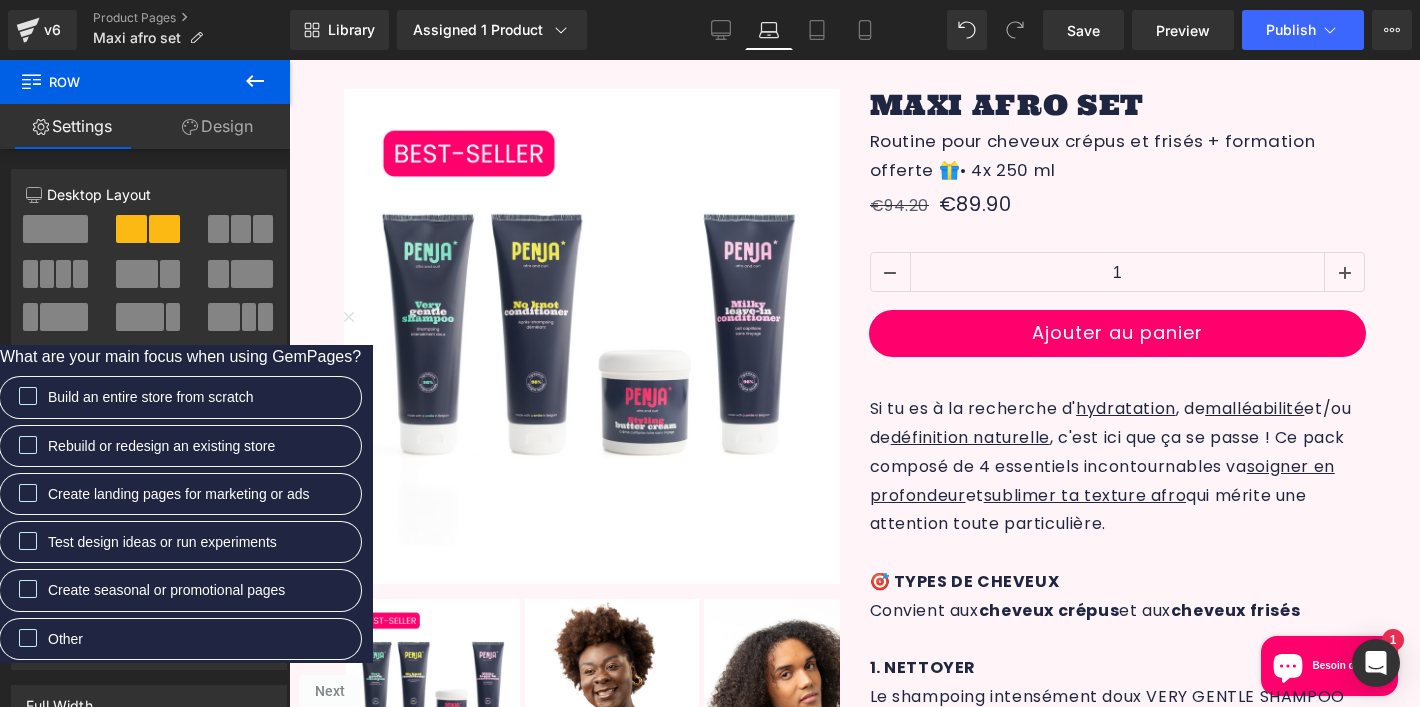 scroll, scrollTop: 13, scrollLeft: 0, axis: vertical 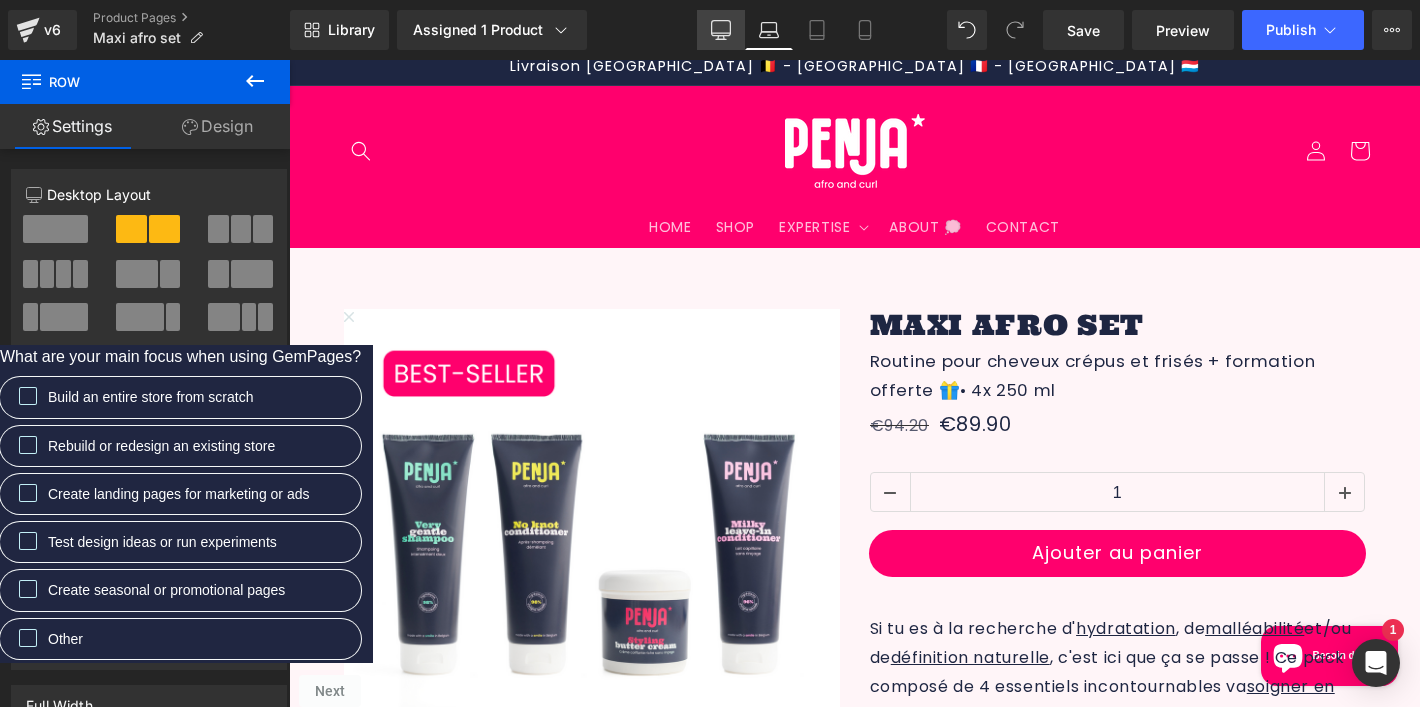 click 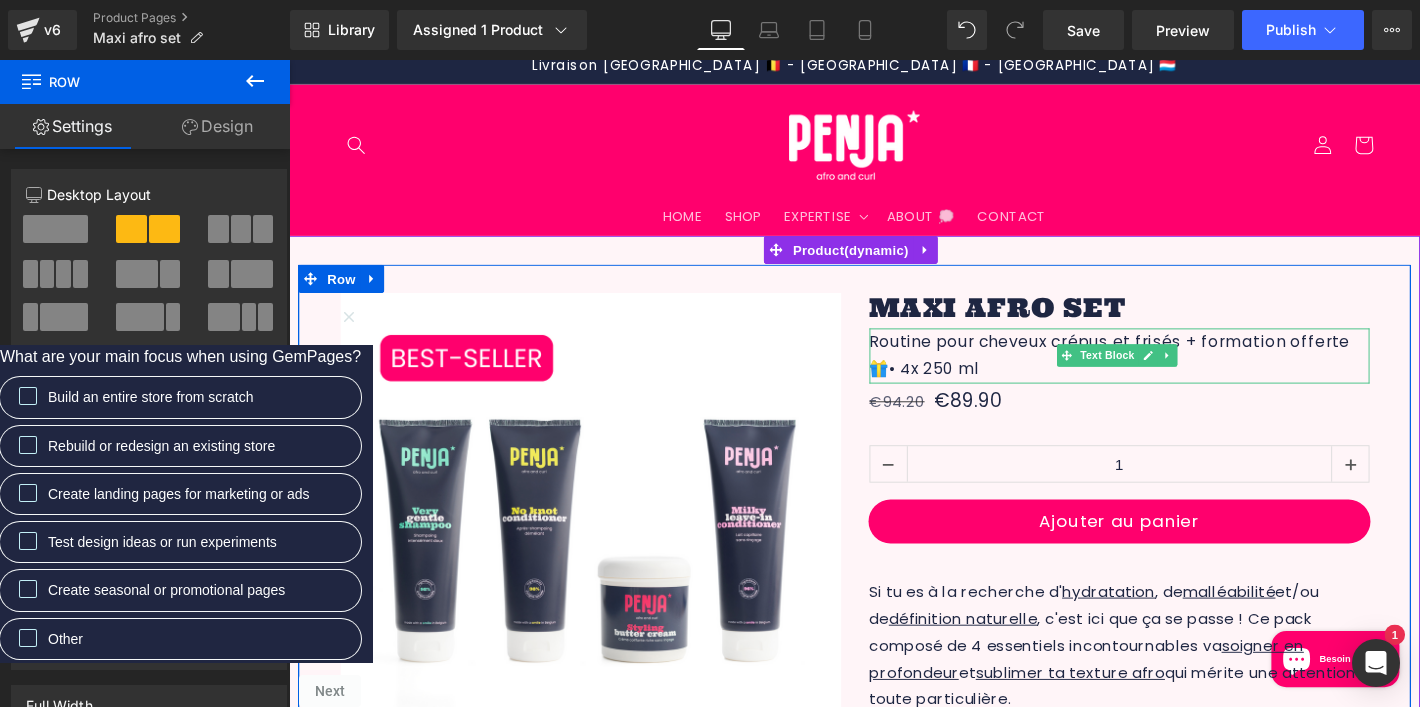 click on "Routine pour cheveux crépus et frisés + formation offerte 🎁" at bounding box center (1167, 376) 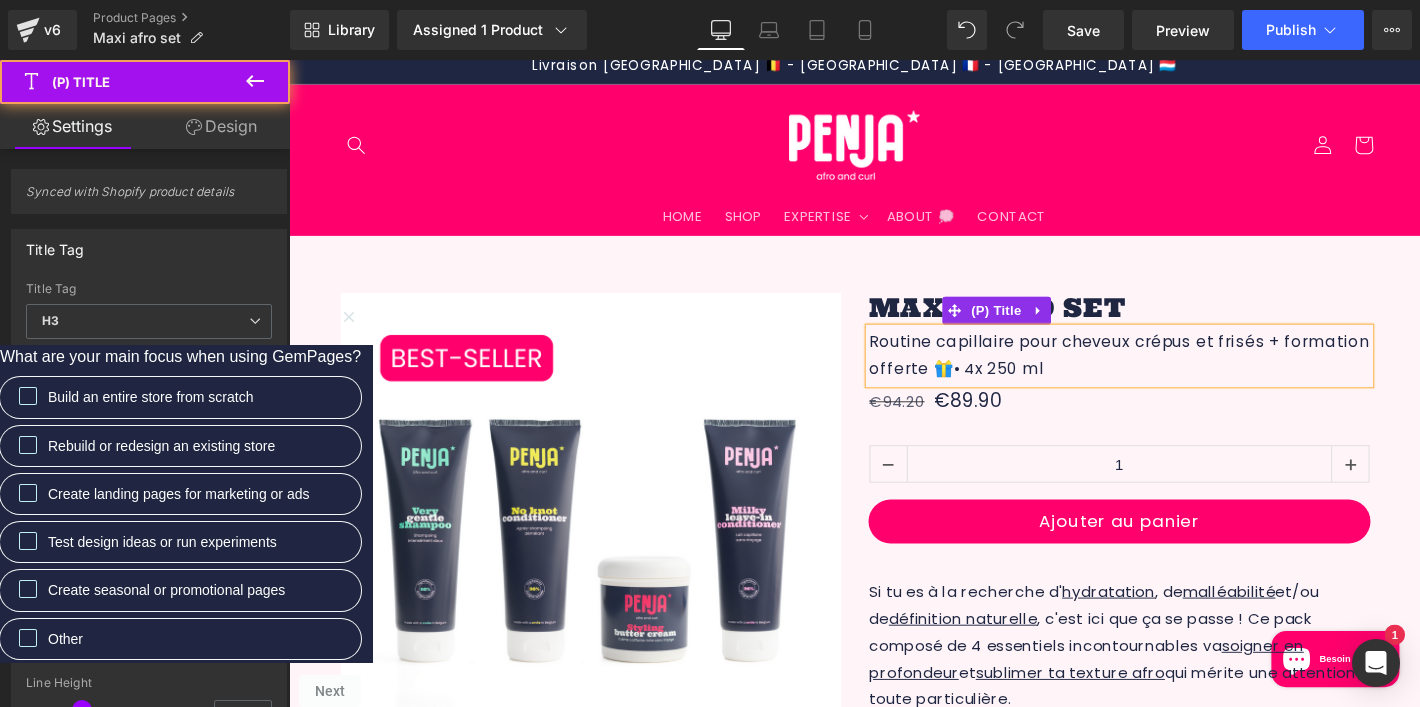 click on "Maxi afro set" at bounding box center (1178, 328) 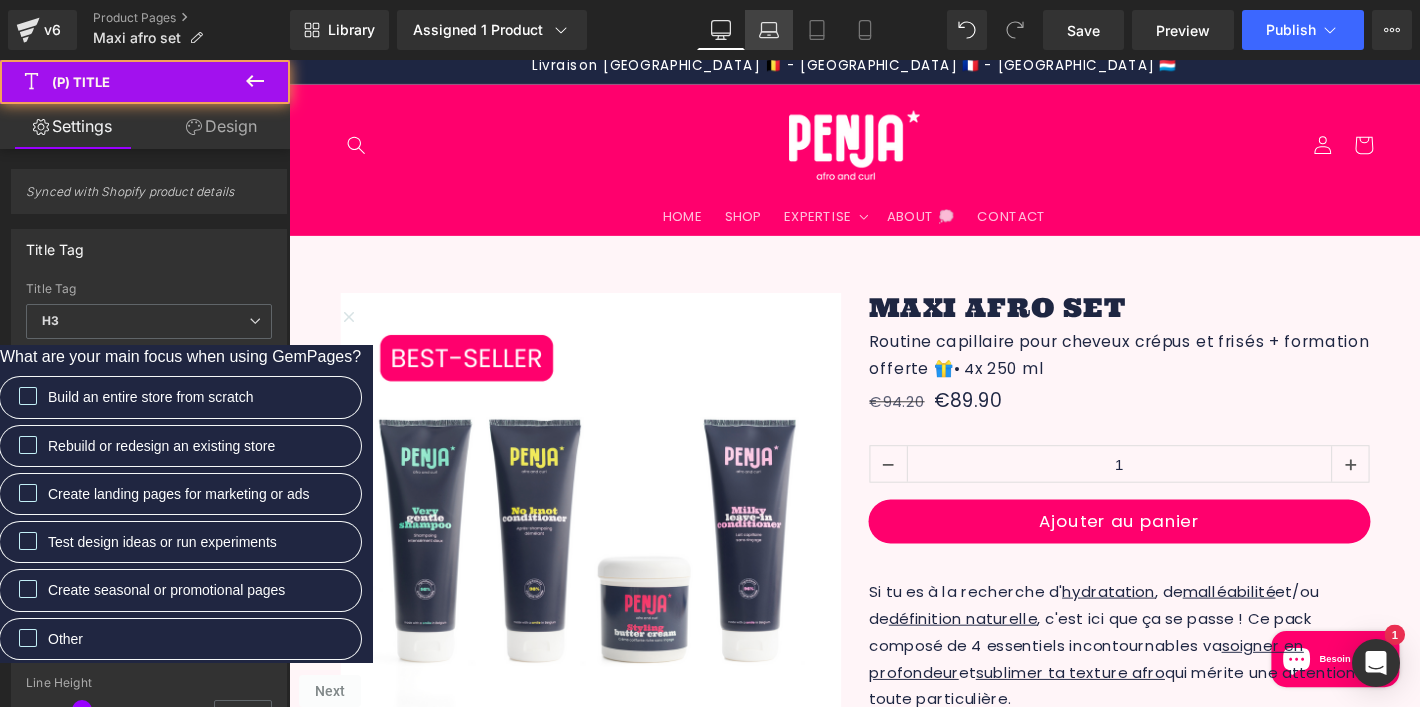 click on "Laptop" at bounding box center [769, 30] 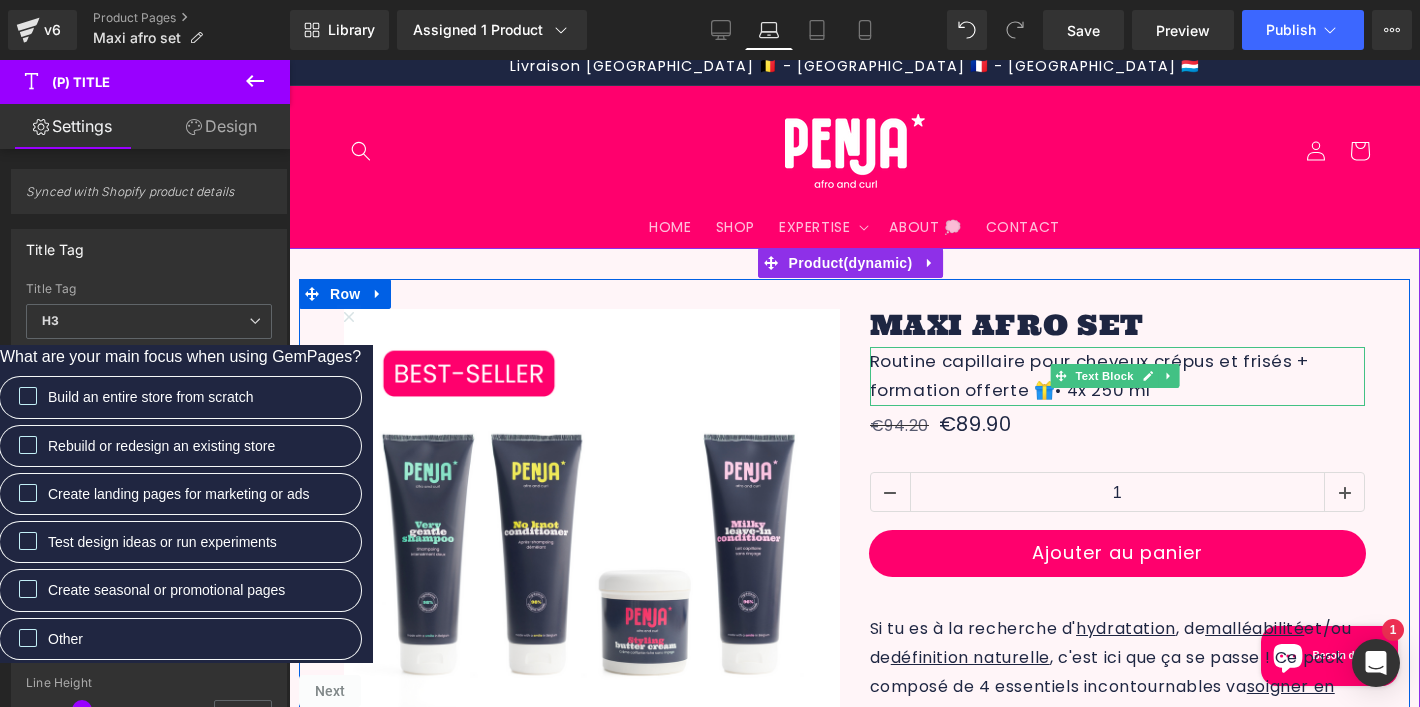 click on "Routine capillaire pour cheveux crépus et frisés + formation offerte 🎁" at bounding box center (1090, 376) 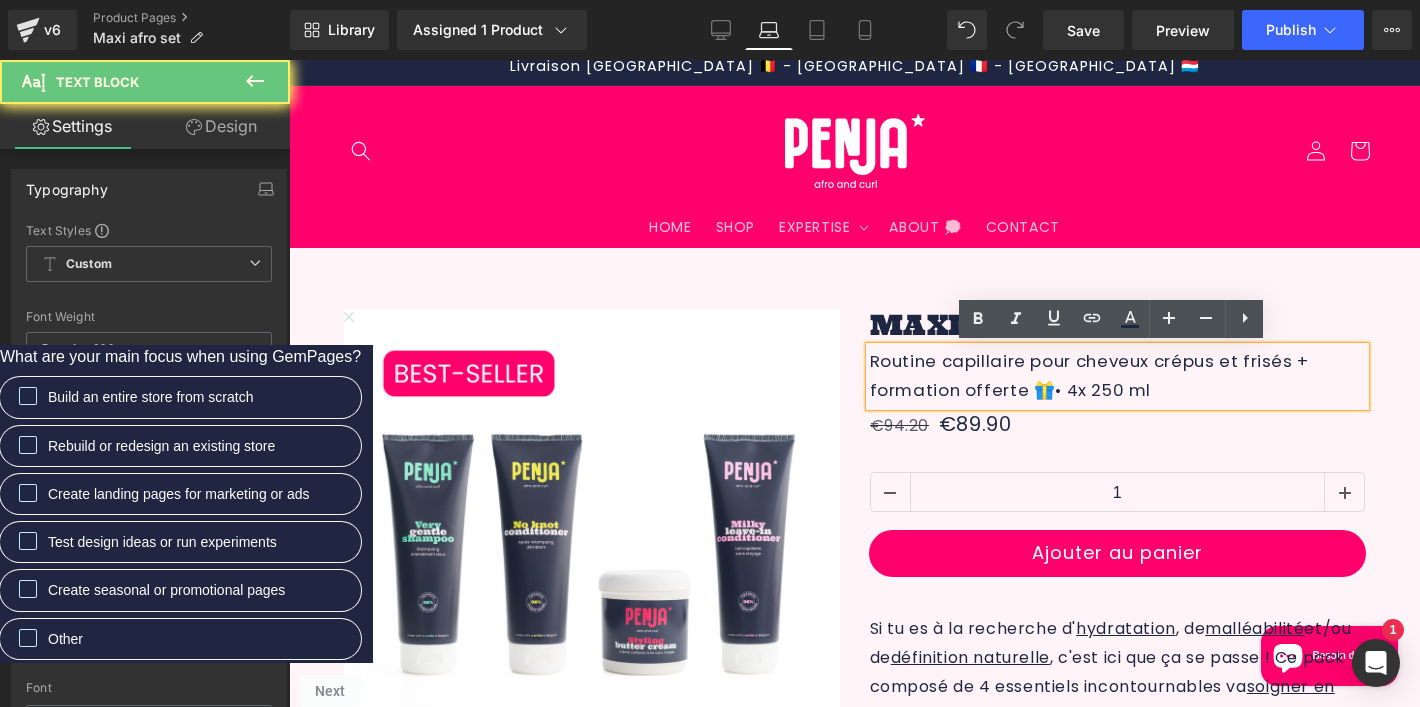 click on "Routine capillaire pour cheveux crépus et frisés + formation offerte 🎁" at bounding box center [1090, 376] 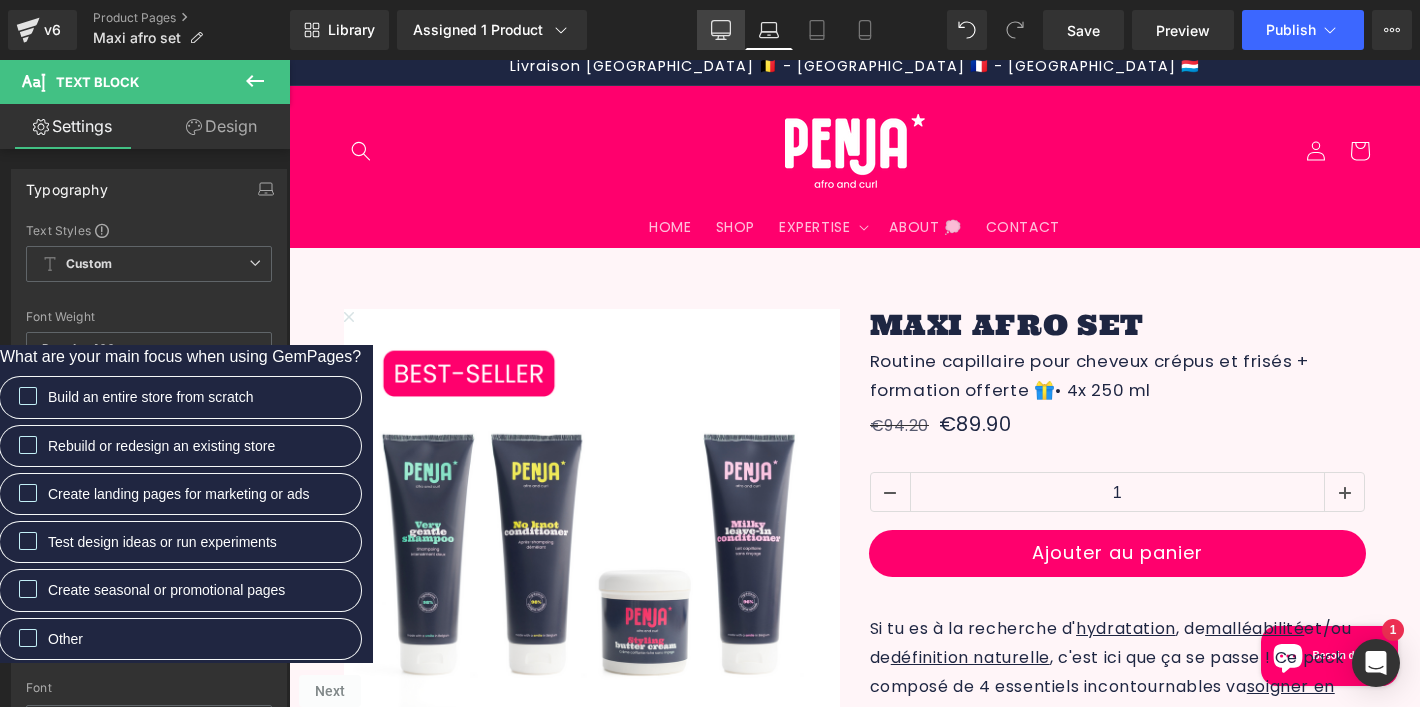 click 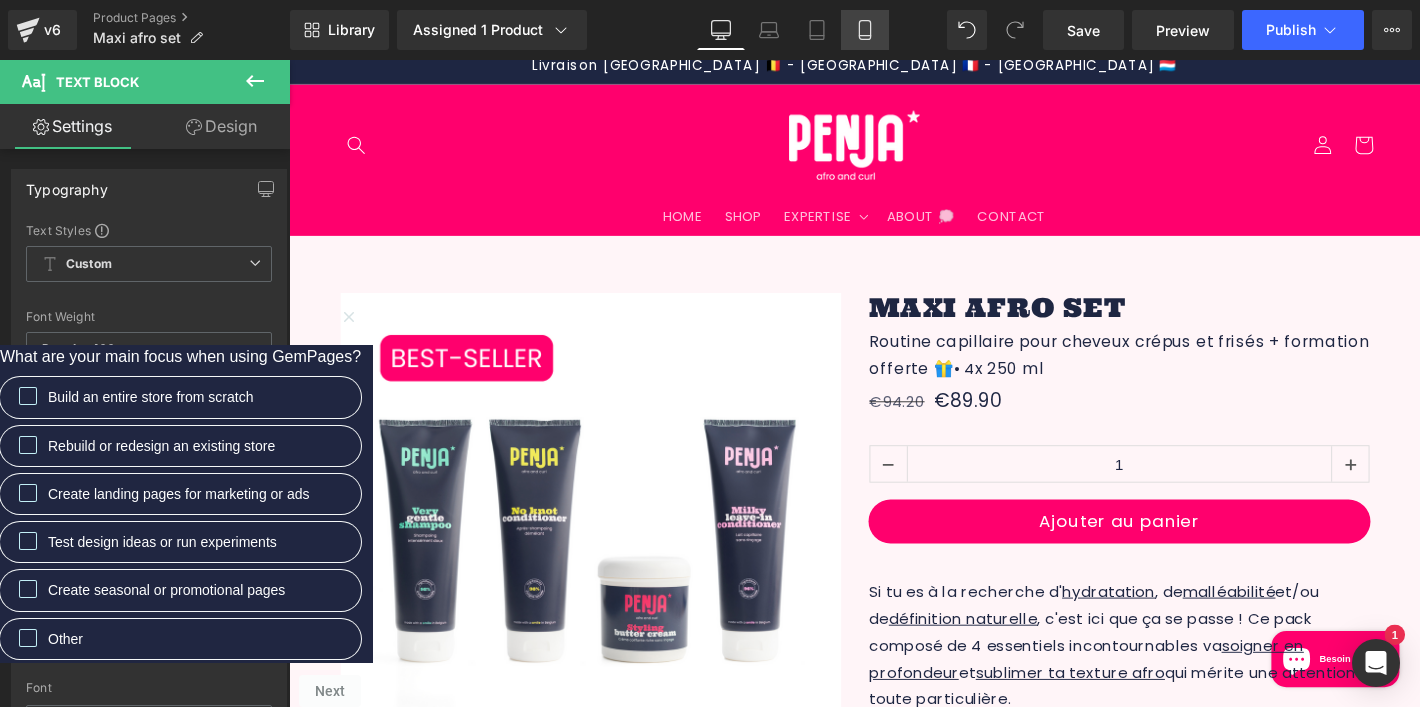 click on "Mobile" at bounding box center (865, 30) 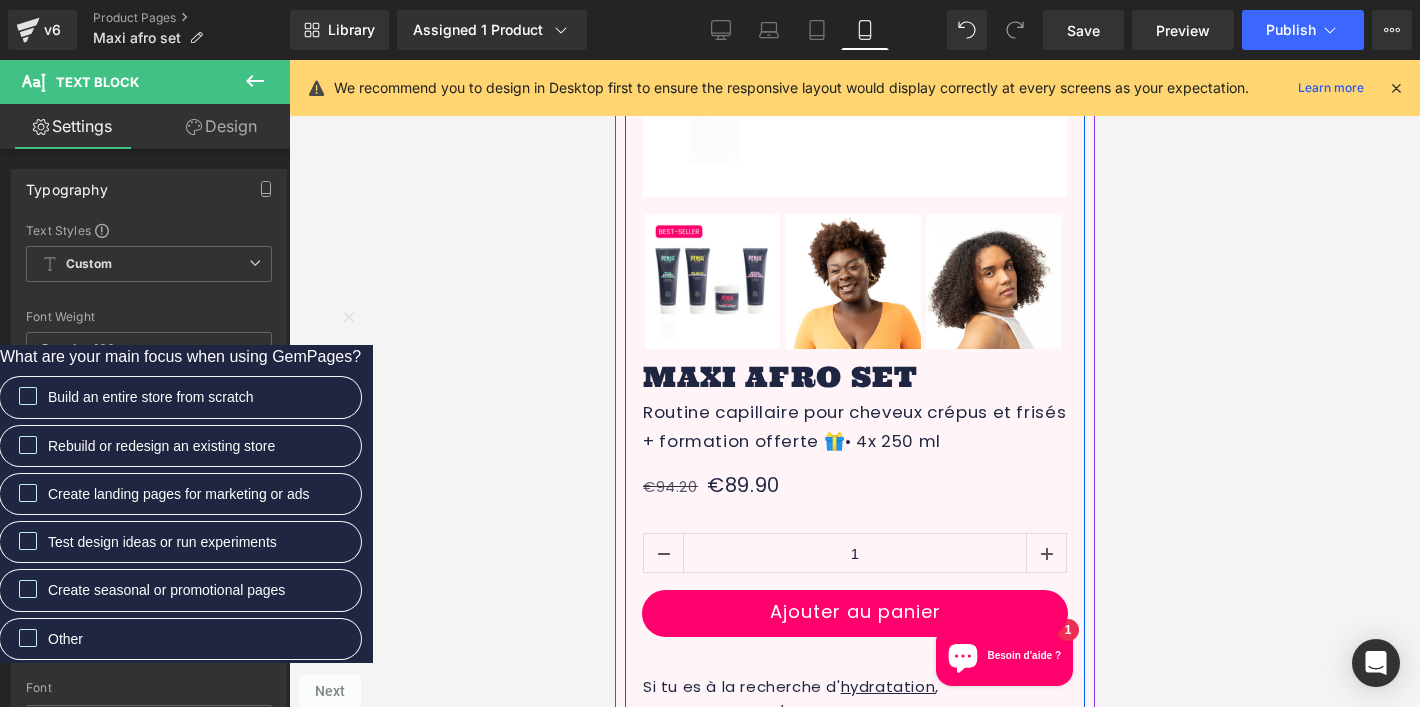 scroll, scrollTop: 514, scrollLeft: 0, axis: vertical 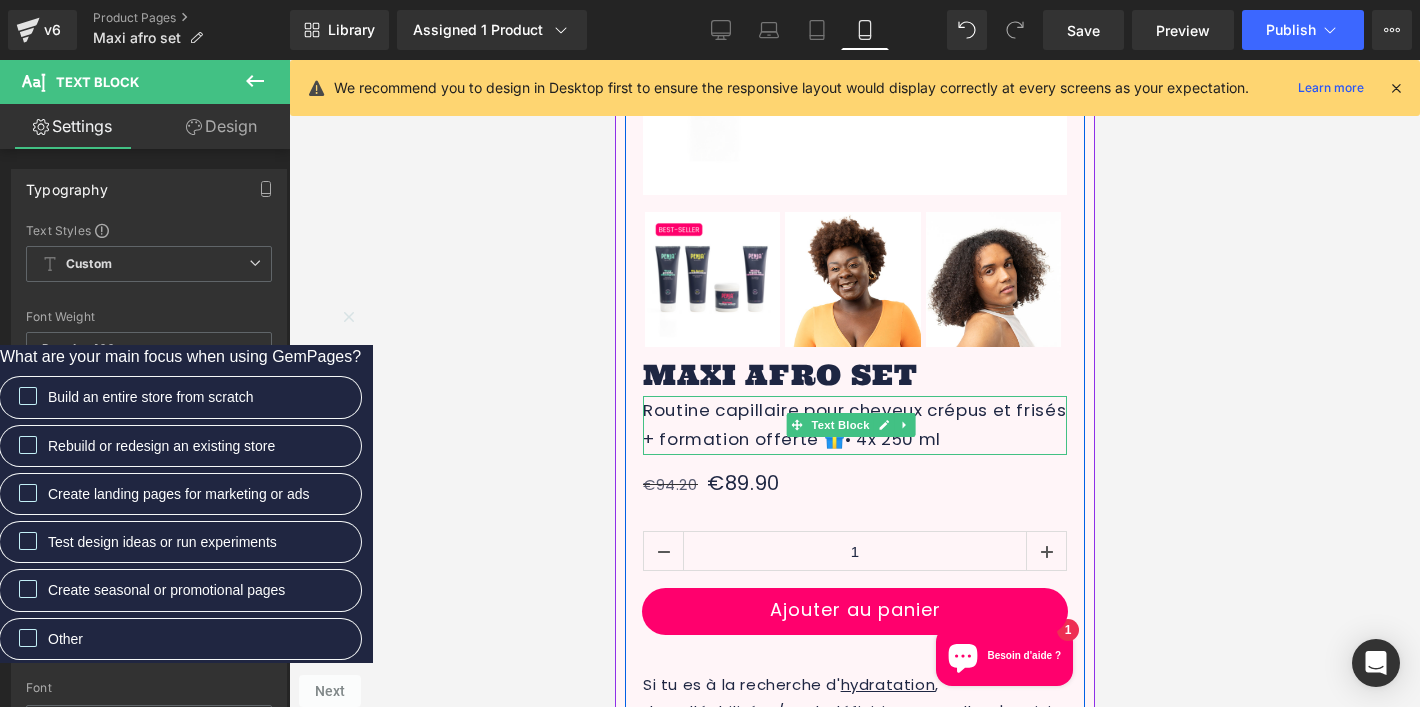 click on "Routine capillaire pour cheveux crépus et frisés + formation offerte 🎁" at bounding box center (853, 425) 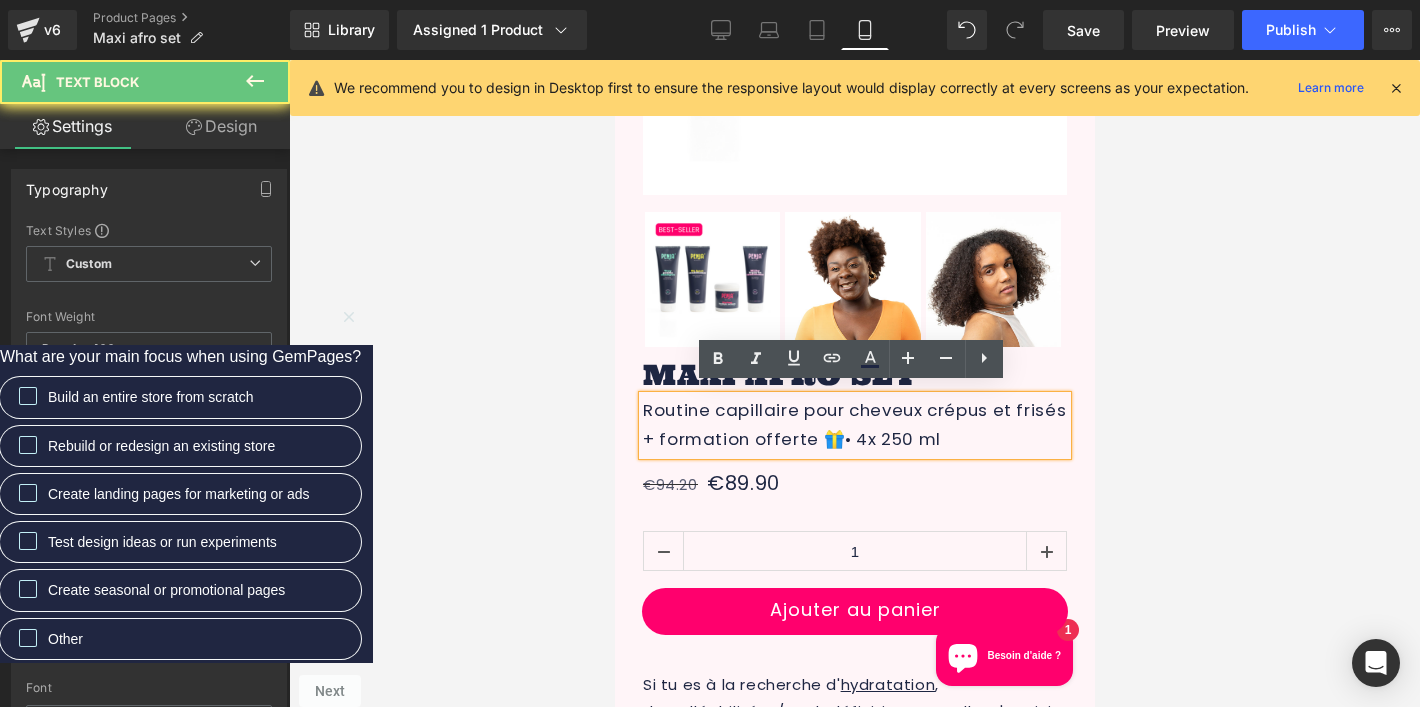 click on "Routine capillaire pour cheveux crépus et frisés + formation offerte 🎁" at bounding box center [853, 425] 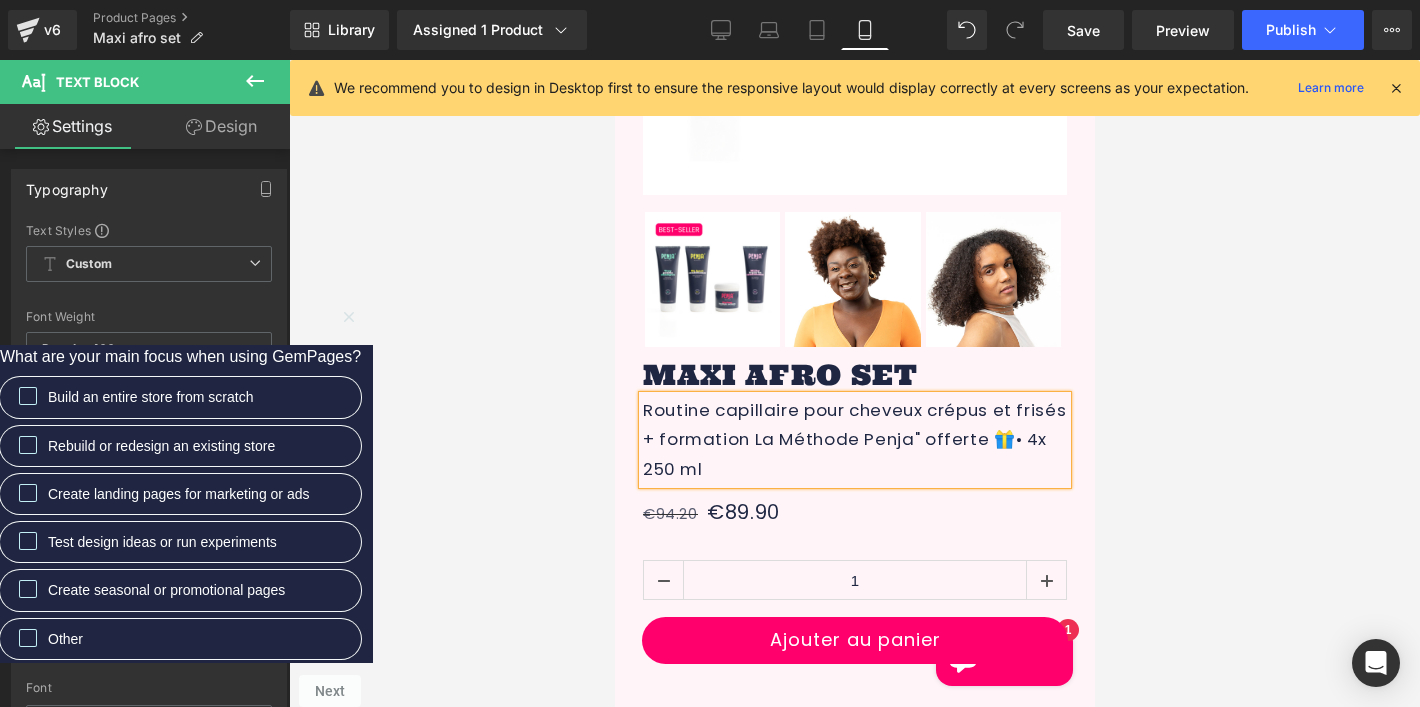 click on "Routine capillaire pour cheveux crépus et frisés + formation La Méthode Penja" offerte 🎁" at bounding box center [853, 425] 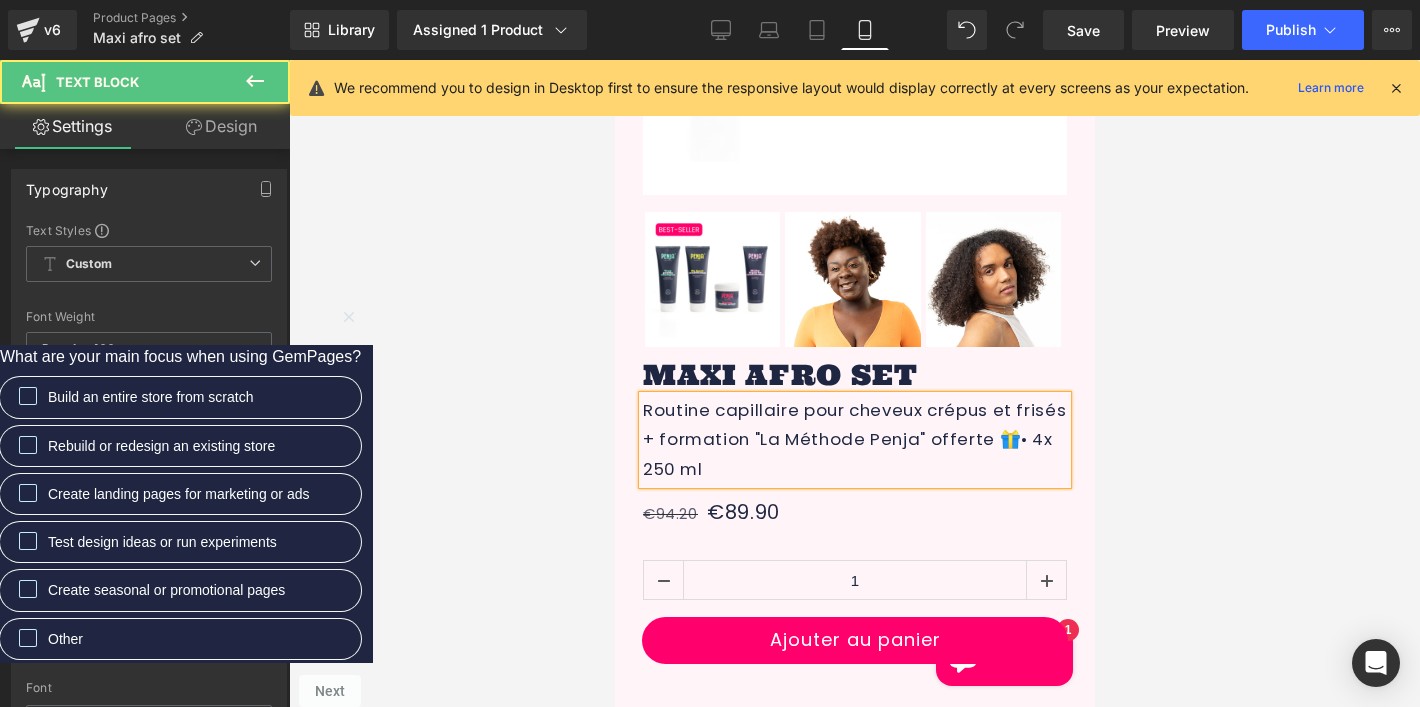 click at bounding box center [854, 383] 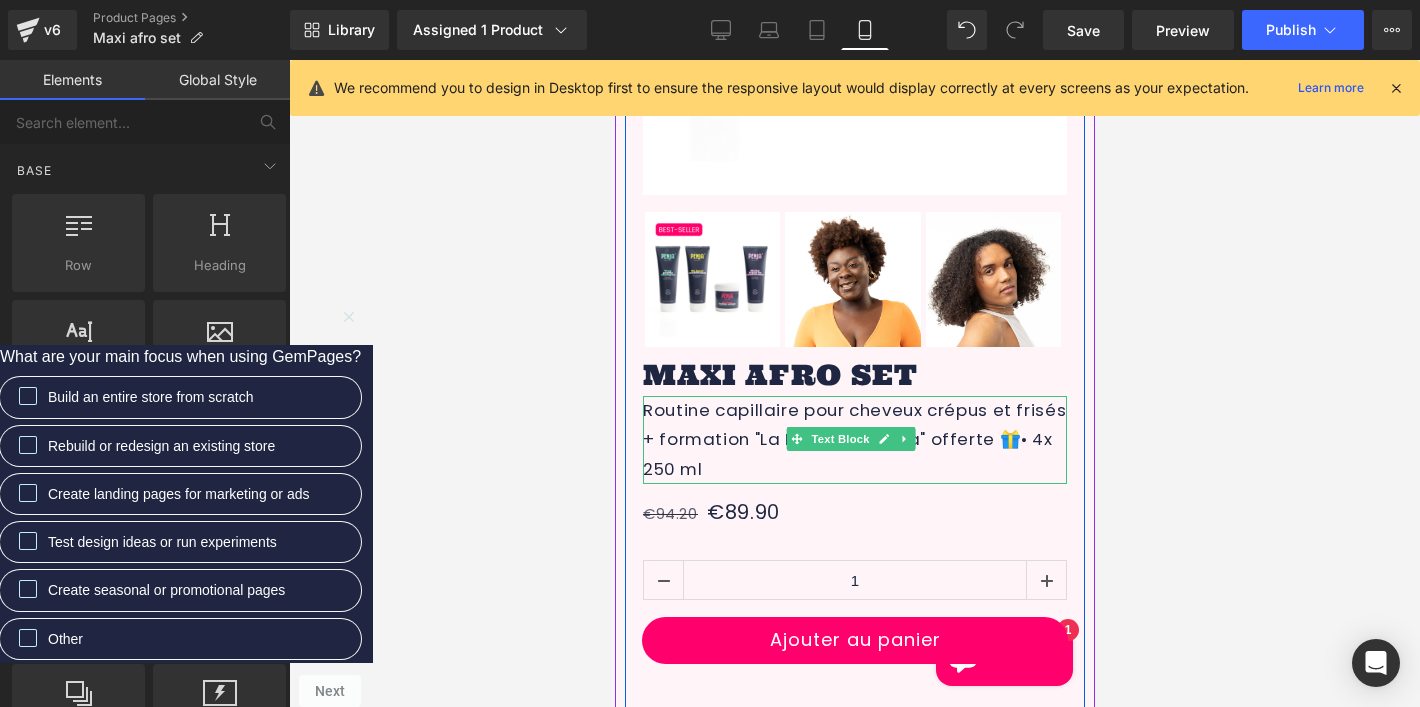 click on "Routine capillaire pour cheveux crépus et frisés + formation "La Méthode Penja" offerte 🎁" at bounding box center [853, 425] 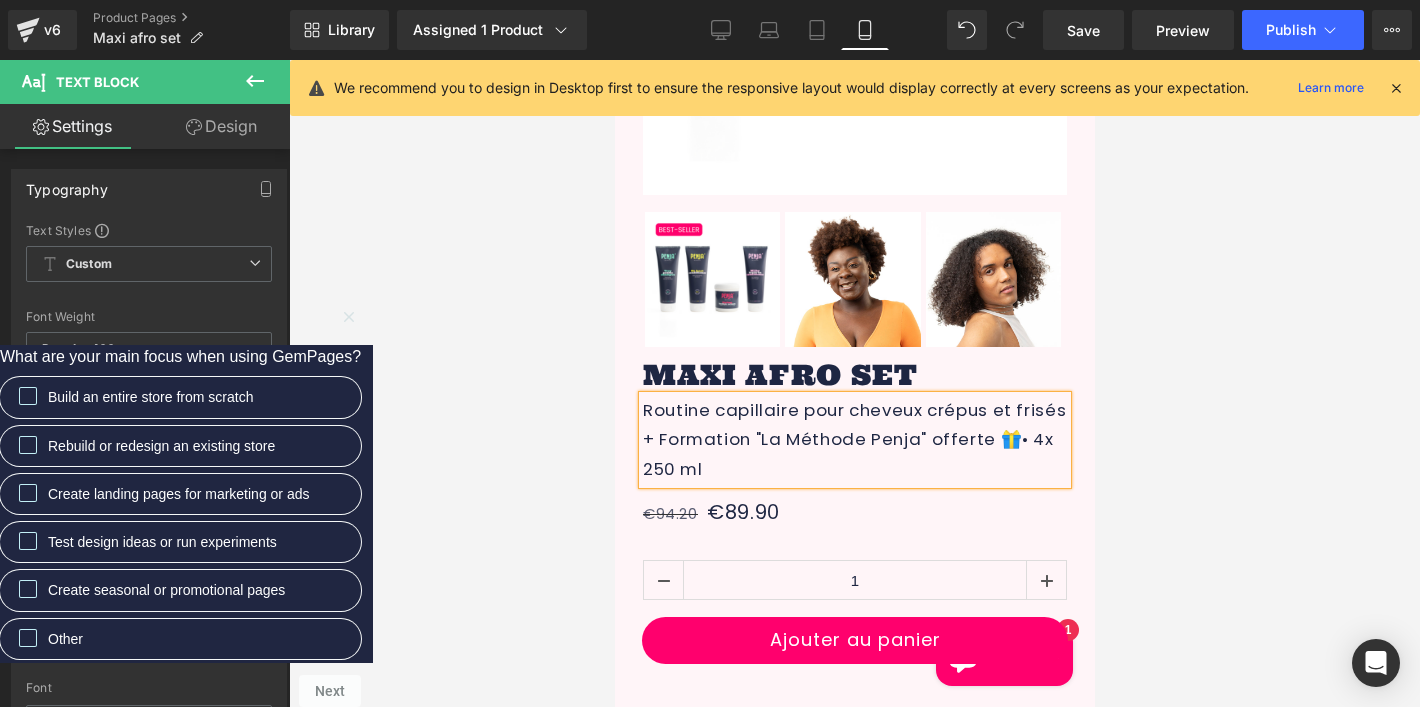click at bounding box center (854, 383) 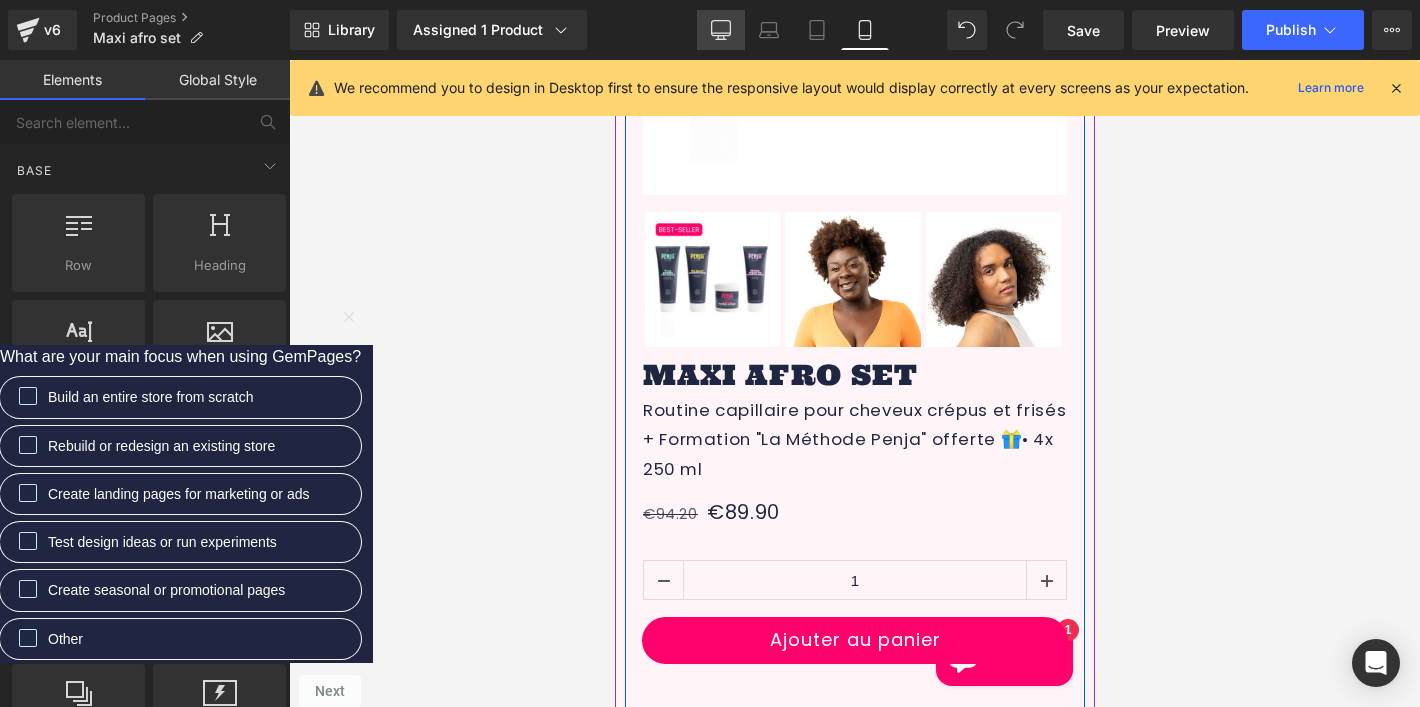 click 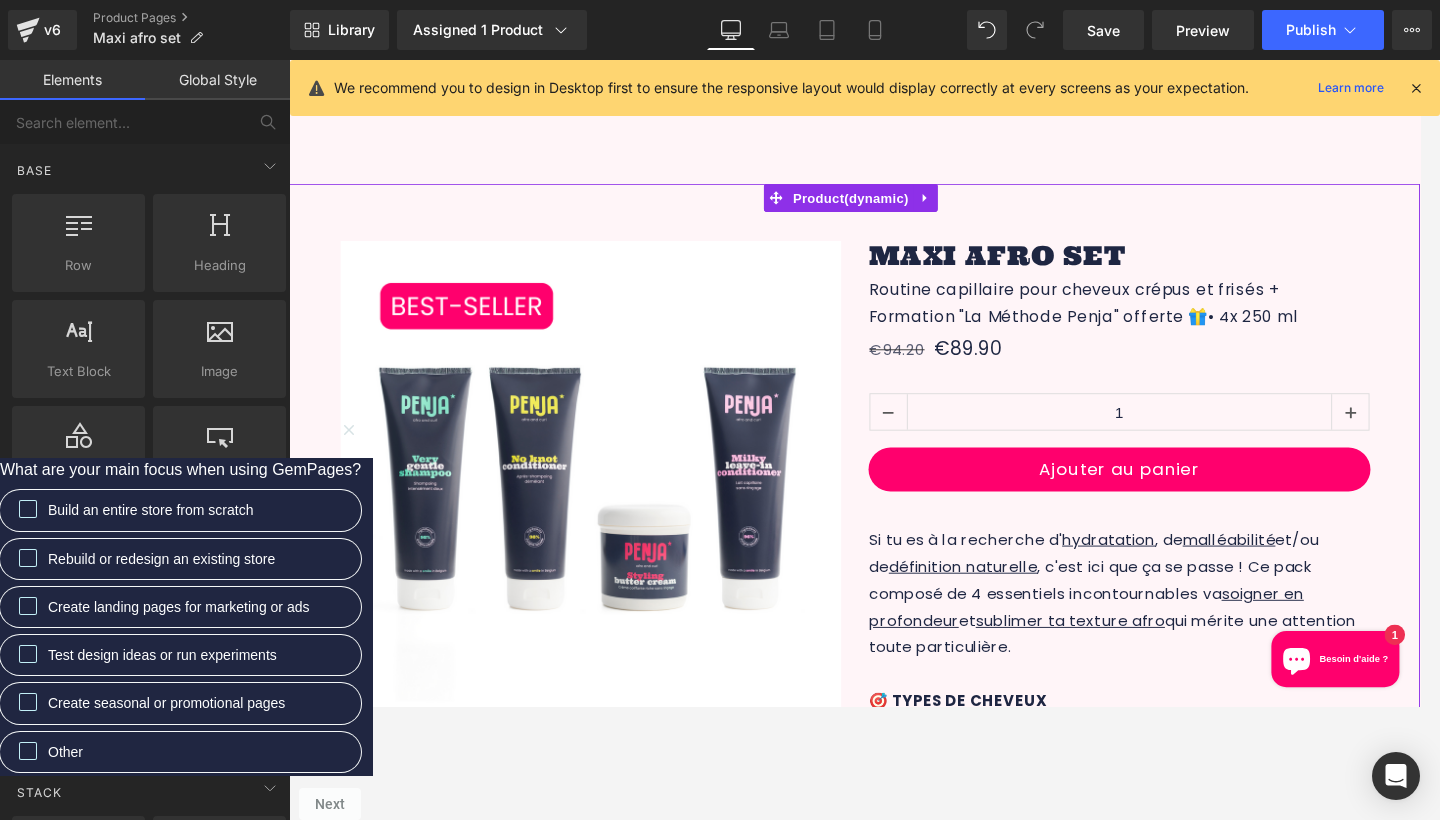scroll, scrollTop: 408, scrollLeft: 0, axis: vertical 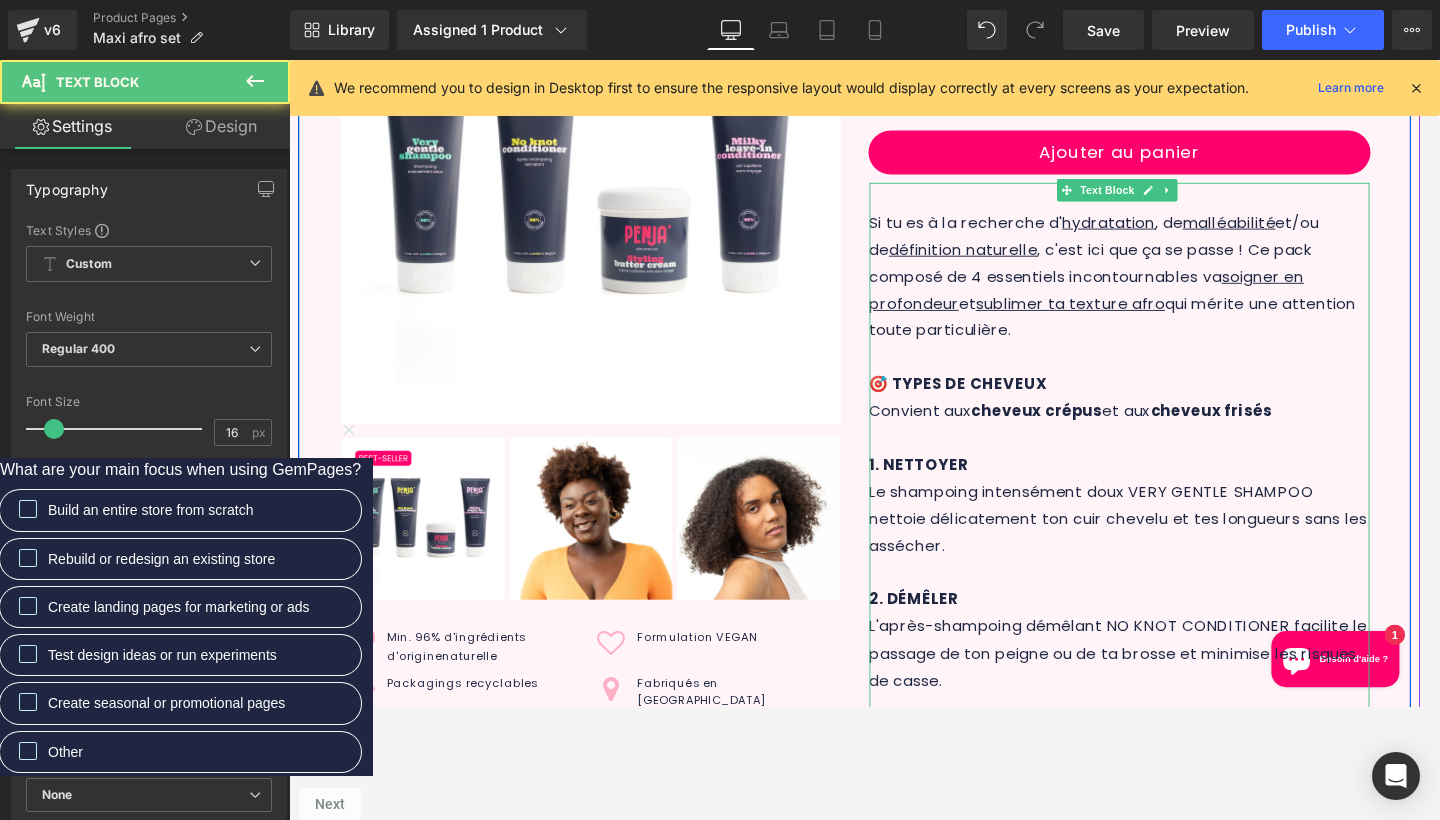 click on "Si tu es à la recherche d' hydratation , de  malléabilité  et/ou de  définition naturelle , c'est ici que ça se passe ! Ce pack composé de 4 essentiels incontournables va  soigner en profondeur  et  sublimer ta texture afro  qui mérite une attention toute particulière." at bounding box center [1178, 292] 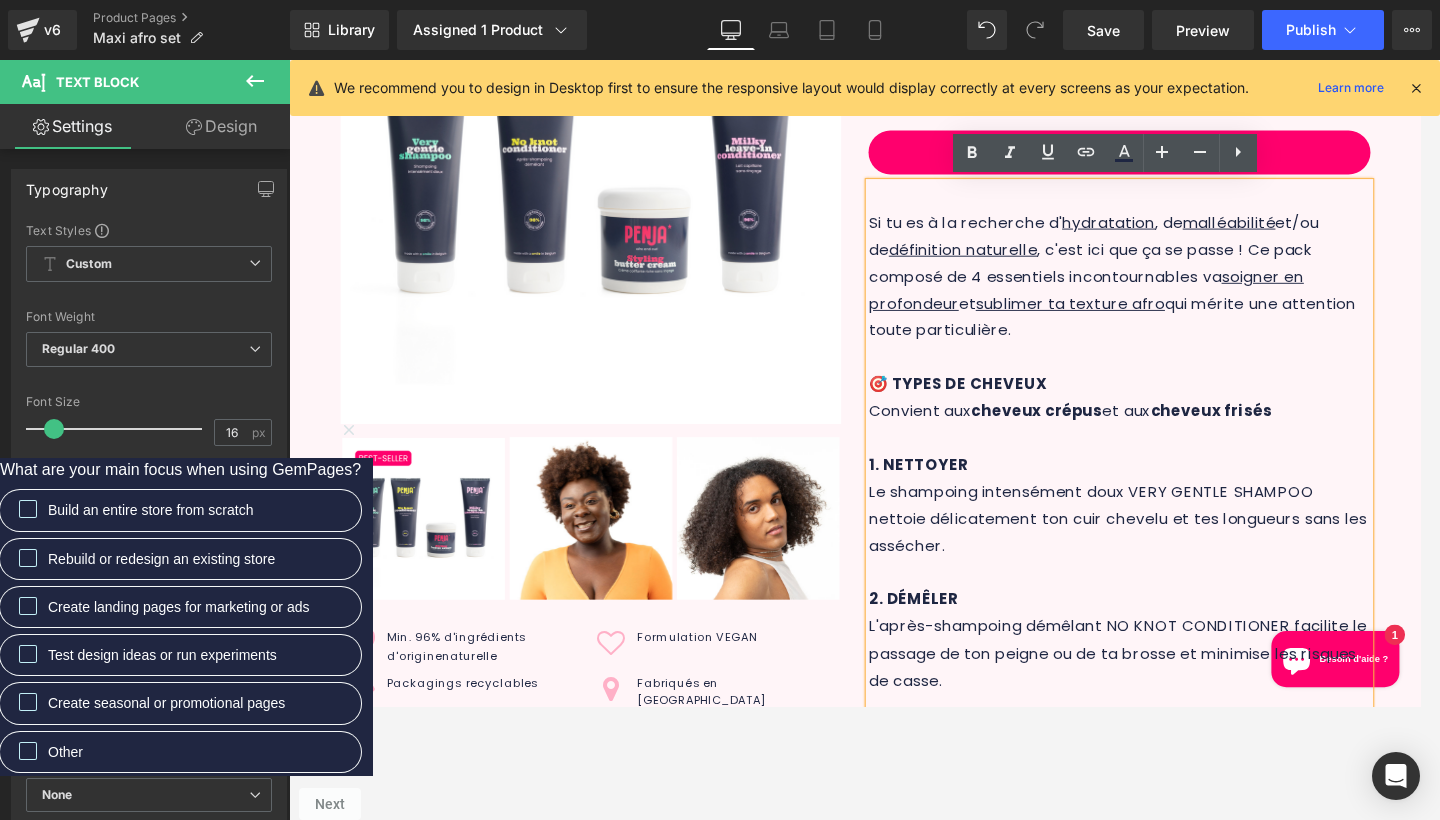 click on "Si tu es à la recherche d' hydratation , de  malléabilité  et/ou de  définition naturelle , c'est ici que ça se passe ! Ce pack composé de 4 essentiels incontournables va  soigner en profondeur  et  sublimer ta texture afro  qui mérite une attention toute particulière." at bounding box center [1178, 292] 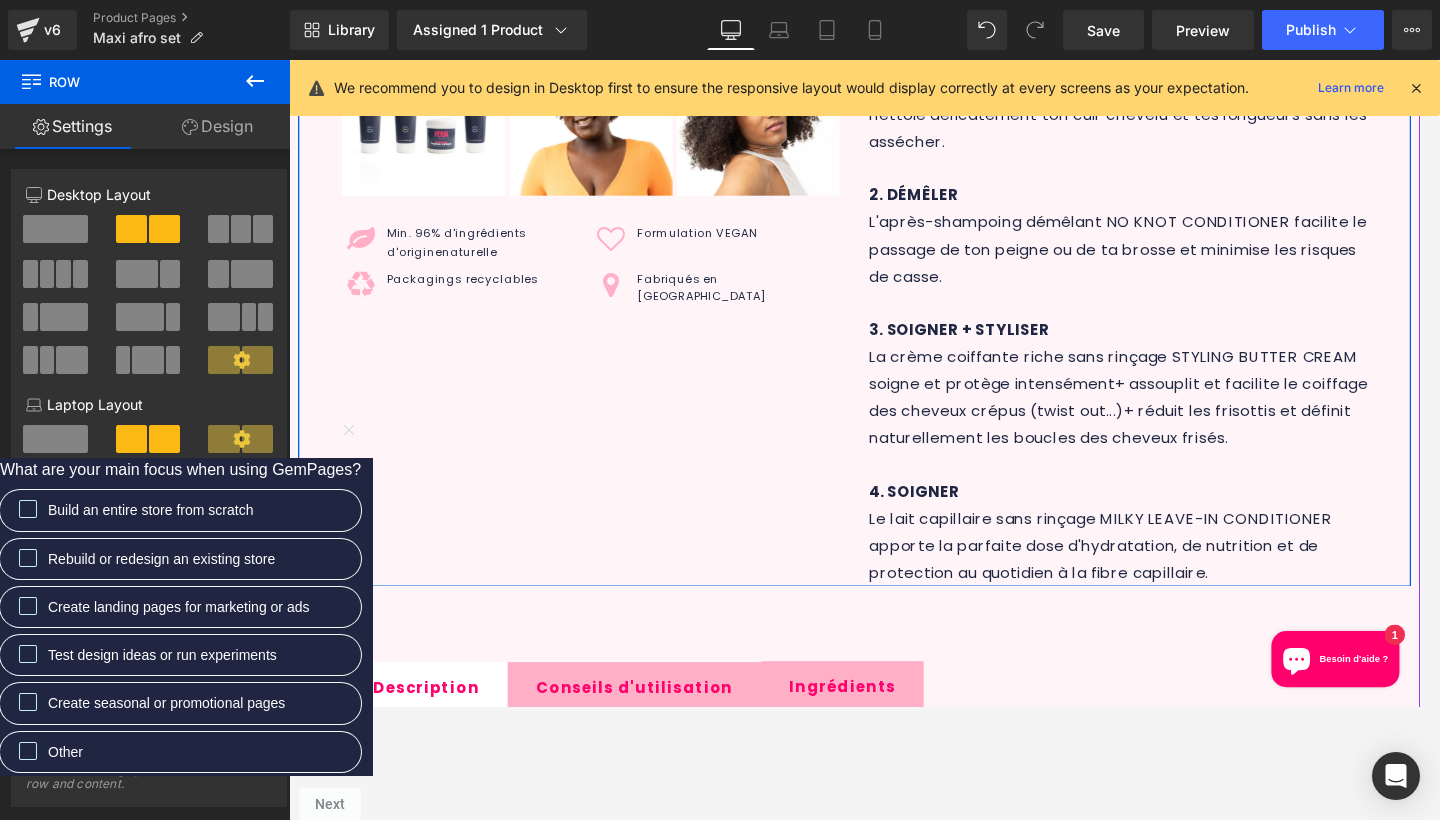 scroll, scrollTop: 905, scrollLeft: 0, axis: vertical 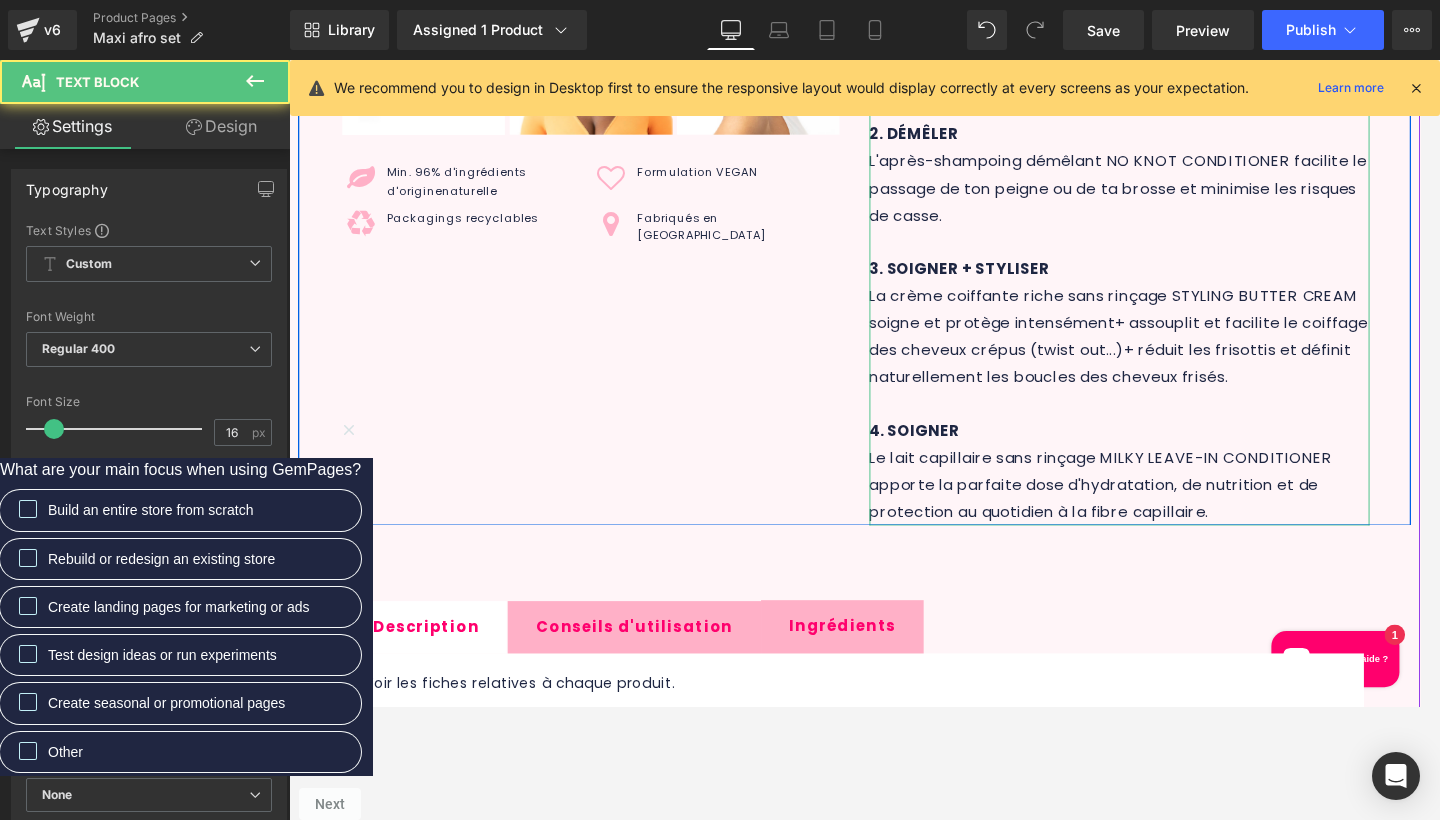click on "Le lait capillaire sans rinçage MILKY LEAVE-IN CONDITIONER apporte la parfaite dose d'hydratation, de nutrition et de protection au quotidien à la fibre capillaire." at bounding box center [1178, 515] 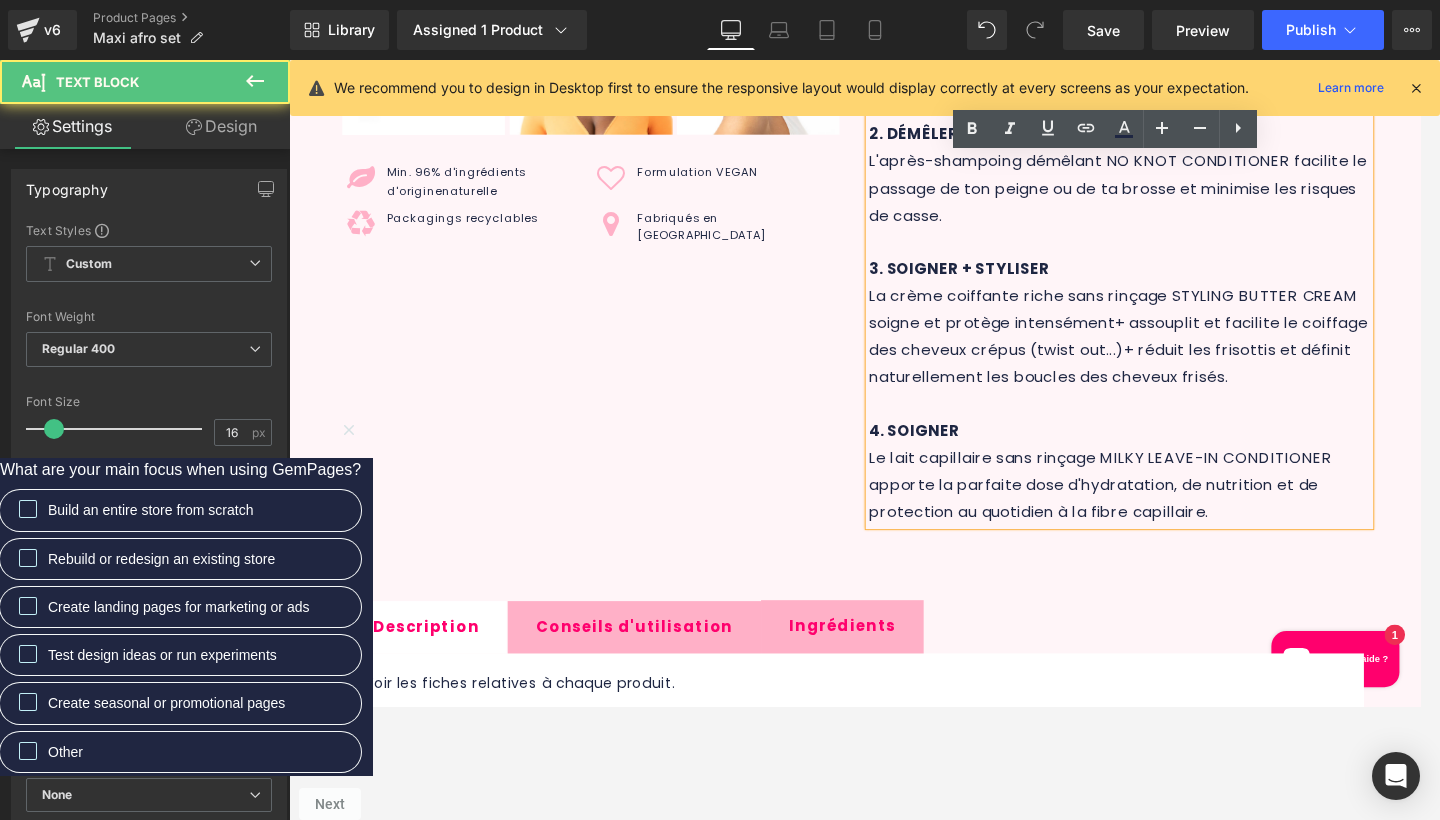 type 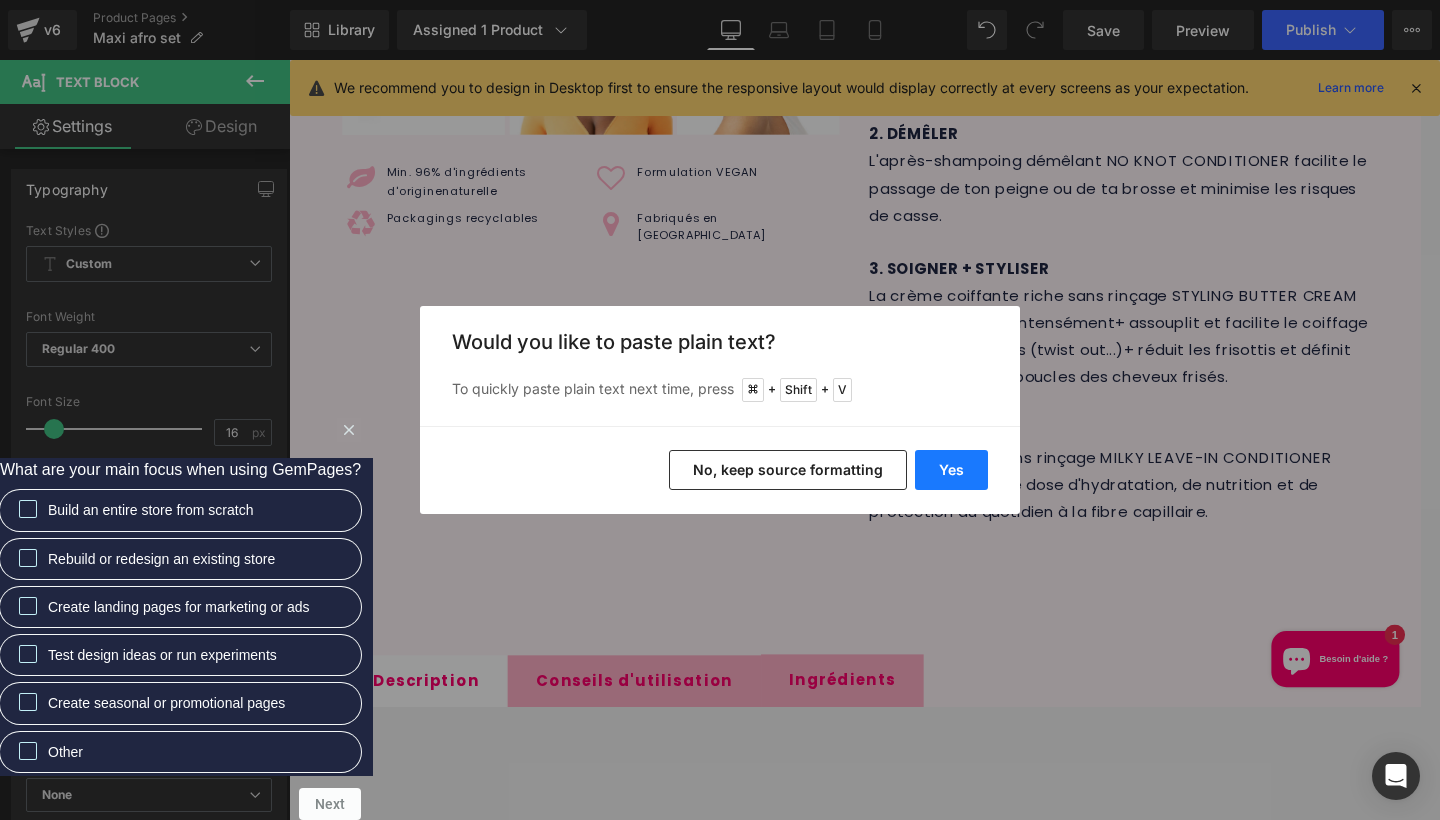 click on "Yes" at bounding box center [951, 470] 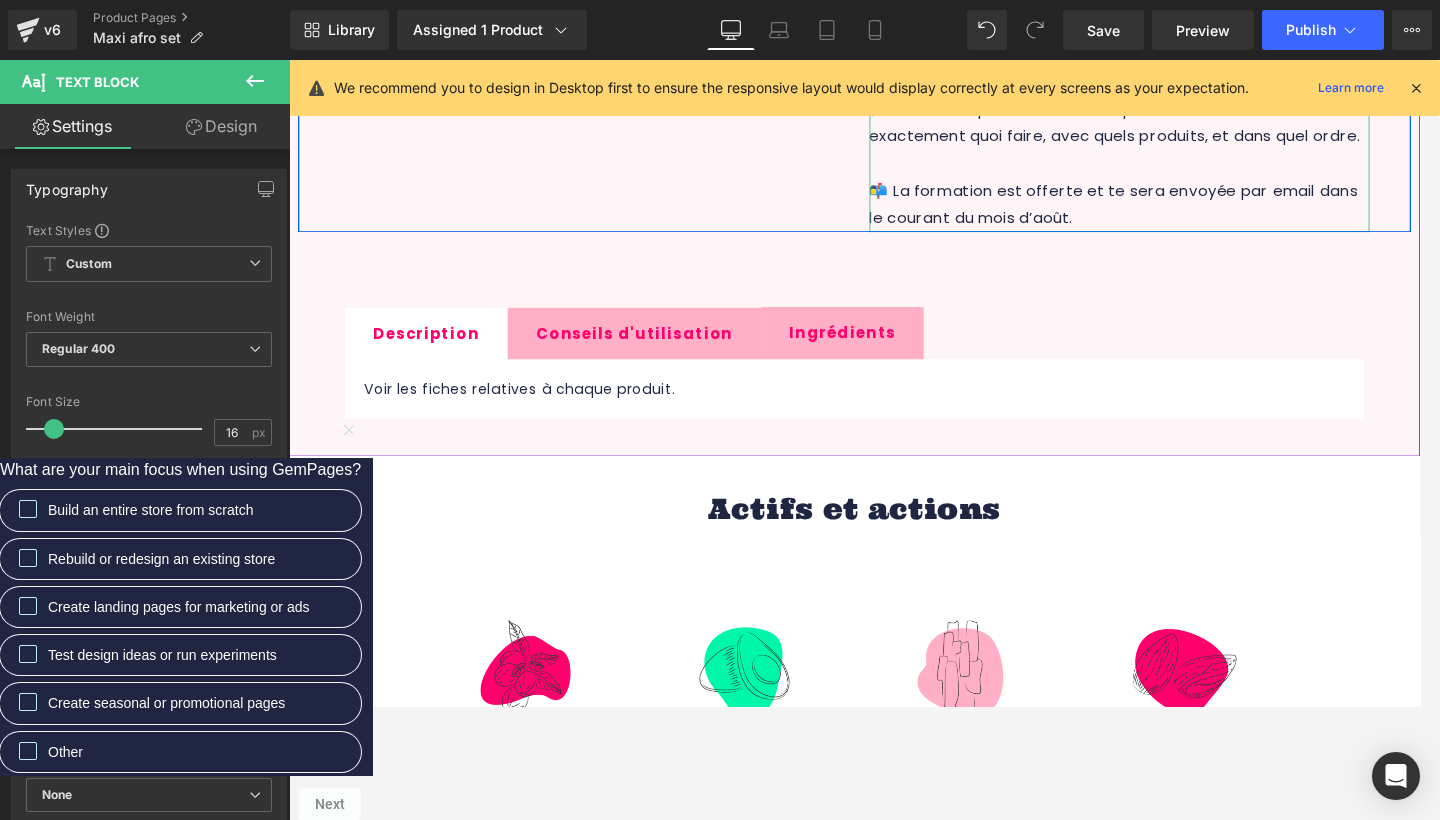 scroll, scrollTop: 1887, scrollLeft: 0, axis: vertical 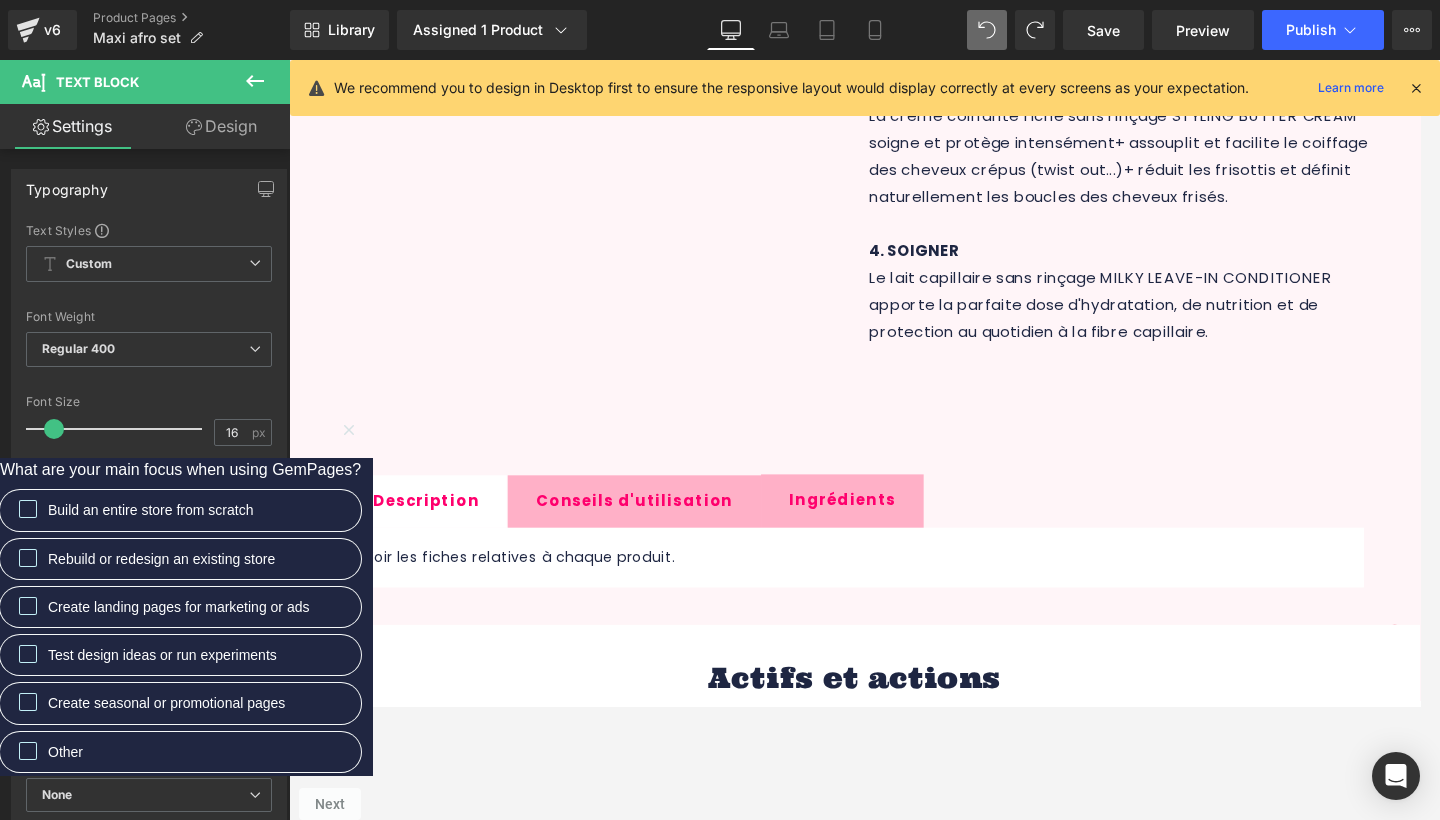 click at bounding box center (255, 82) 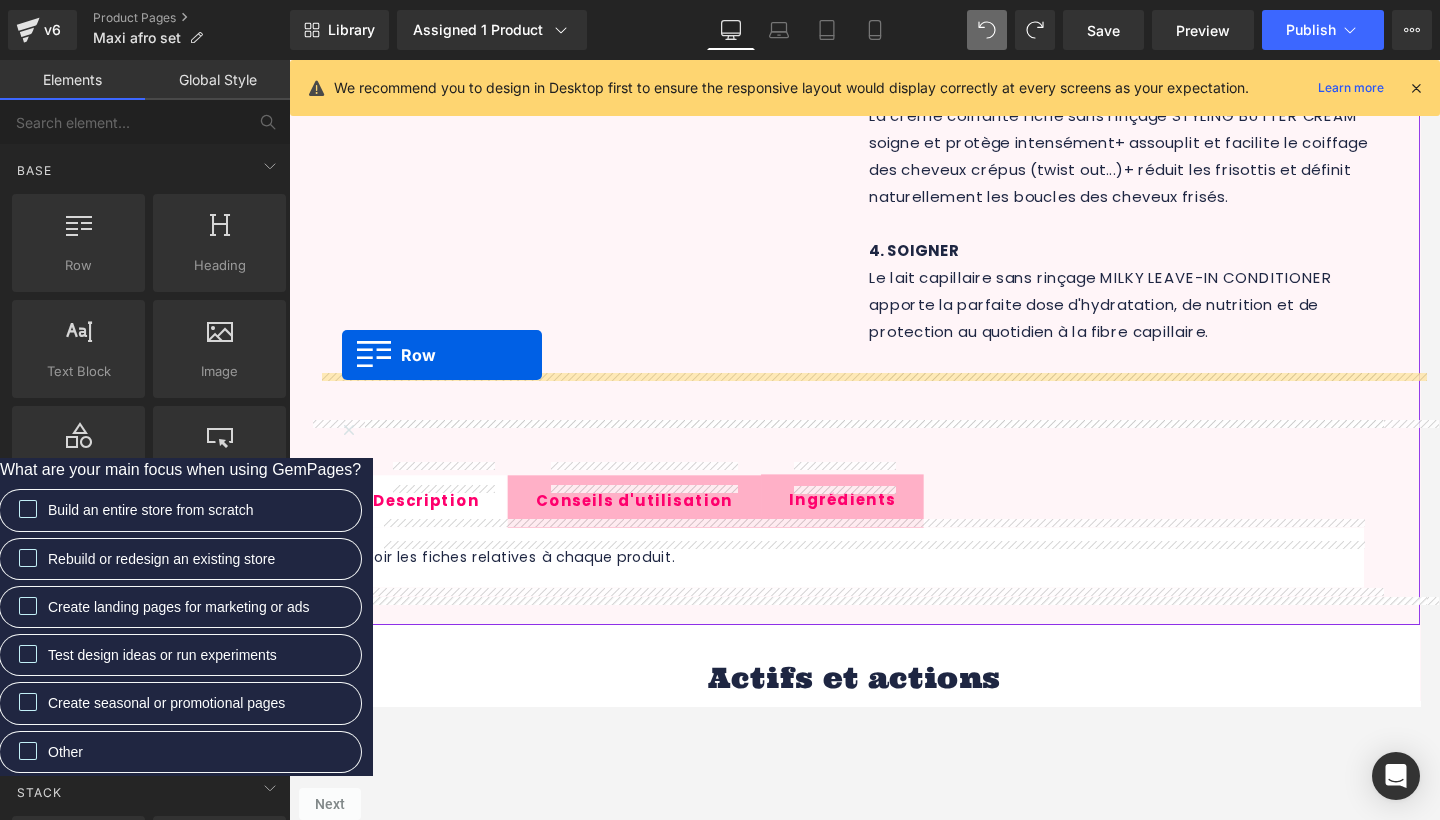 drag, startPoint x: 391, startPoint y: 306, endPoint x: 344, endPoint y: 373, distance: 81.84131 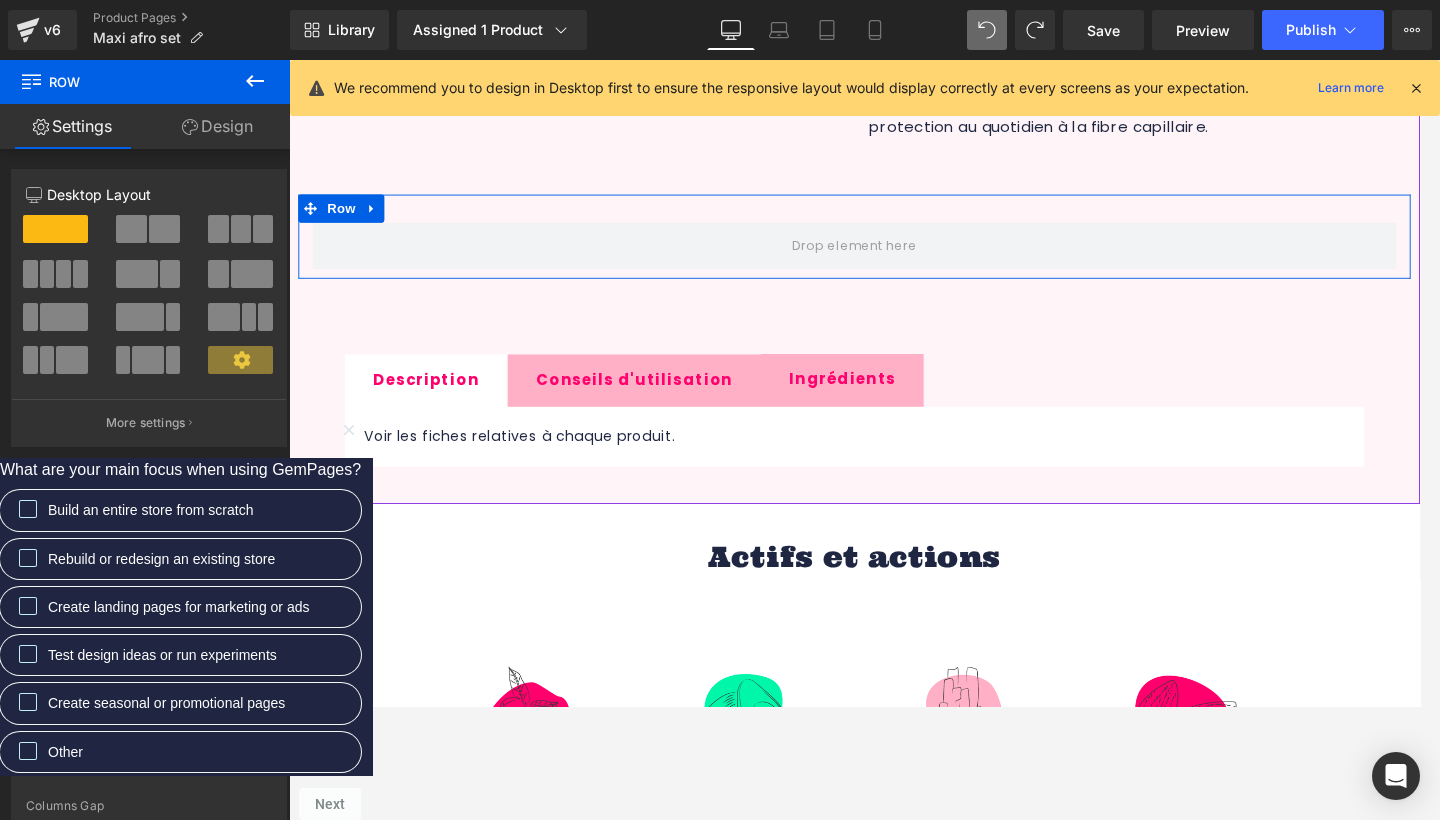scroll, scrollTop: 1320, scrollLeft: 0, axis: vertical 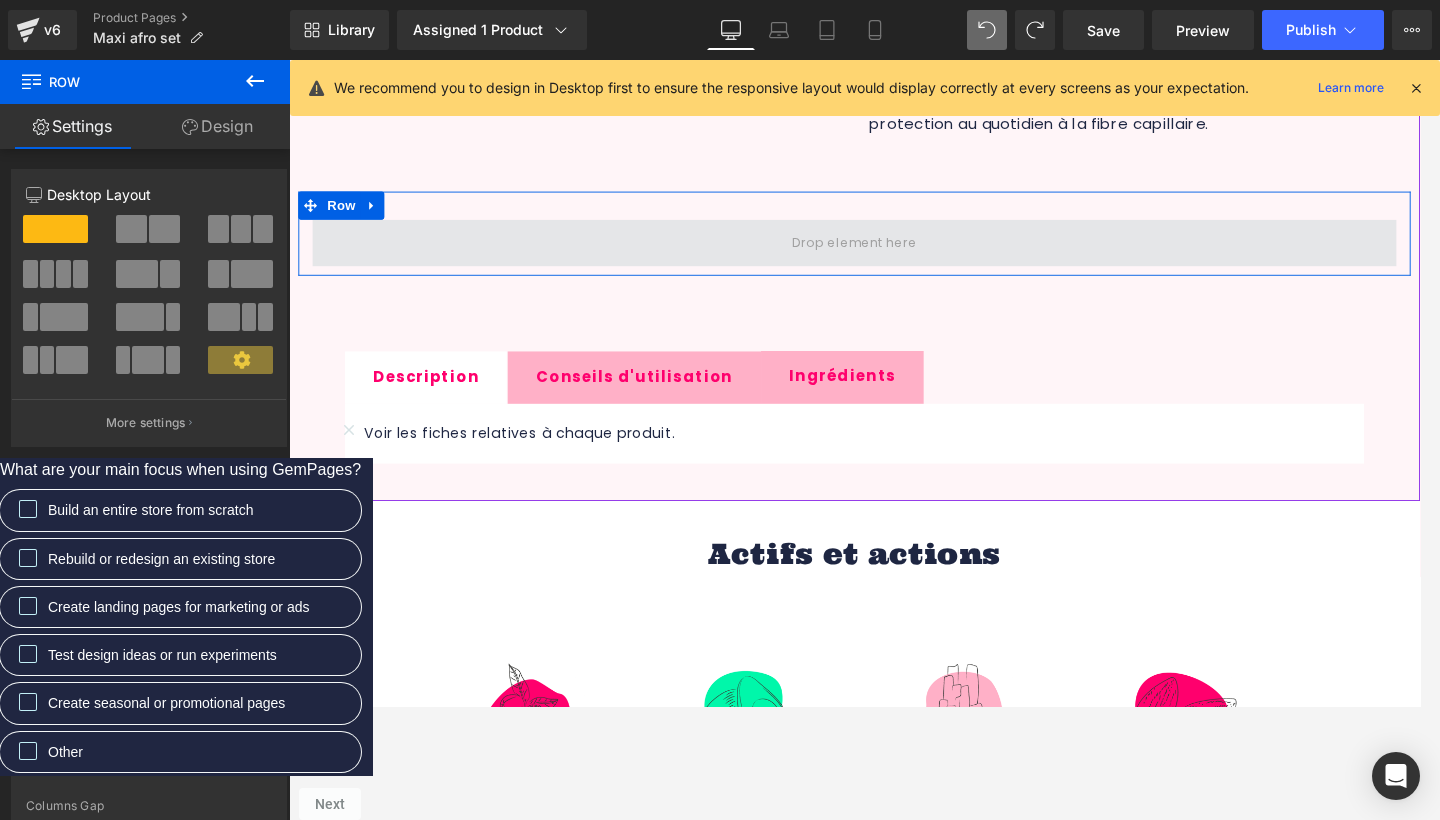 click at bounding box center (894, 256) 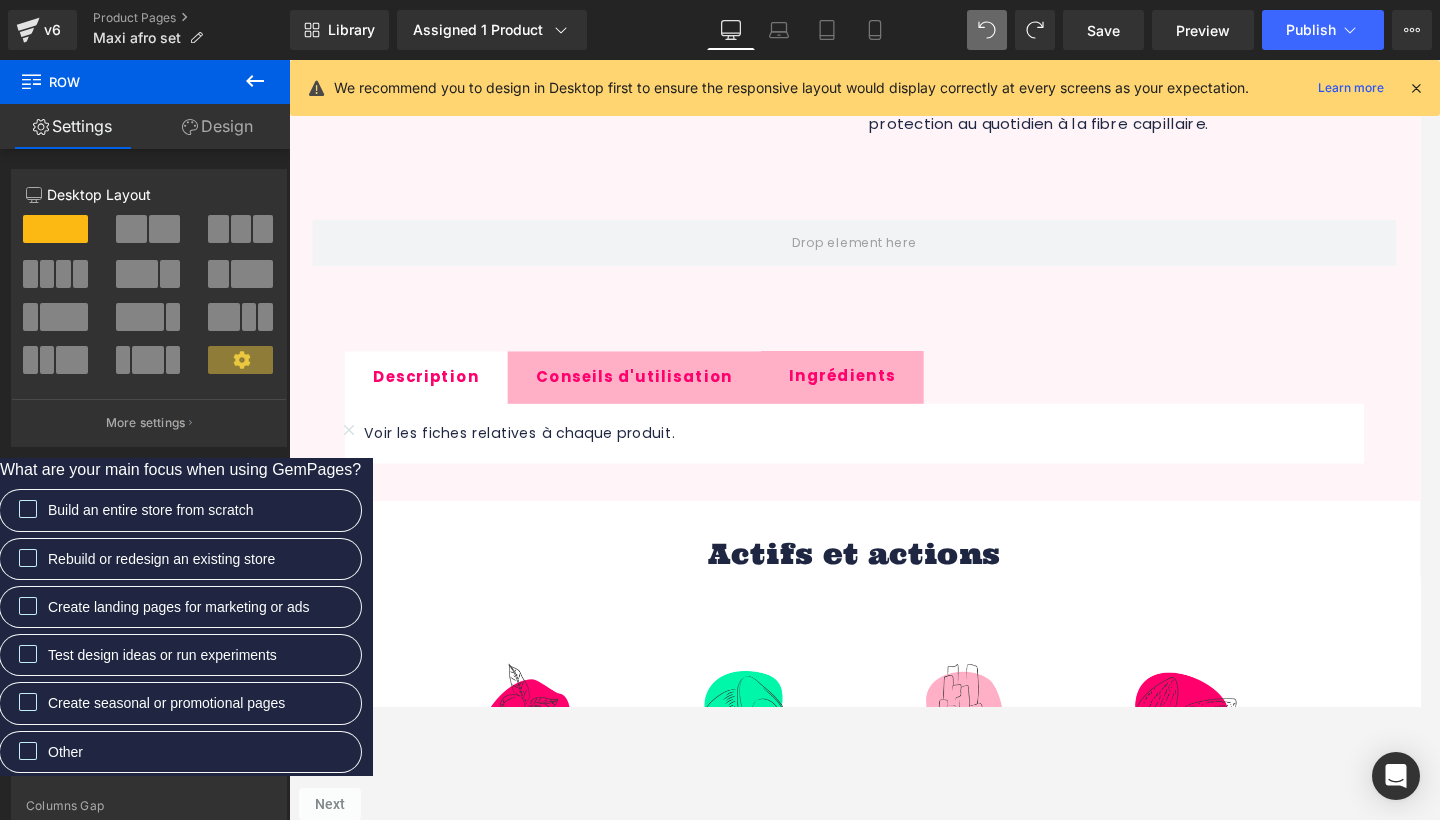 click 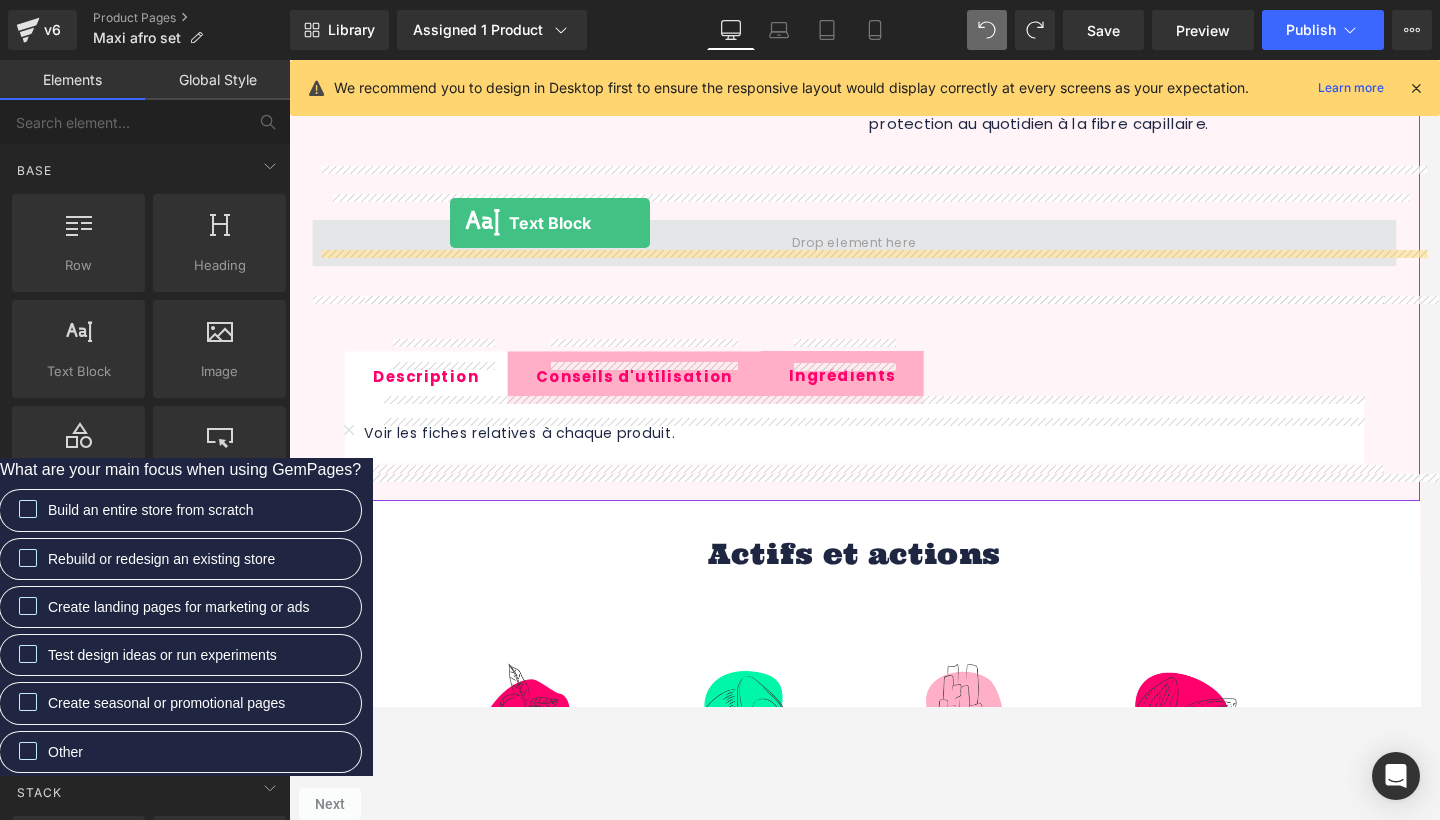 drag, startPoint x: 384, startPoint y: 394, endPoint x: 460, endPoint y: 233, distance: 178.03651 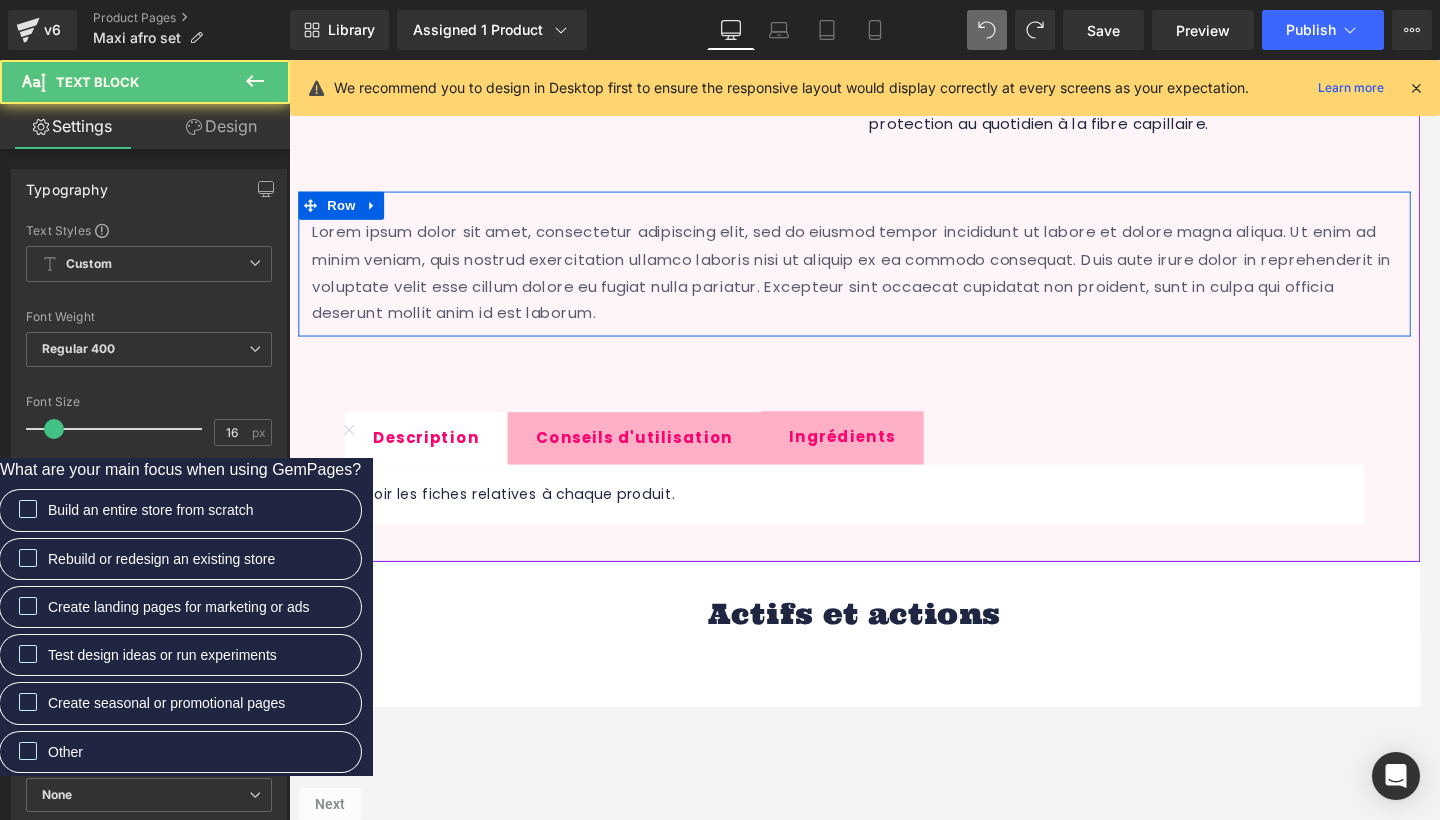 click on "Lorem ipsum dolor sit amet, consectetur adipiscing elit, sed do eiusmod tempor incididunt ut labore et dolore magna aliqua. Ut enim ad minim veniam, quis nostrud exercitation ullamco laboris nisi ut aliquip ex ea commodo consequat. Duis aute irure dolor in reprehenderit in voluptate velit esse cillum dolore eu fugiat nulla pariatur. Excepteur sint occaecat cupidatat non proident, sunt in culpa qui officia deserunt mollit anim id est laborum." at bounding box center (894, 288) 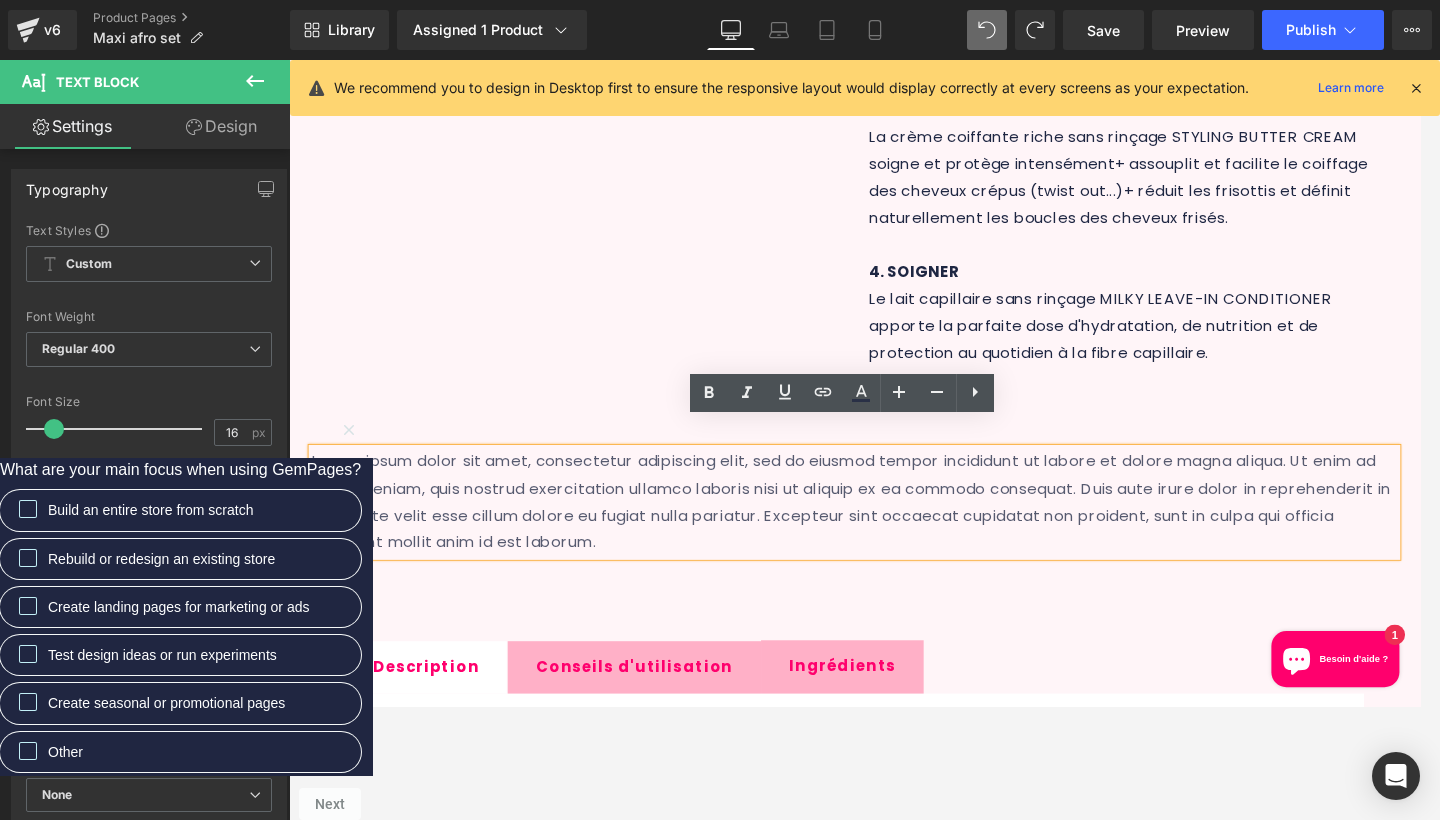 scroll, scrollTop: 1077, scrollLeft: 0, axis: vertical 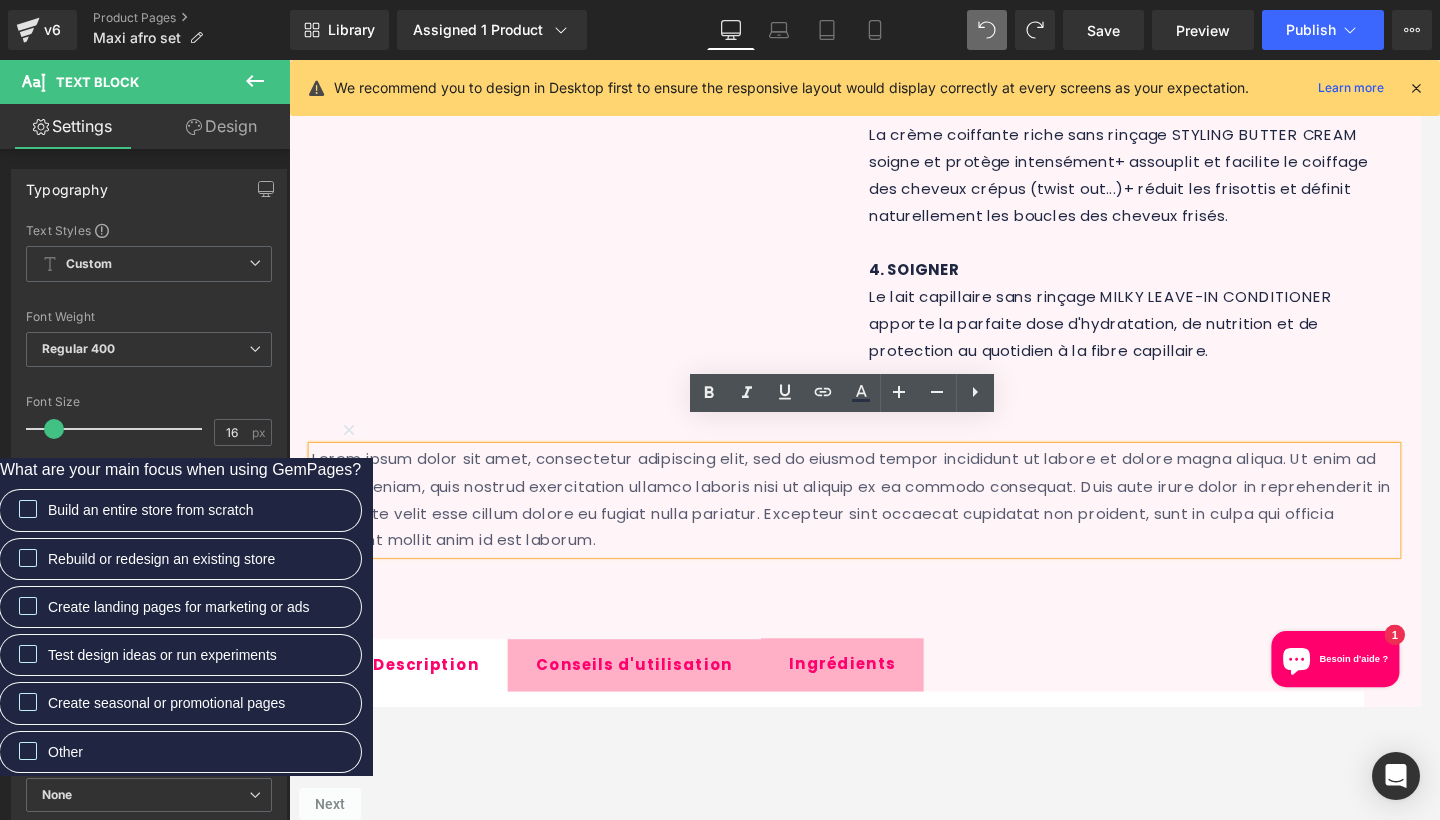 click on "Lorem ipsum dolor sit amet, consectetur adipiscing elit, sed do eiusmod tempor incididunt ut labore et dolore magna aliqua. Ut enim ad minim veniam, quis nostrud exercitation ullamco laboris nisi ut aliquip ex ea commodo consequat. Duis aute irure dolor in reprehenderit in voluptate velit esse cillum dolore eu fugiat nulla pariatur. Excepteur sint occaecat cupidatat non proident, sunt in culpa qui officia deserunt mollit anim id est laborum." at bounding box center (894, 531) 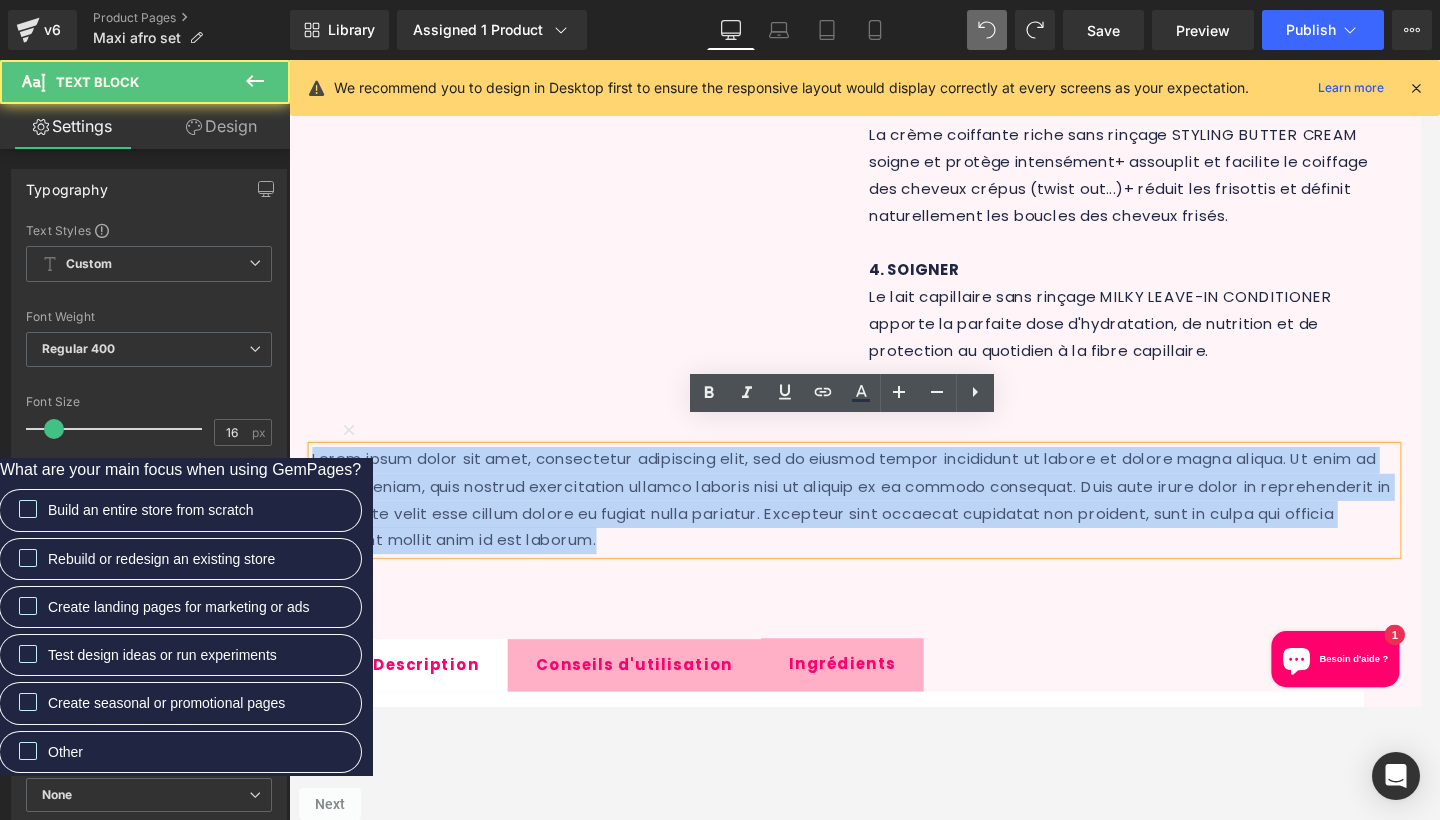 drag, startPoint x: 829, startPoint y: 554, endPoint x: 288, endPoint y: 432, distance: 554.58545 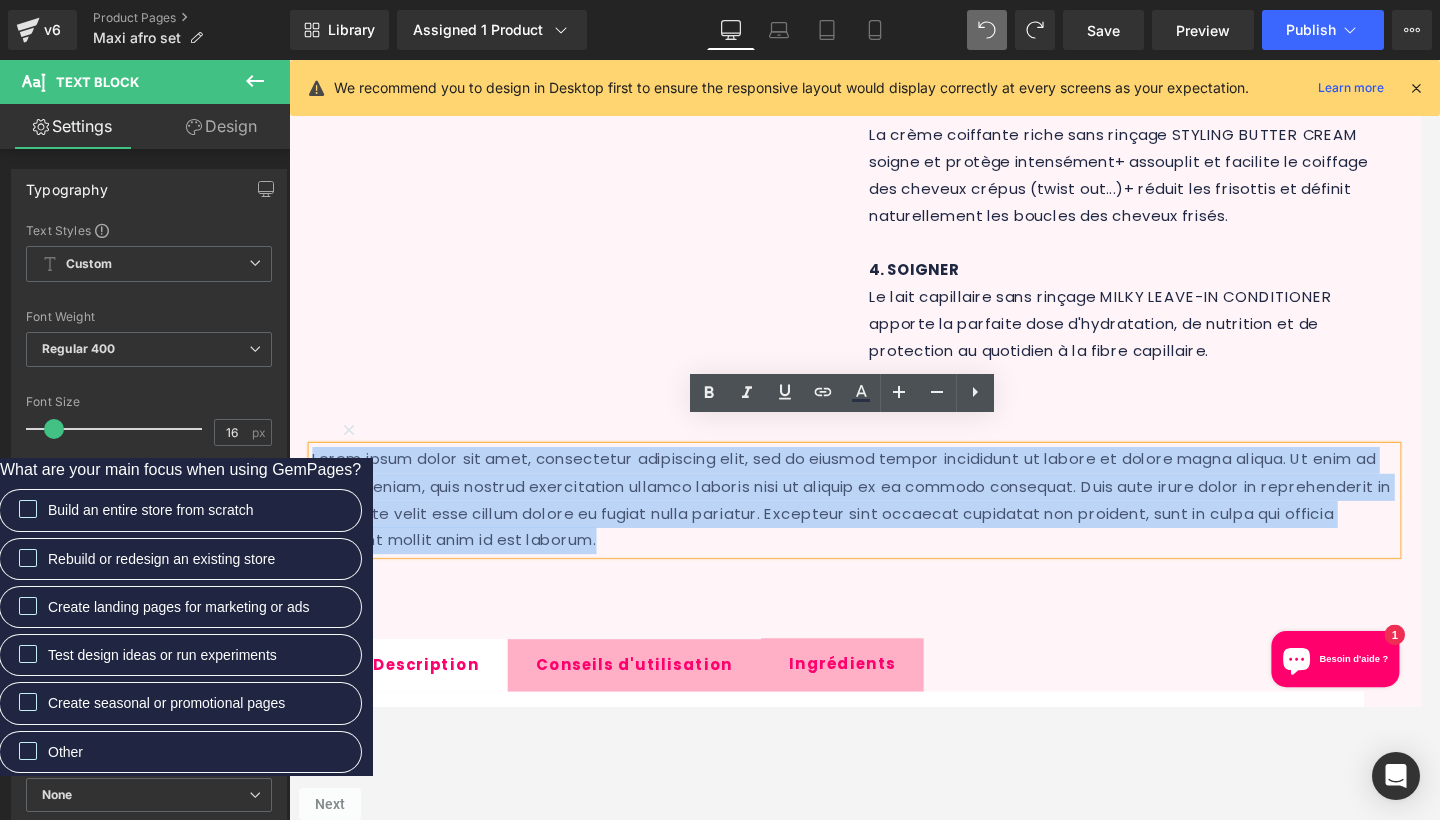 type 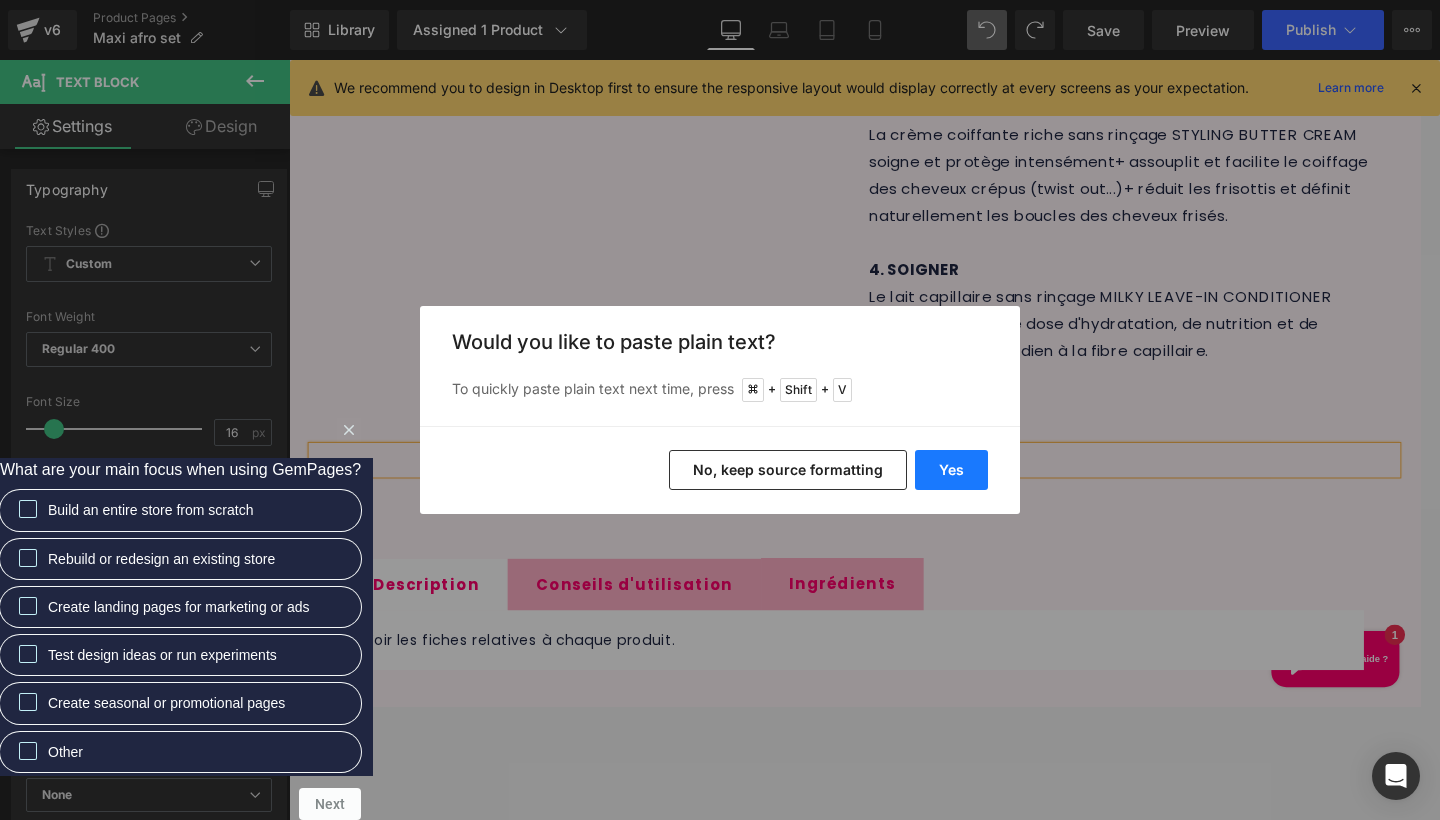 click on "Yes" at bounding box center [951, 470] 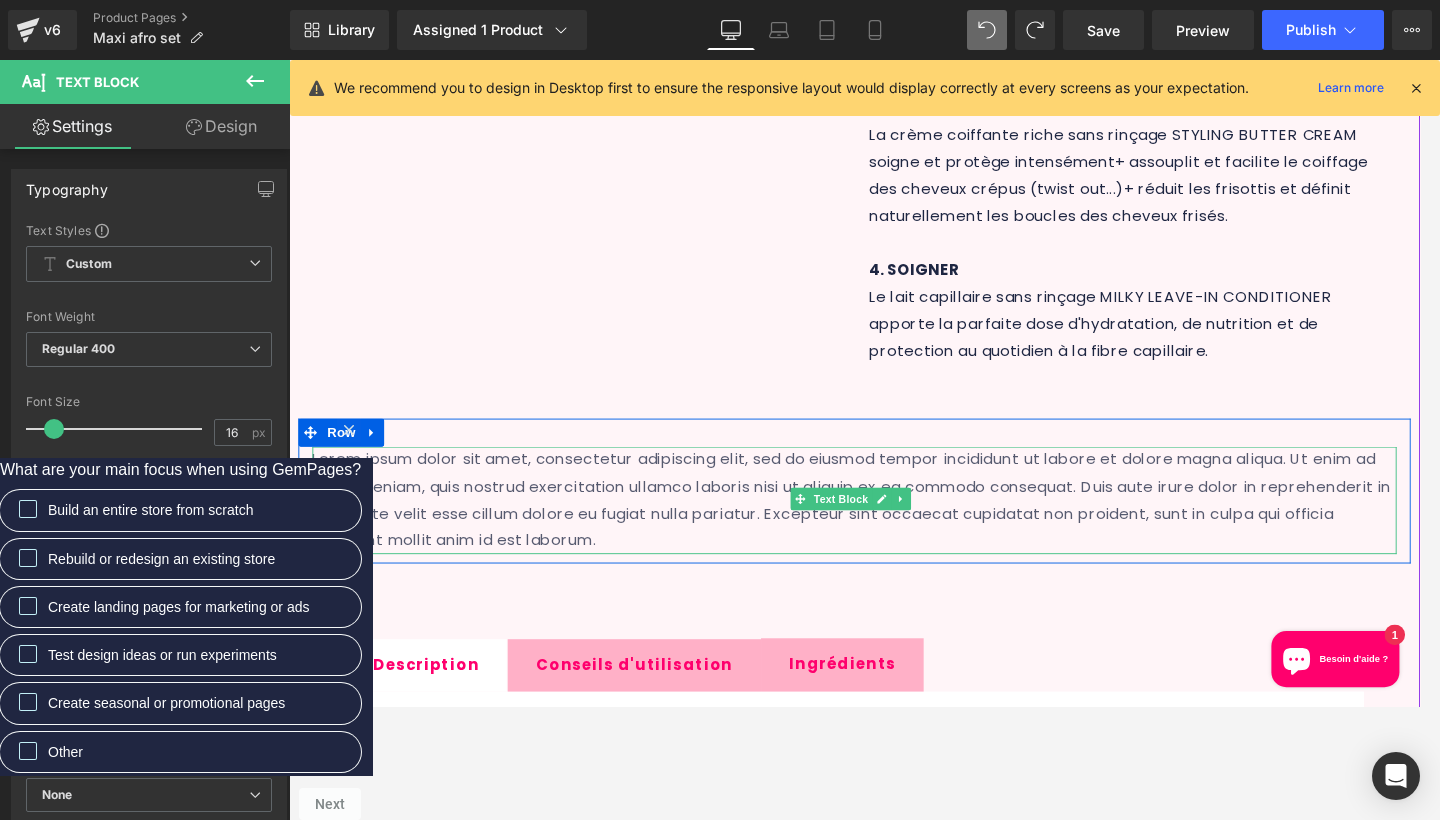 click on "Lorem ipsum dolor sit amet, consectetur adipiscing elit, sed do eiusmod tempor incididunt ut labore et dolore magna aliqua. Ut enim ad minim veniam, quis nostrud exercitation ullamco laboris nisi ut aliquip ex ea commodo consequat. Duis aute irure dolor in reprehenderit in voluptate velit esse cillum dolore eu fugiat nulla pariatur. Excepteur sint occaecat cupidatat non proident, sunt in culpa qui officia deserunt mollit anim id est laborum." at bounding box center [894, 531] 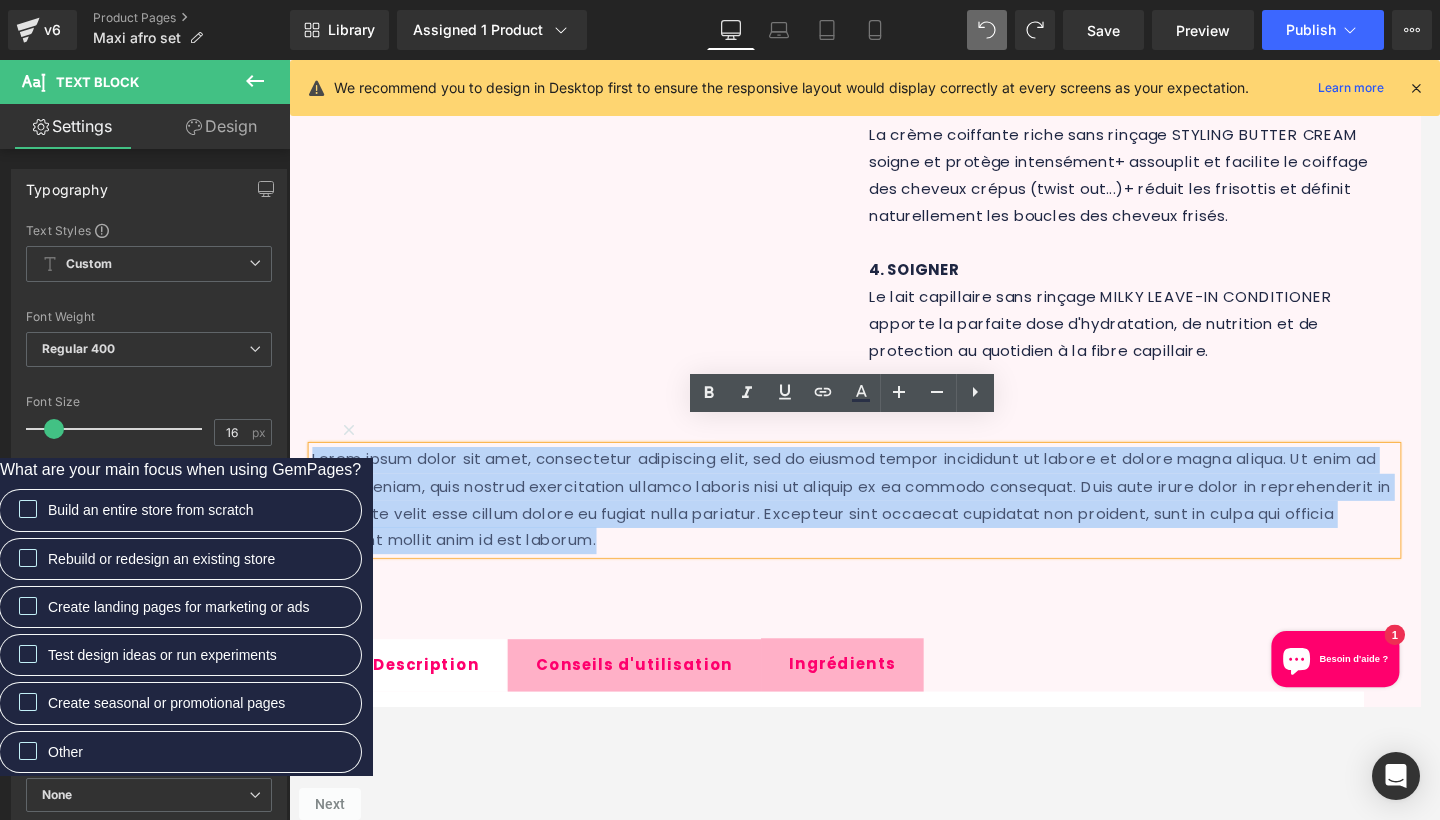 drag, startPoint x: 805, startPoint y: 545, endPoint x: 286, endPoint y: 440, distance: 529.5149 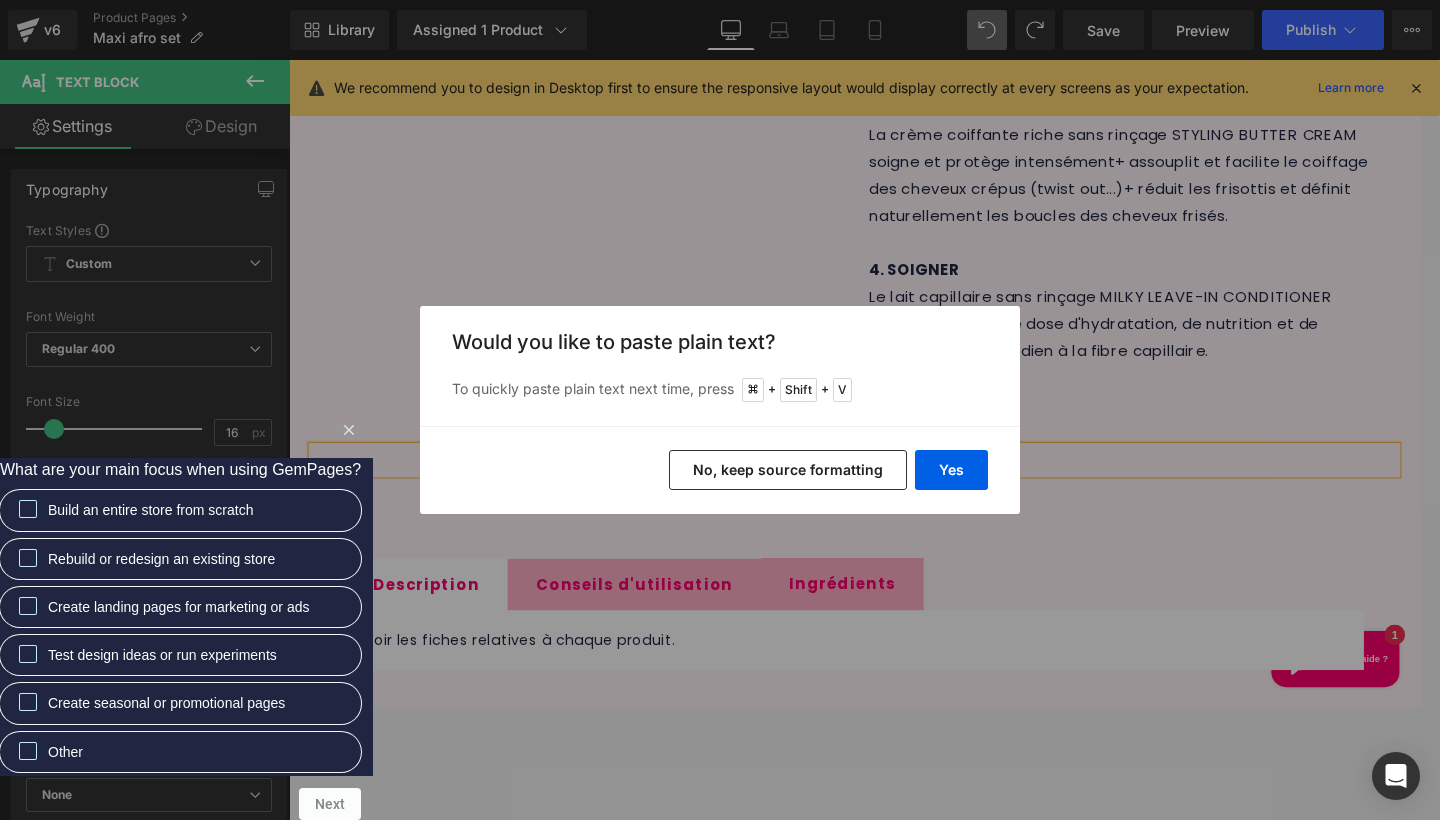 click on "No, keep source formatting" at bounding box center [788, 470] 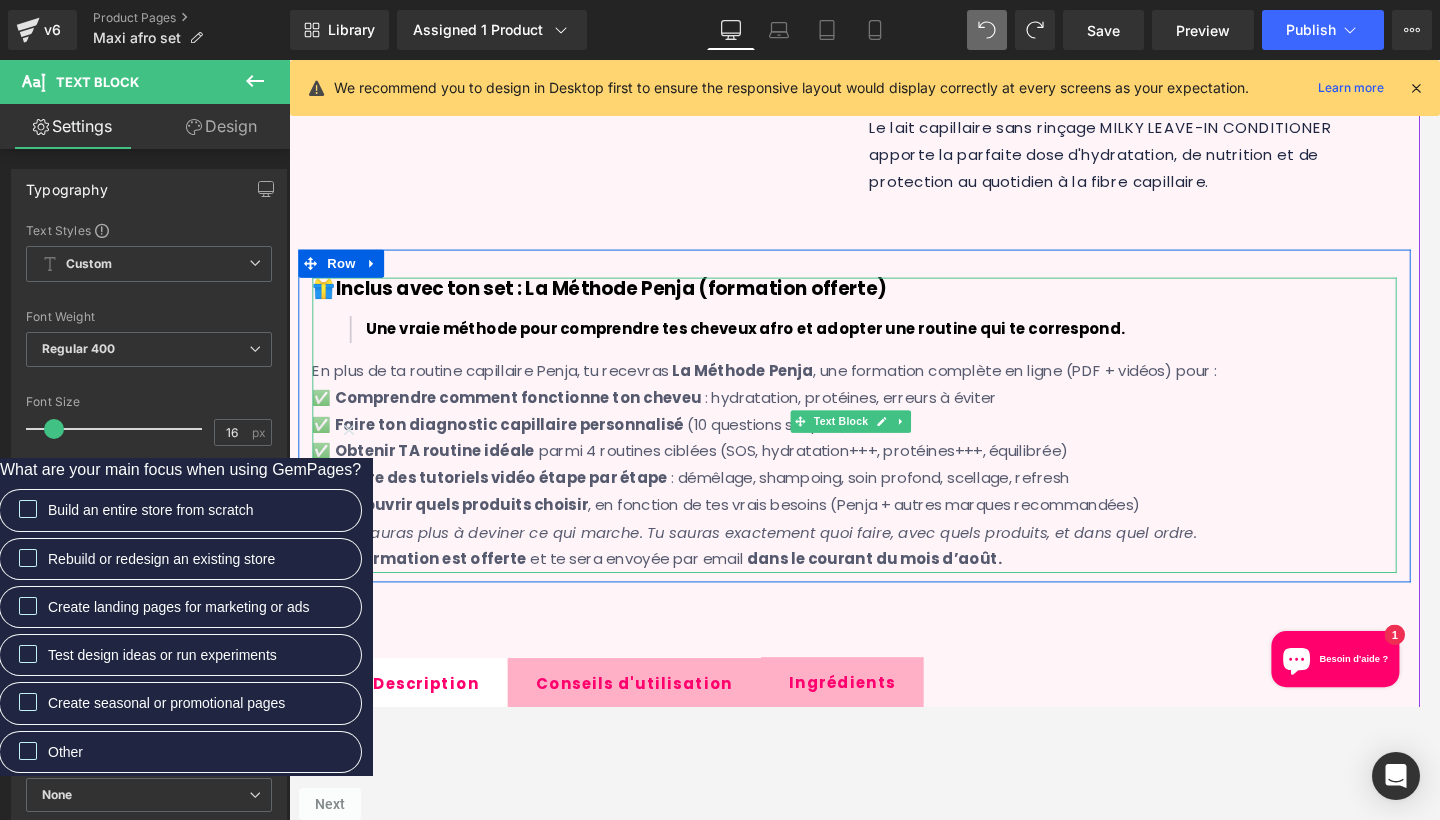 scroll, scrollTop: 1259, scrollLeft: 0, axis: vertical 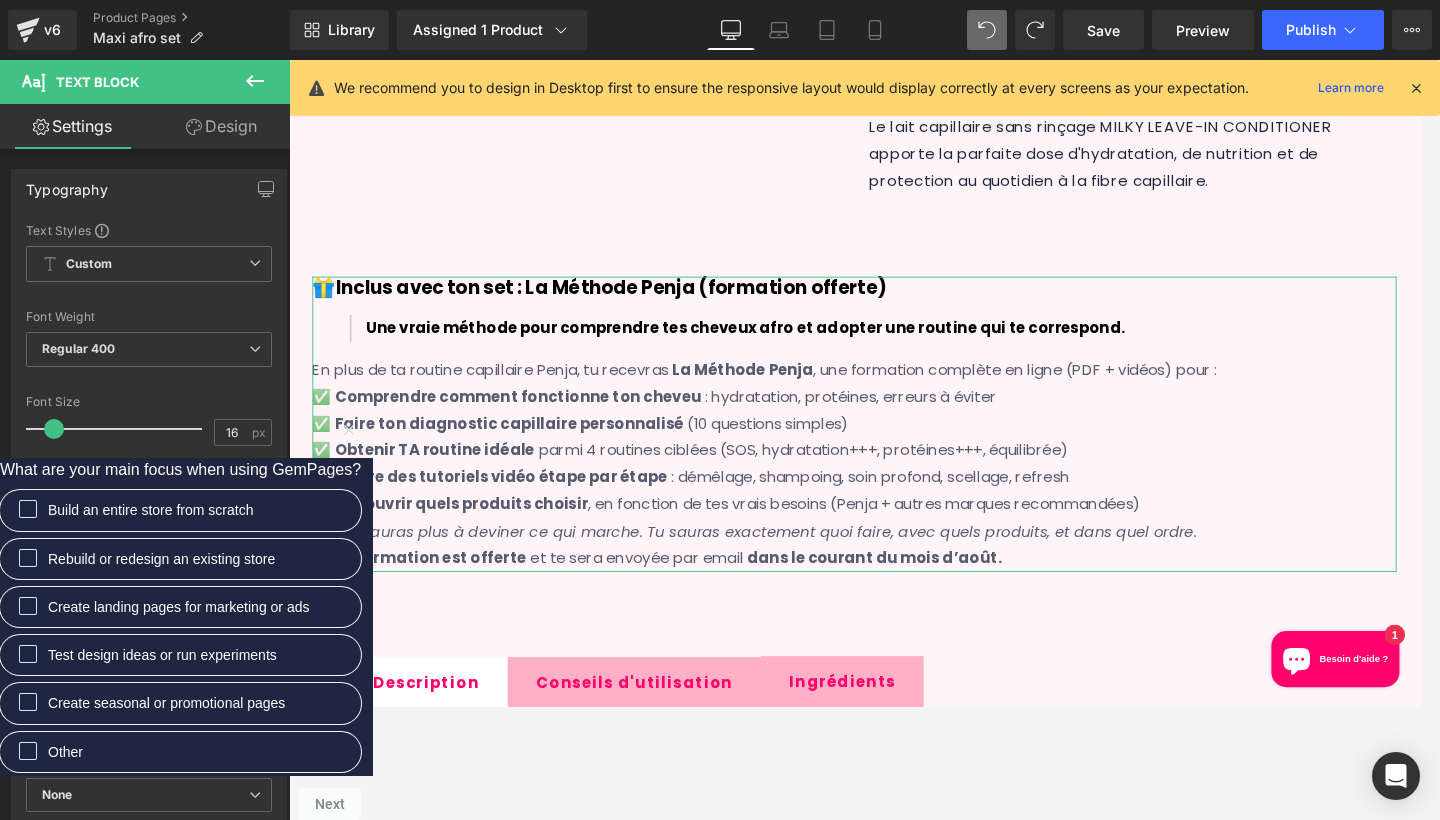 click on "Design" at bounding box center (221, 126) 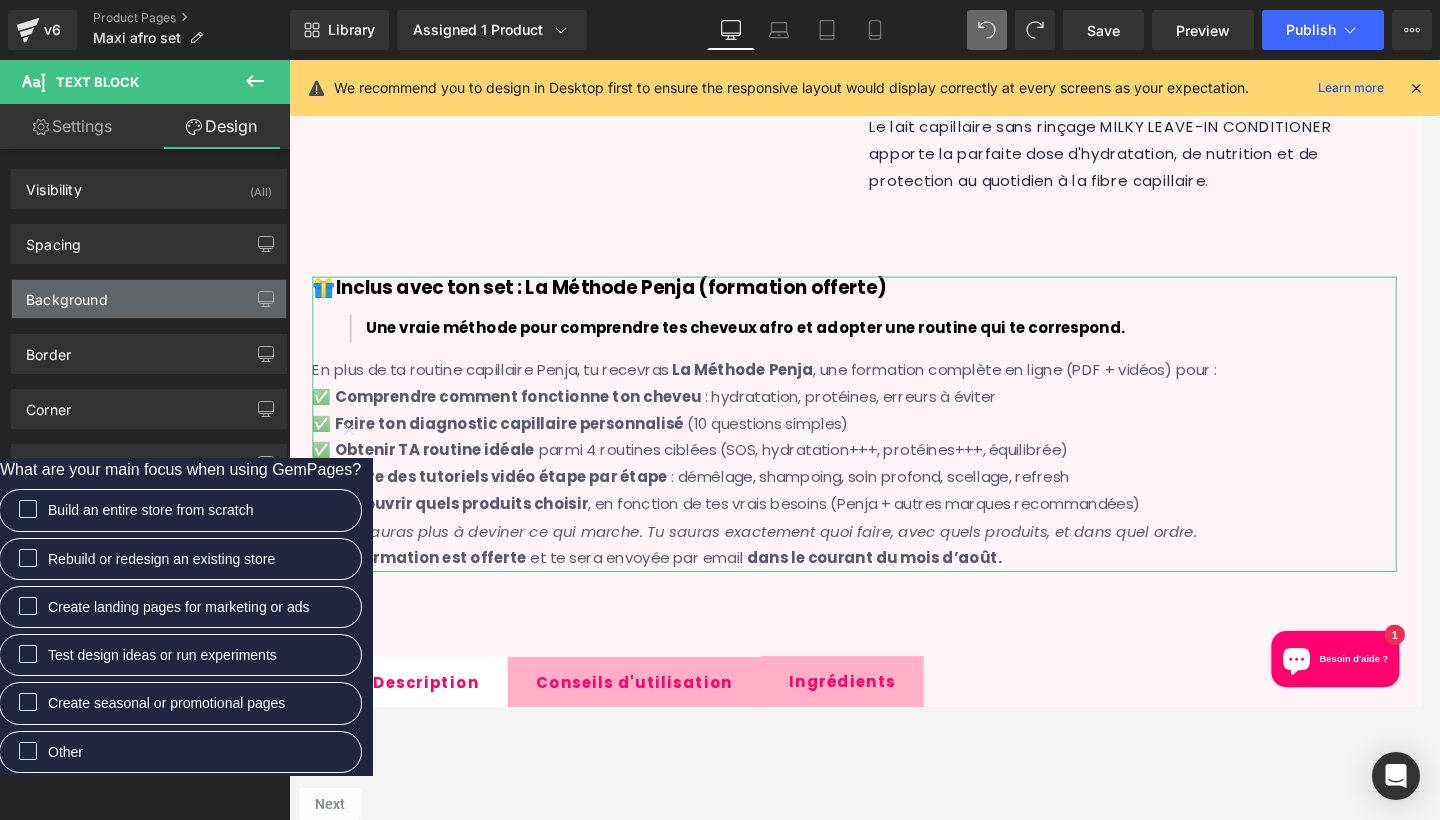 click on "Background" at bounding box center [149, 299] 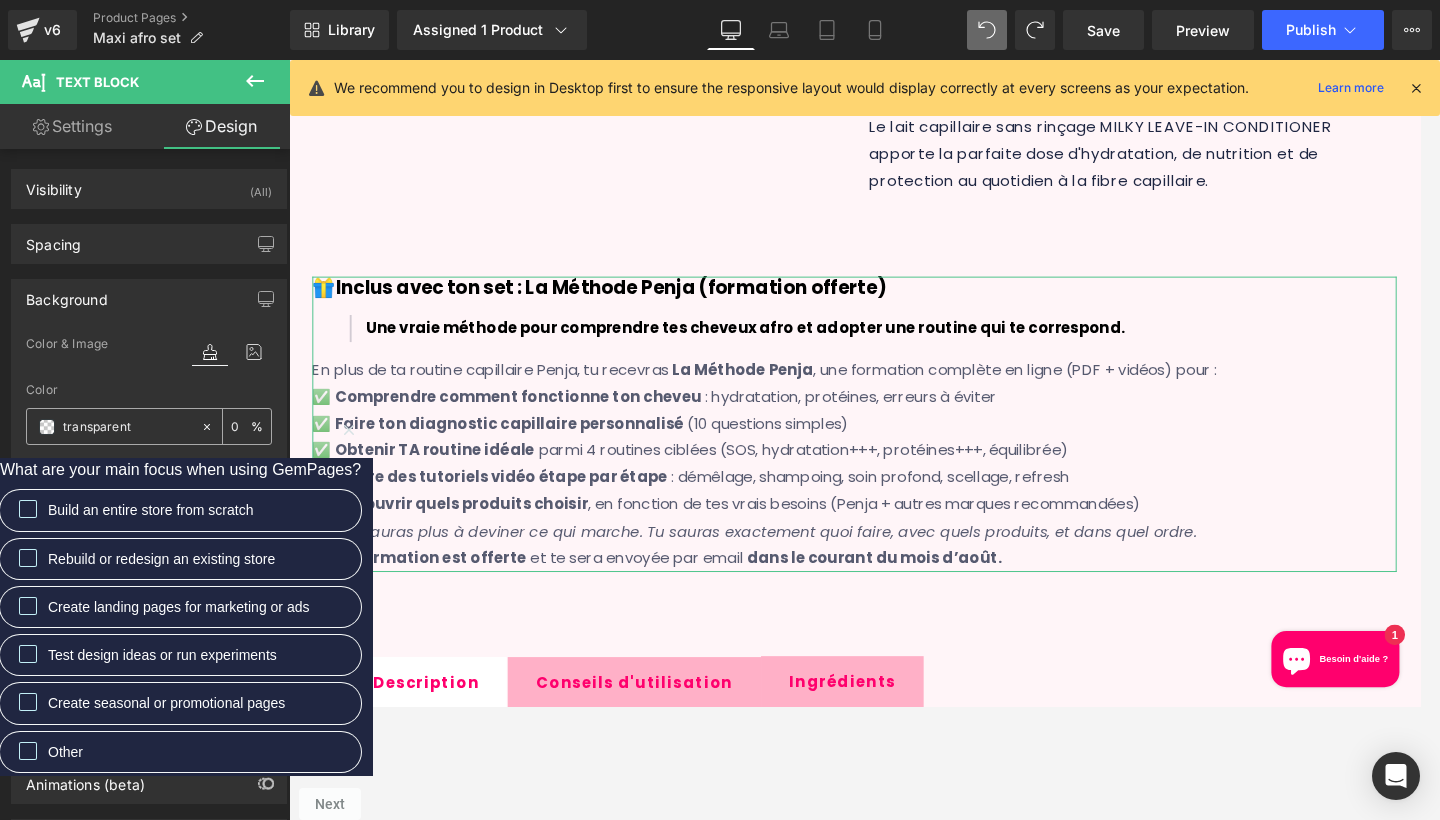 click on "transparent" at bounding box center (127, 427) 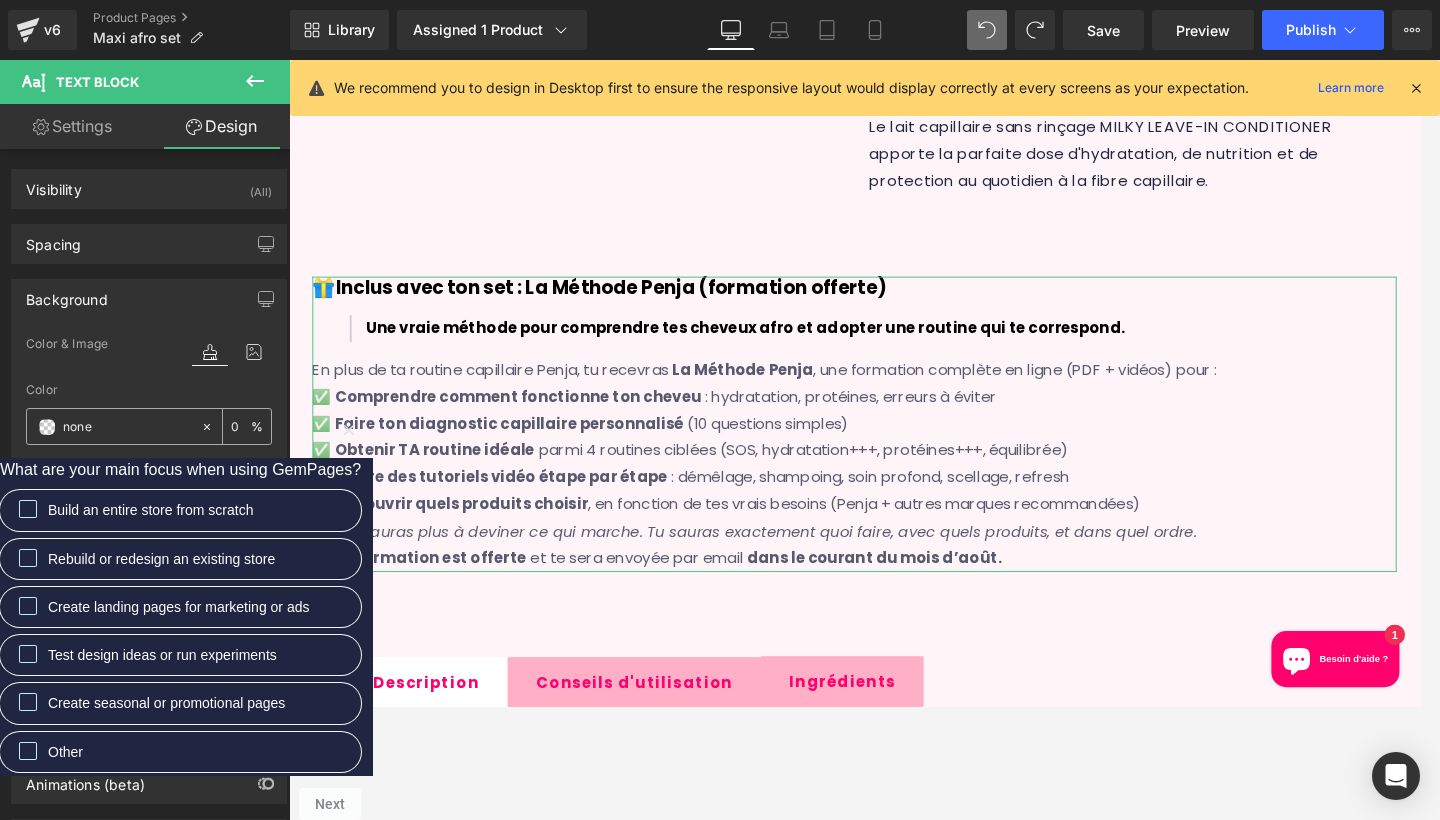 click on "transparent" at bounding box center (127, 427) 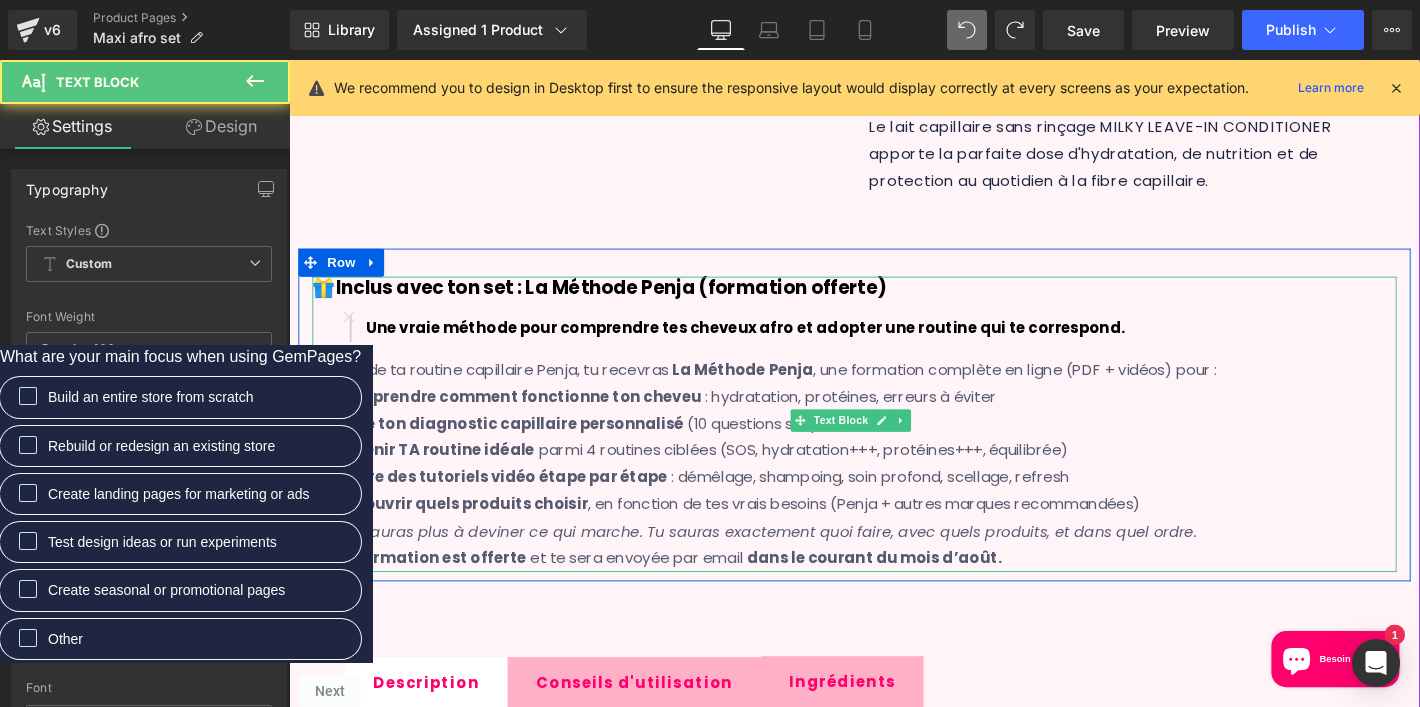 click on "Suivre des tutoriels vidéo étape par étape" at bounding box center (516, 506) 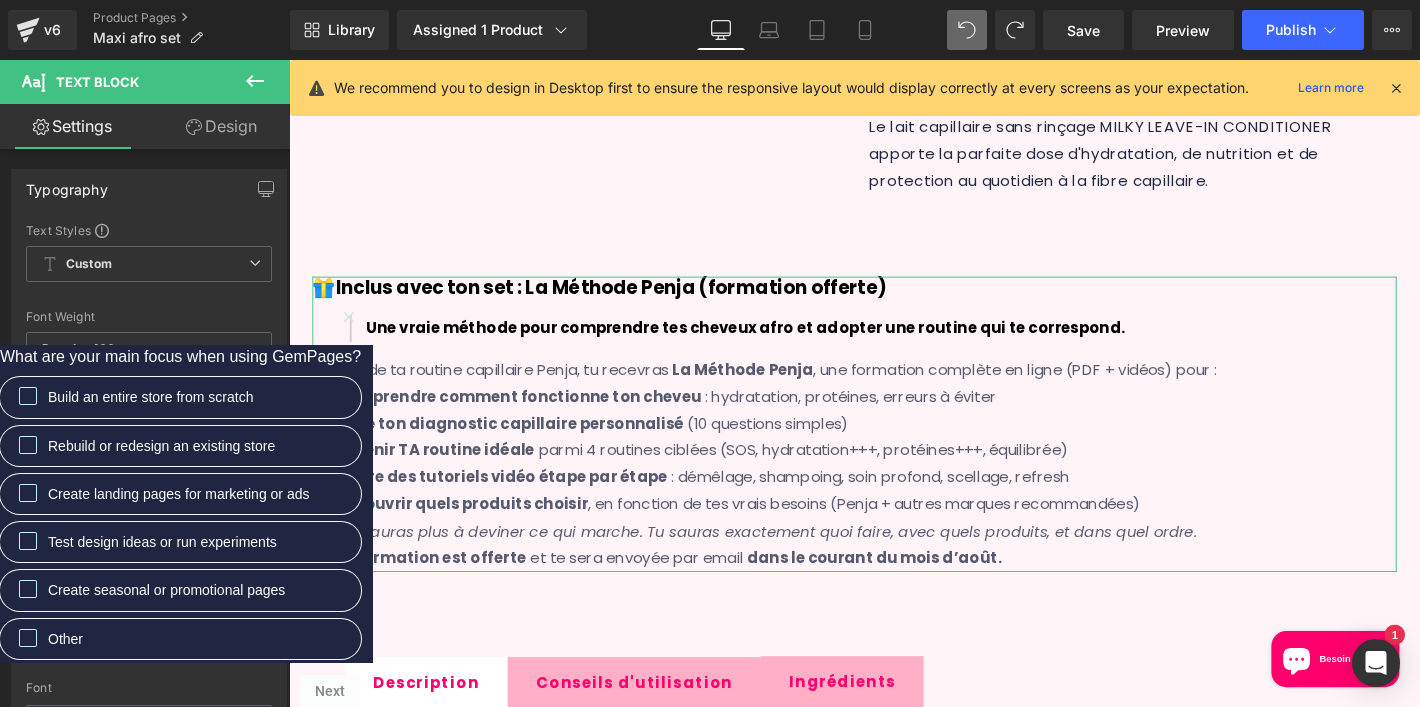 click on "Design" at bounding box center [221, 126] 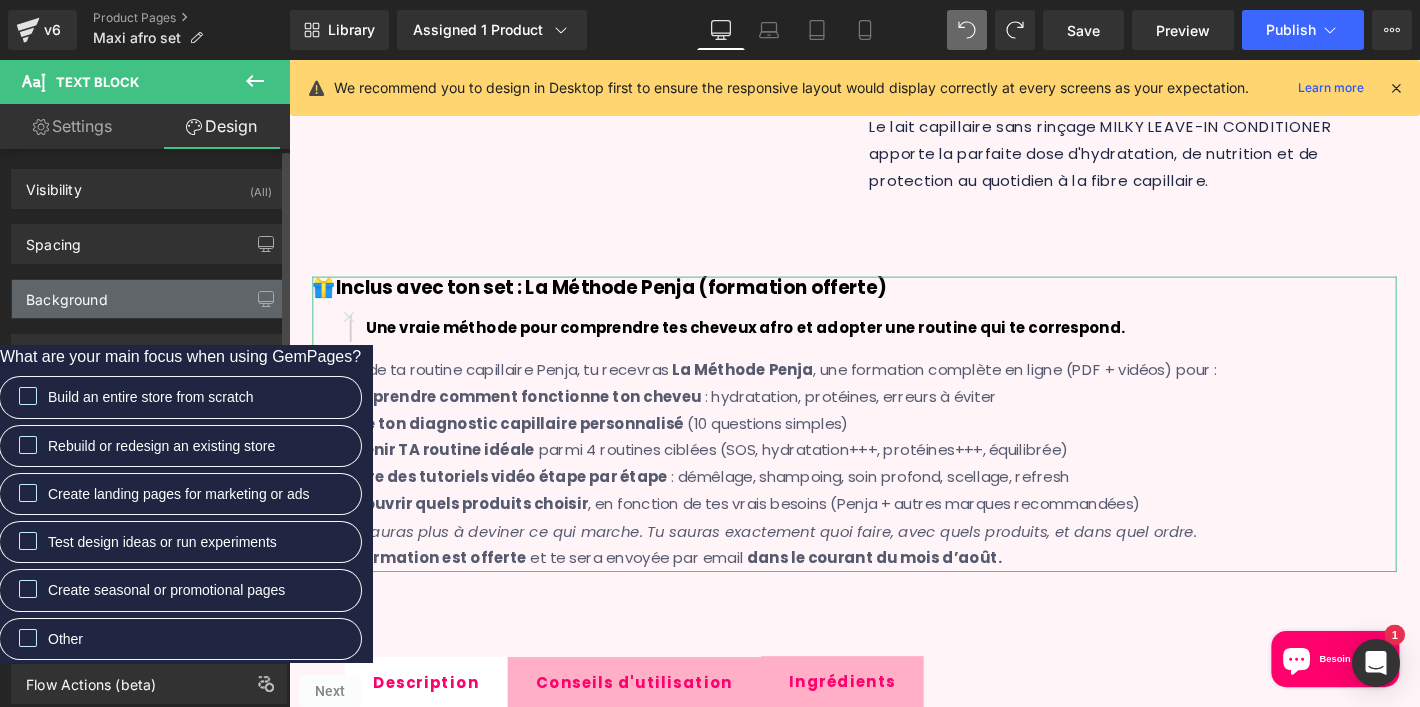 click on "Background" at bounding box center [149, 299] 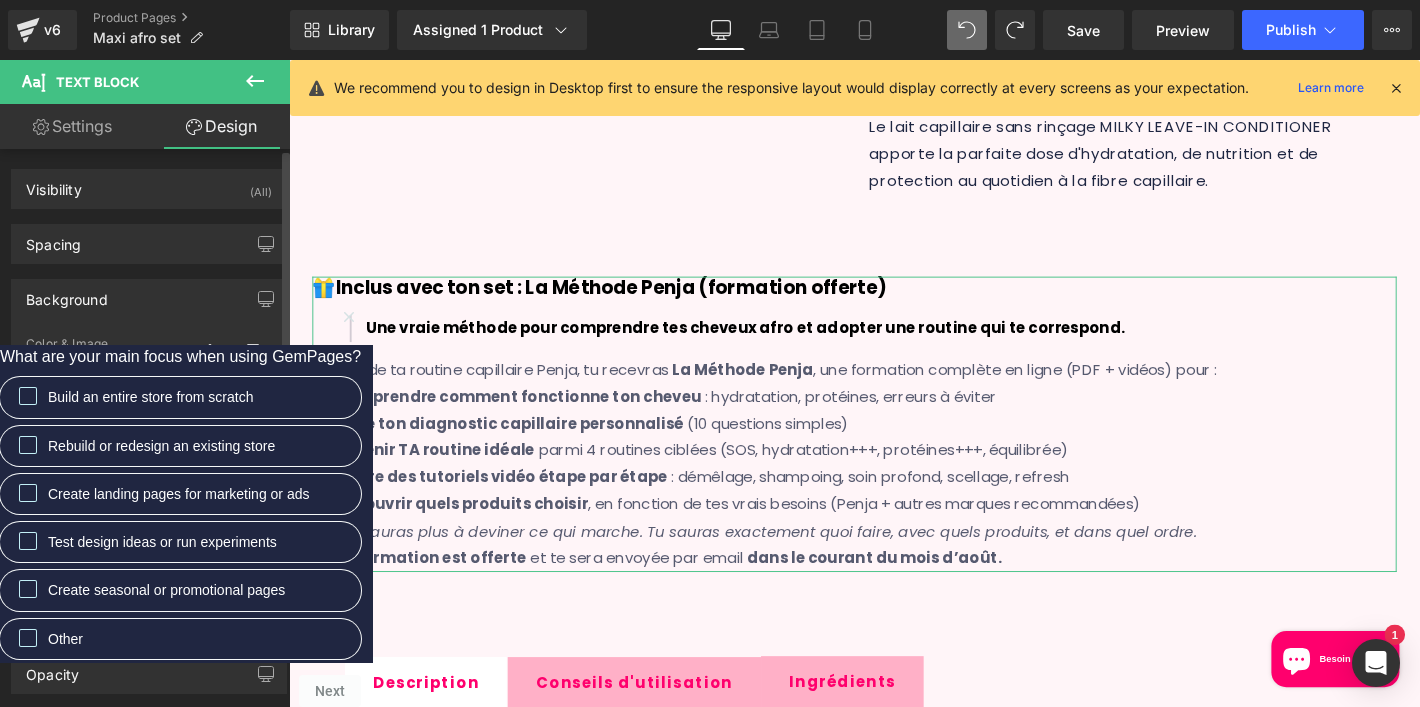 click at bounding box center (127, 427) 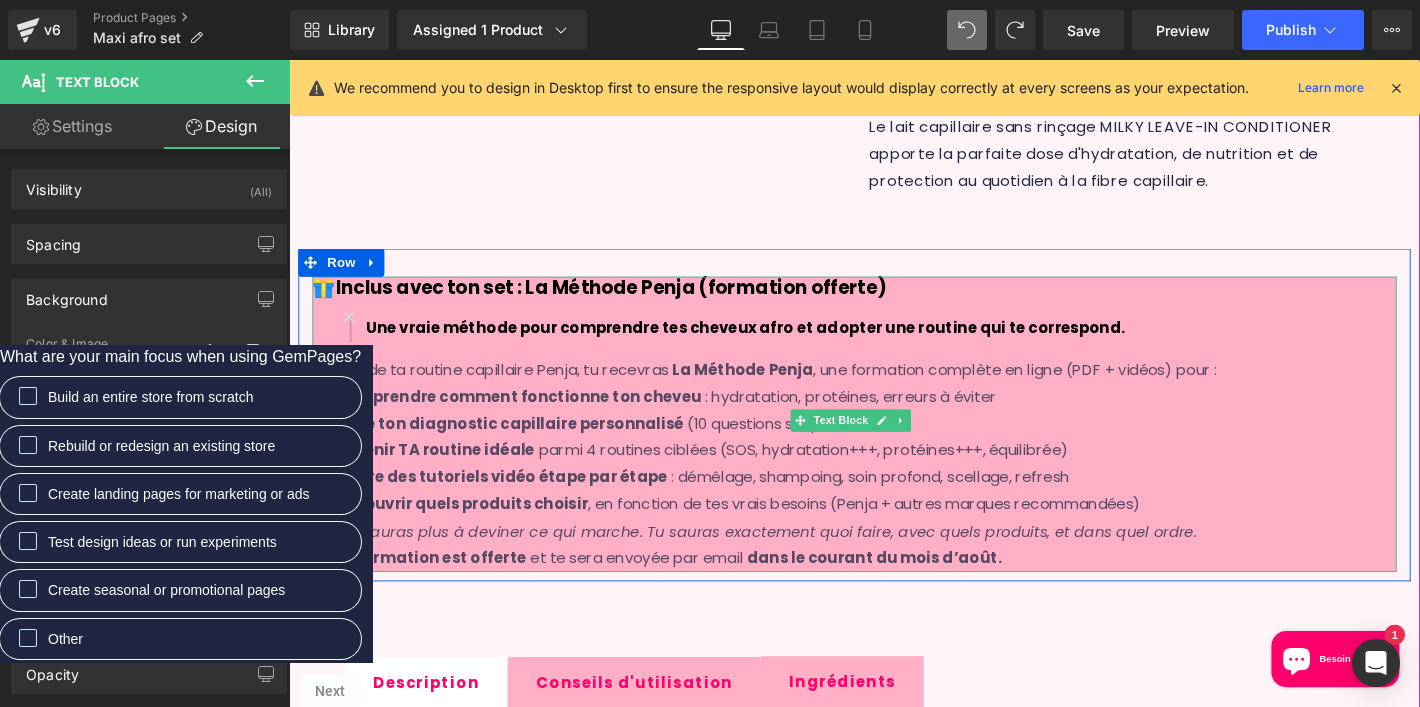 click on "✅   Comprendre comment fonctionne ton cheveu   : hydratation, protéines, erreurs à éviter ✅   Faire ton diagnostic capillaire personnalisé   (10 questions simples) ✅   Obtenir TA routine idéale   parmi 4 routines ciblées (SOS, hydratation+++, protéines+++, équilibrée) ✅   Suivre des tutoriels vidéo étape par étape   : démêlage, shampoing, soin profond, scellage, refresh ✅   Découvrir quels produits choisir , en fonction de tes vrais besoins (Penja + autres marques recommandées)" at bounding box center [894, 479] 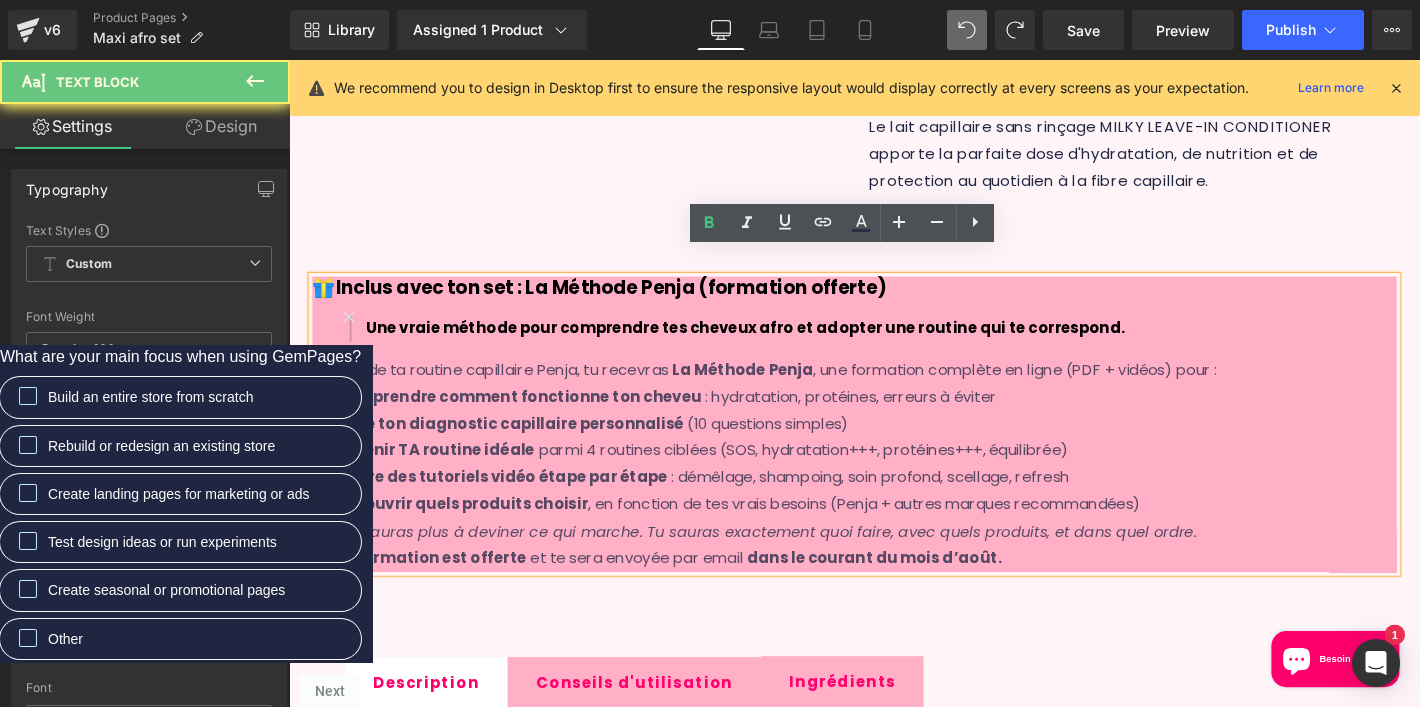 click on "Tu n’auras plus à deviner ce qui marche. Tu sauras exactement quoi faire, avec quels produits, et dans quel ordre." at bounding box center [799, 564] 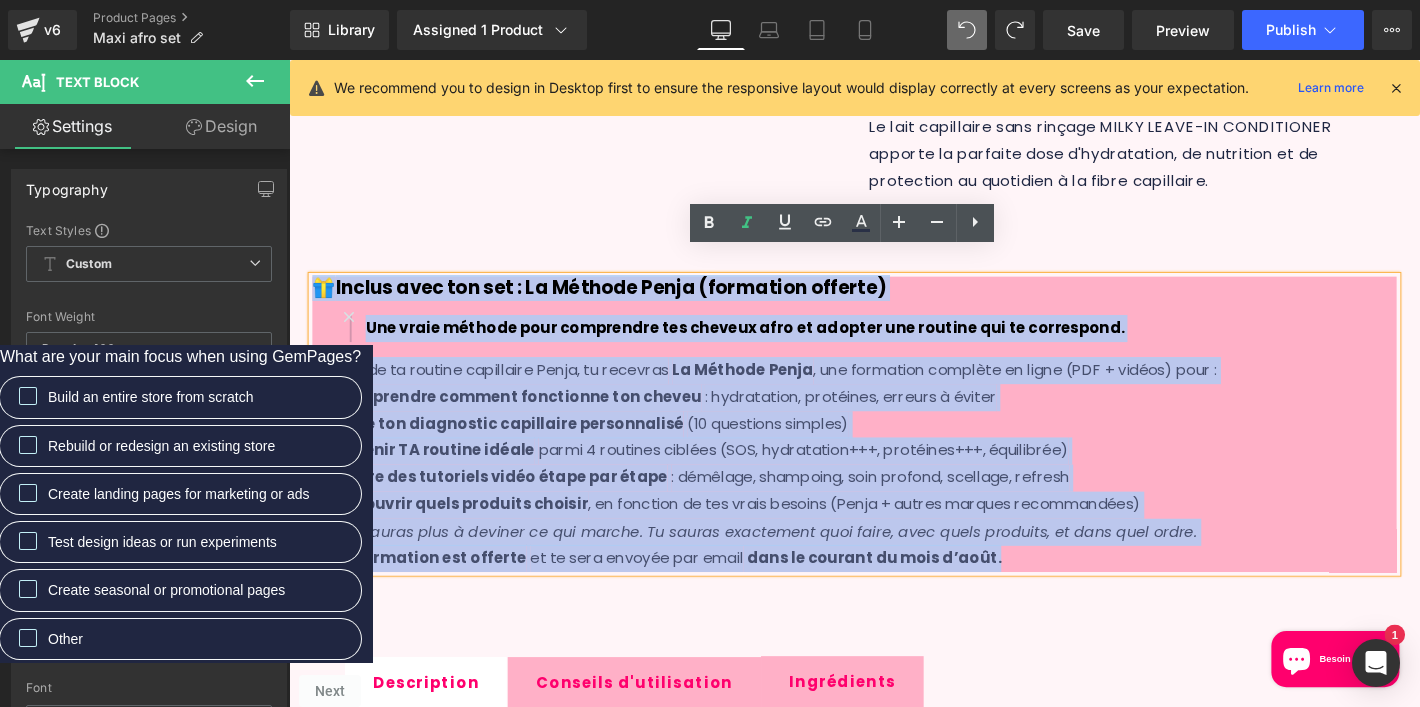 drag, startPoint x: 1055, startPoint y: 560, endPoint x: 271, endPoint y: 246, distance: 844.5425 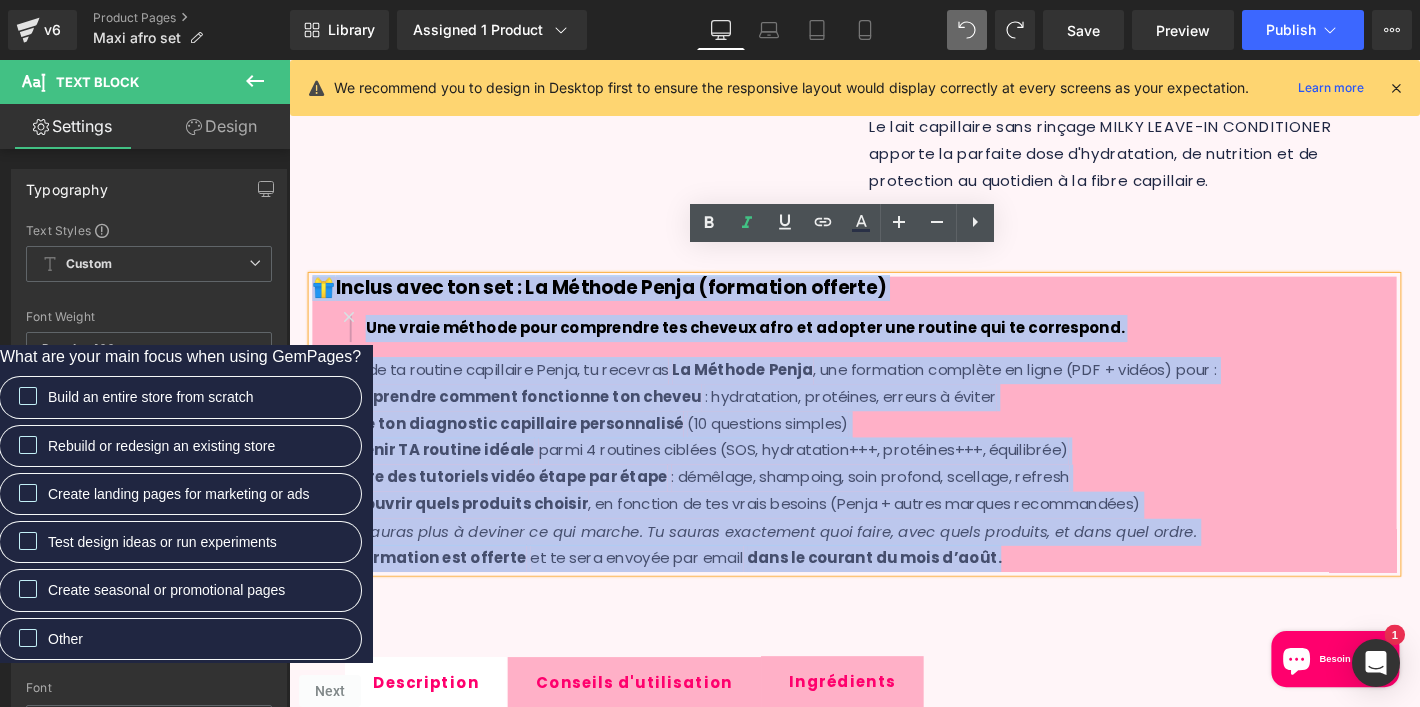 click on "Ignorer et passer au contenu
Livraison [GEOGRAPHIC_DATA] 🇧🇪 - [GEOGRAPHIC_DATA] 🇫🇷 - [GEOGRAPHIC_DATA] 🇱🇺
HOME
SHOP
EXPERTISE
EXPERTISE" at bounding box center (894, -853) 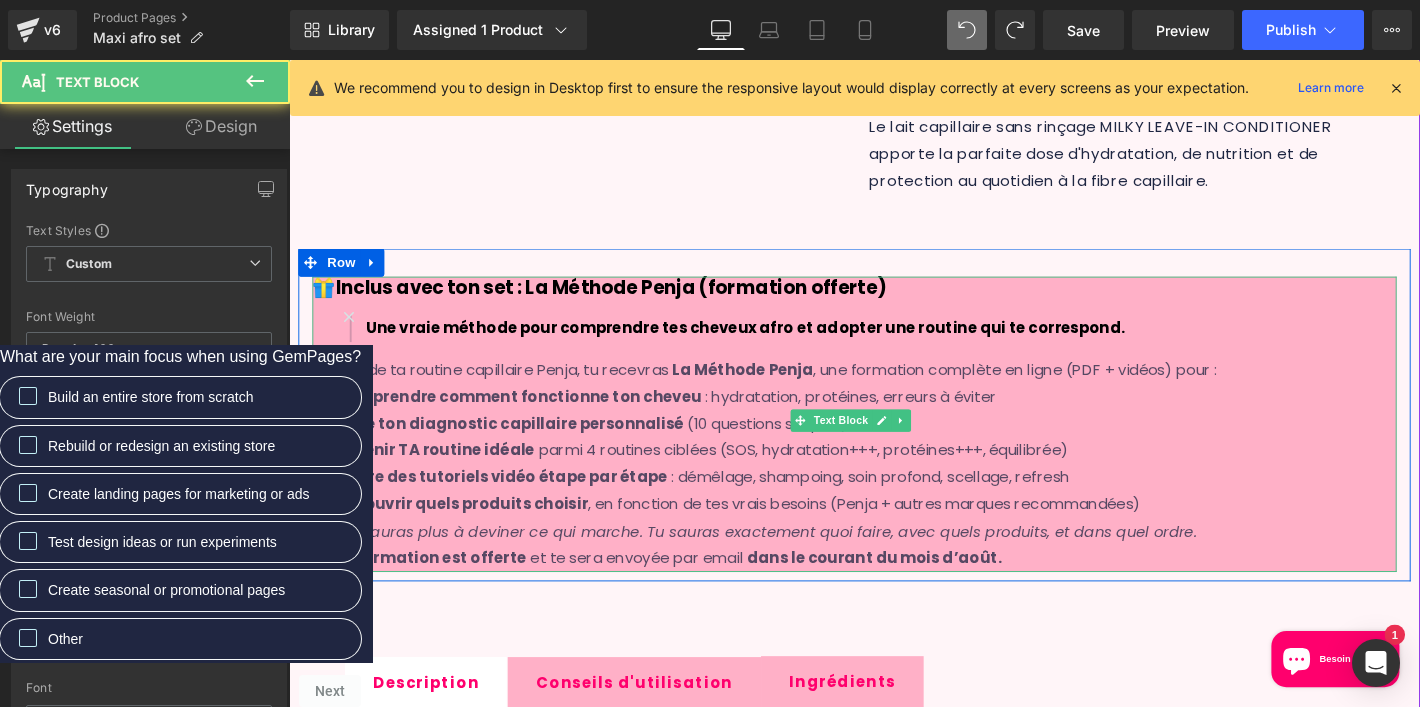 click on "🎁  Inclus avec ton set : La Méthode Penja (formation offerte) Une vraie méthode pour comprendre tes cheveux afro et adopter une routine qui te correspond. En plus de ta routine capillaire Penja, tu recevras   La Méthode Penja , une formation complète en ligne (PDF + vidéos) pour : ✅   Comprendre comment fonctionne ton cheveu   : hydratation, protéines, erreurs à éviter ✅   Faire ton diagnostic capillaire personnalisé   (10 questions simples) ✅   Obtenir TA routine idéale   parmi 4 routines ciblées (SOS, hydratation+++, protéines+++, équilibrée) ✅   Suivre des tutoriels vidéo étape par étape   : démêlage, shampoing, soin profond, scellage, refresh ✅   Découvrir quels produits choisir , en fonction de tes vrais besoins (Penja + autres marques recommandées) 💬   Tu n’auras plus à deviner ce qui marche. Tu sauras exactement quoi faire, avec quels produits, et dans quel ordre. 📬   La formation est offerte   et te sera envoyée par email" at bounding box center (894, 450) 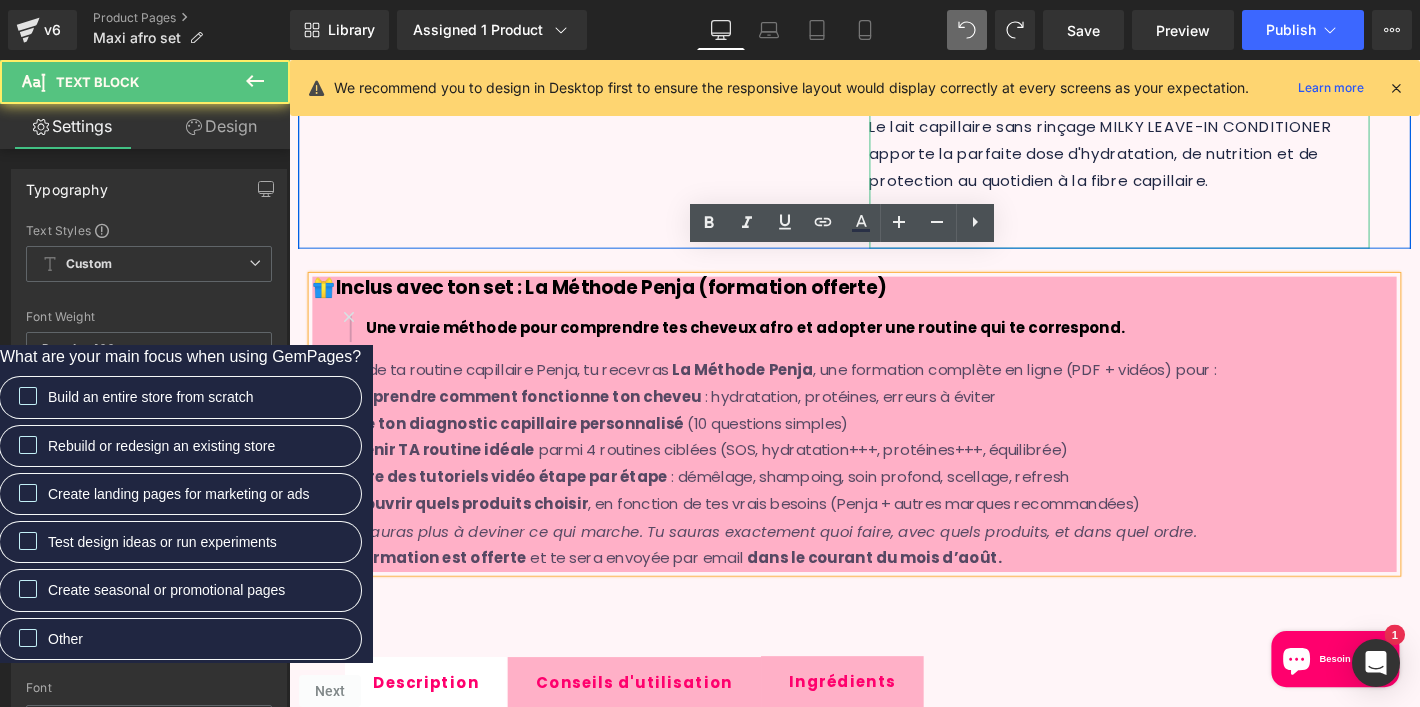 click at bounding box center (1178, 247) 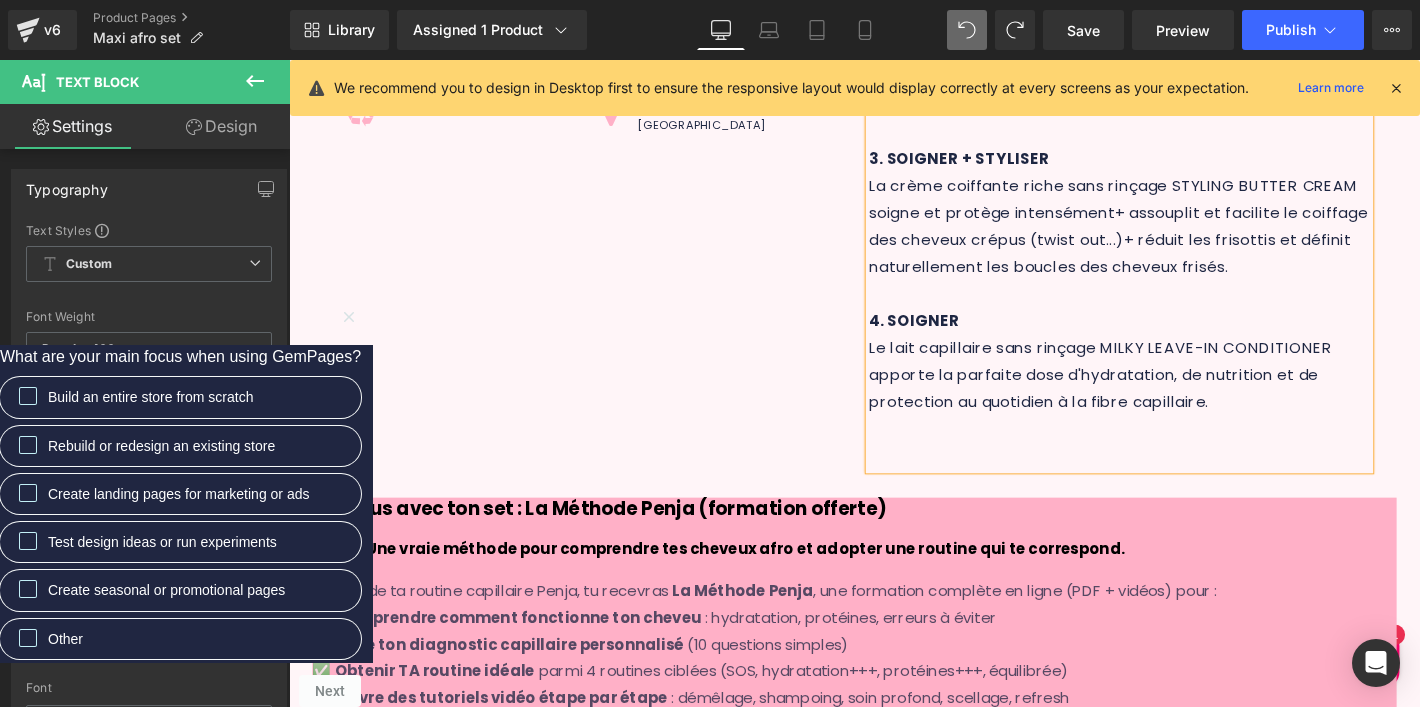 scroll, scrollTop: 1025, scrollLeft: 0, axis: vertical 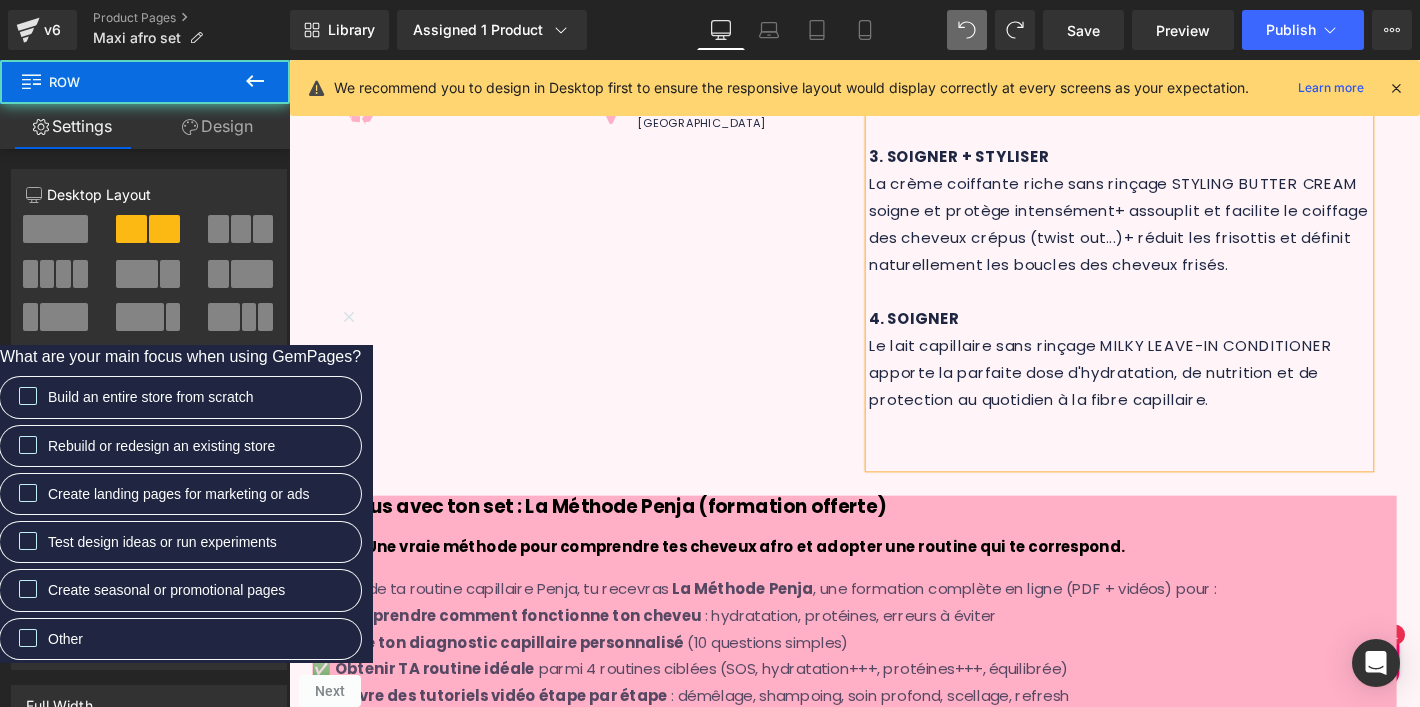 click on "Sale Off
(P) Image
‹ ›" at bounding box center (894, -119) 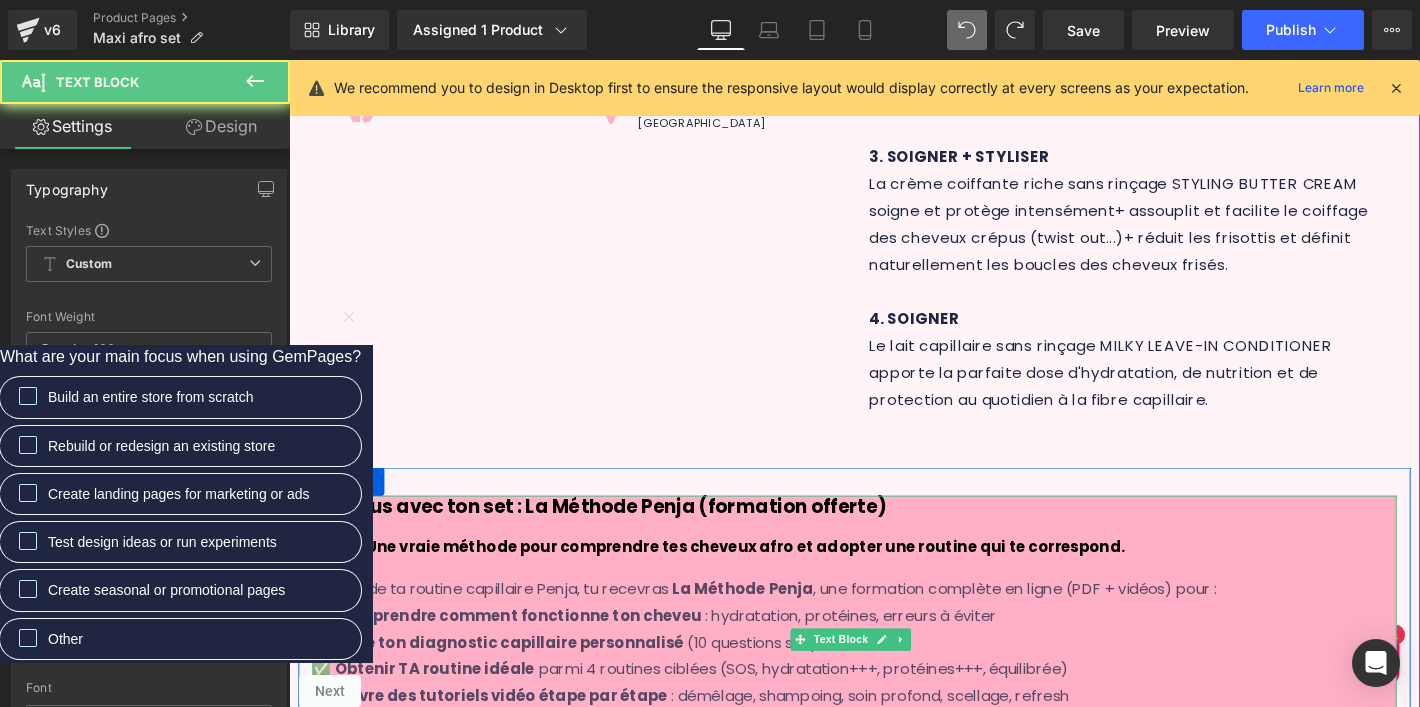 drag, startPoint x: 803, startPoint y: 563, endPoint x: 837, endPoint y: 548, distance: 37.161808 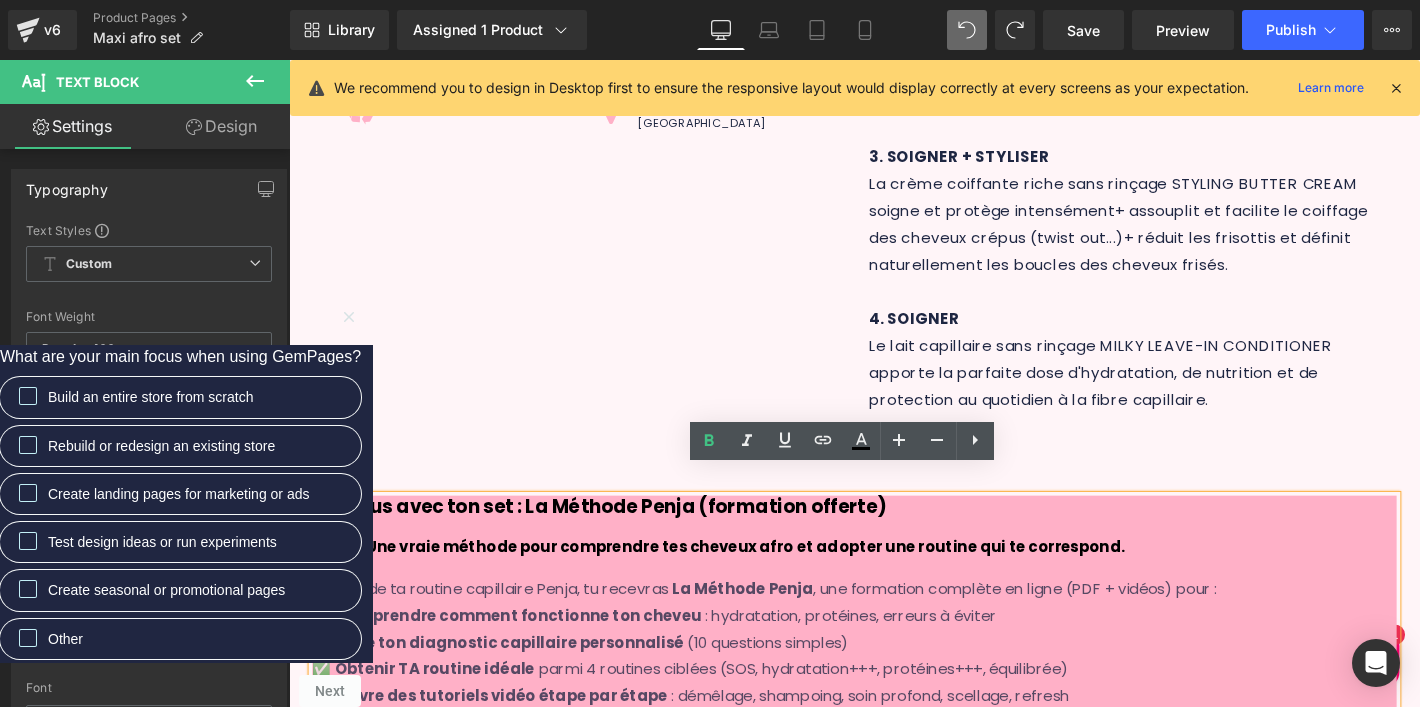 click on "🎁  Inclus avec ton set : La Méthode Penja (formation offerte)" at bounding box center [894, 538] 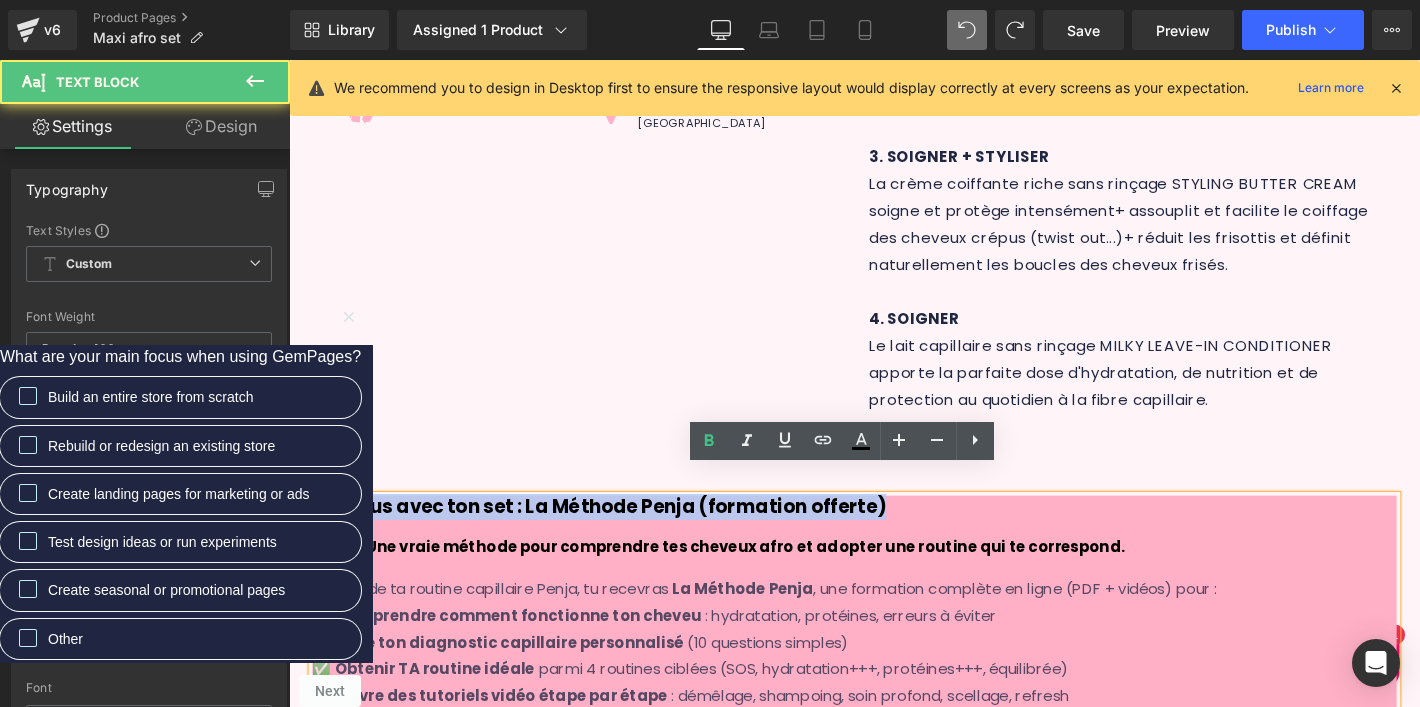 drag, startPoint x: 984, startPoint y: 515, endPoint x: 291, endPoint y: 502, distance: 693.12195 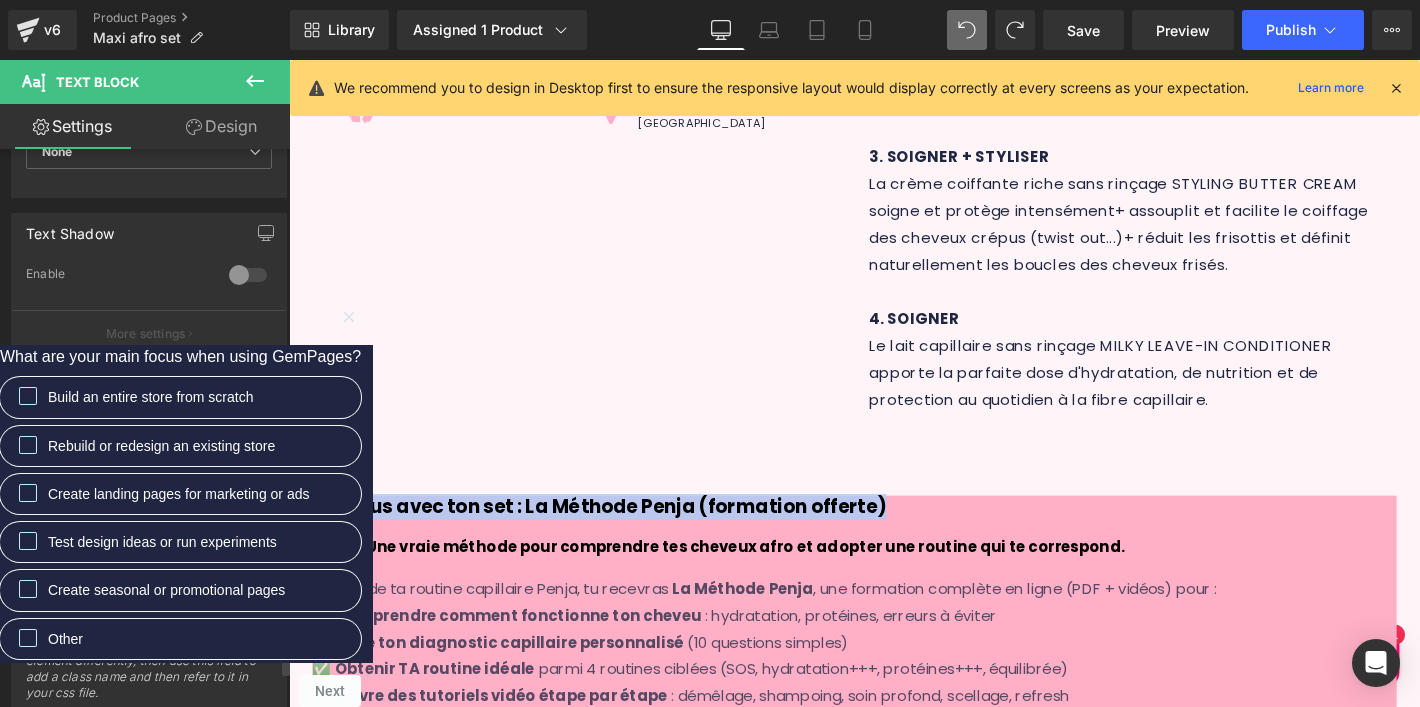 scroll, scrollTop: 625, scrollLeft: 0, axis: vertical 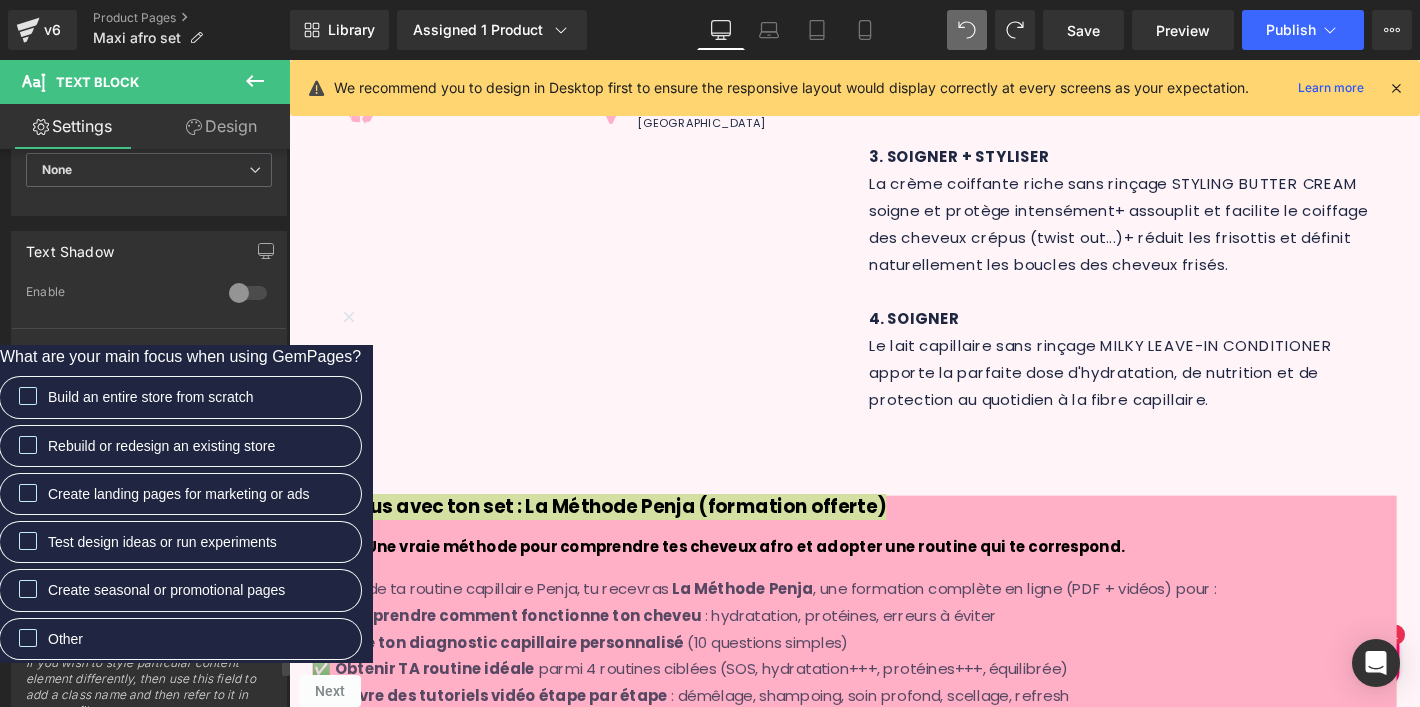click at bounding box center [119, 483] 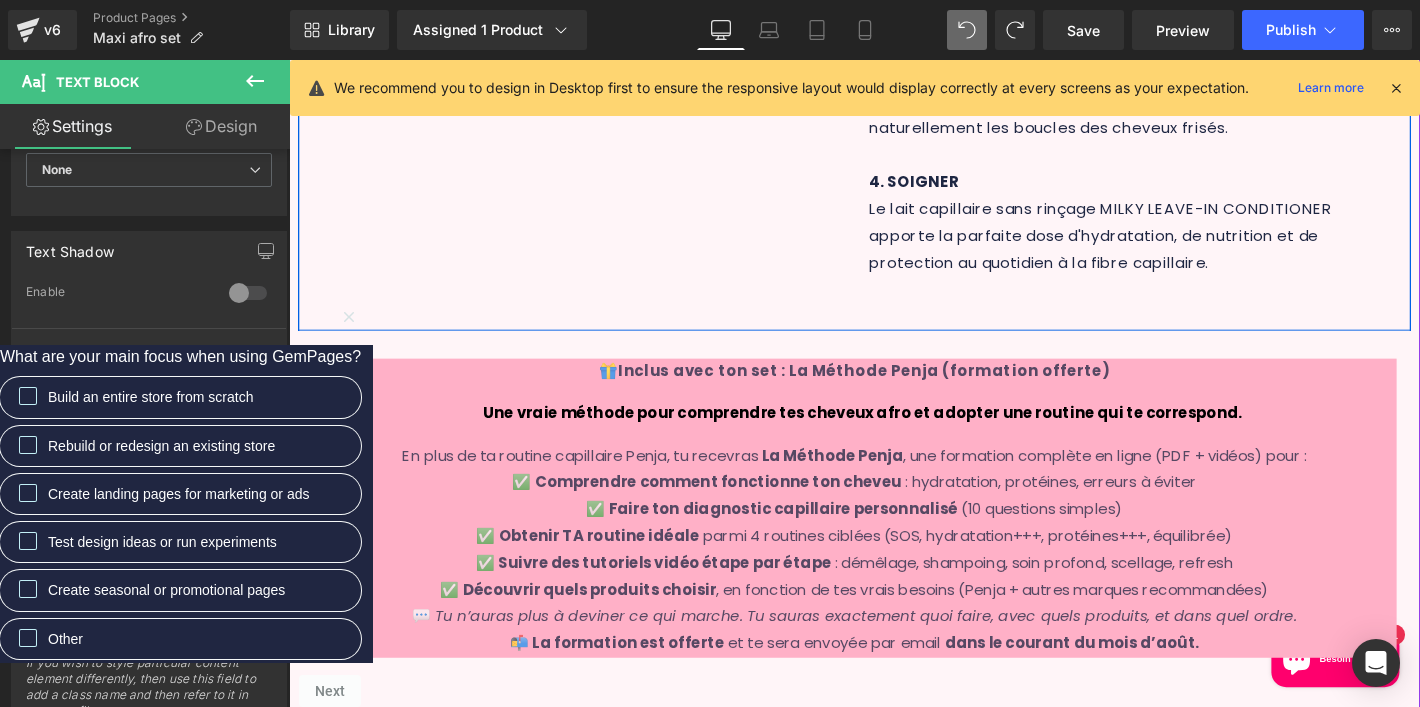 scroll, scrollTop: 1175, scrollLeft: 0, axis: vertical 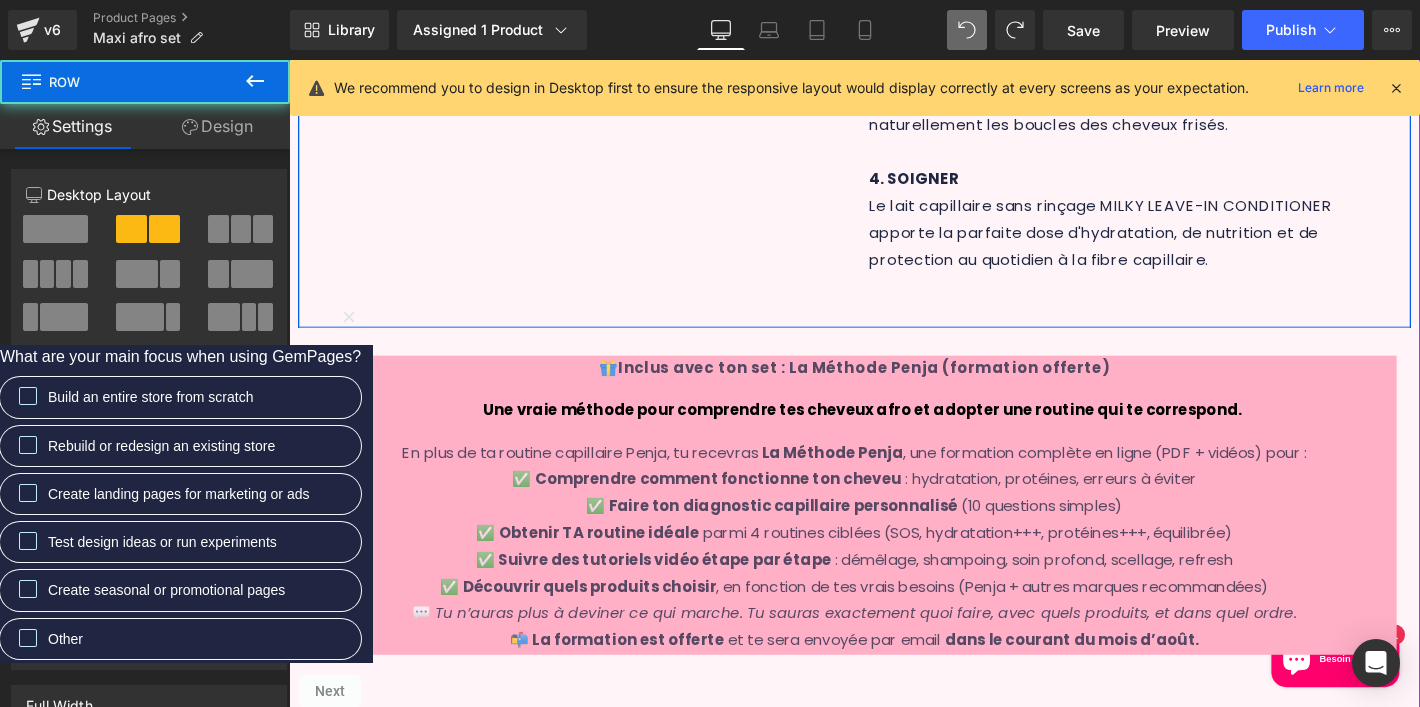 click on "Sale Off
(P) Image
‹ ›" at bounding box center (894, -269) 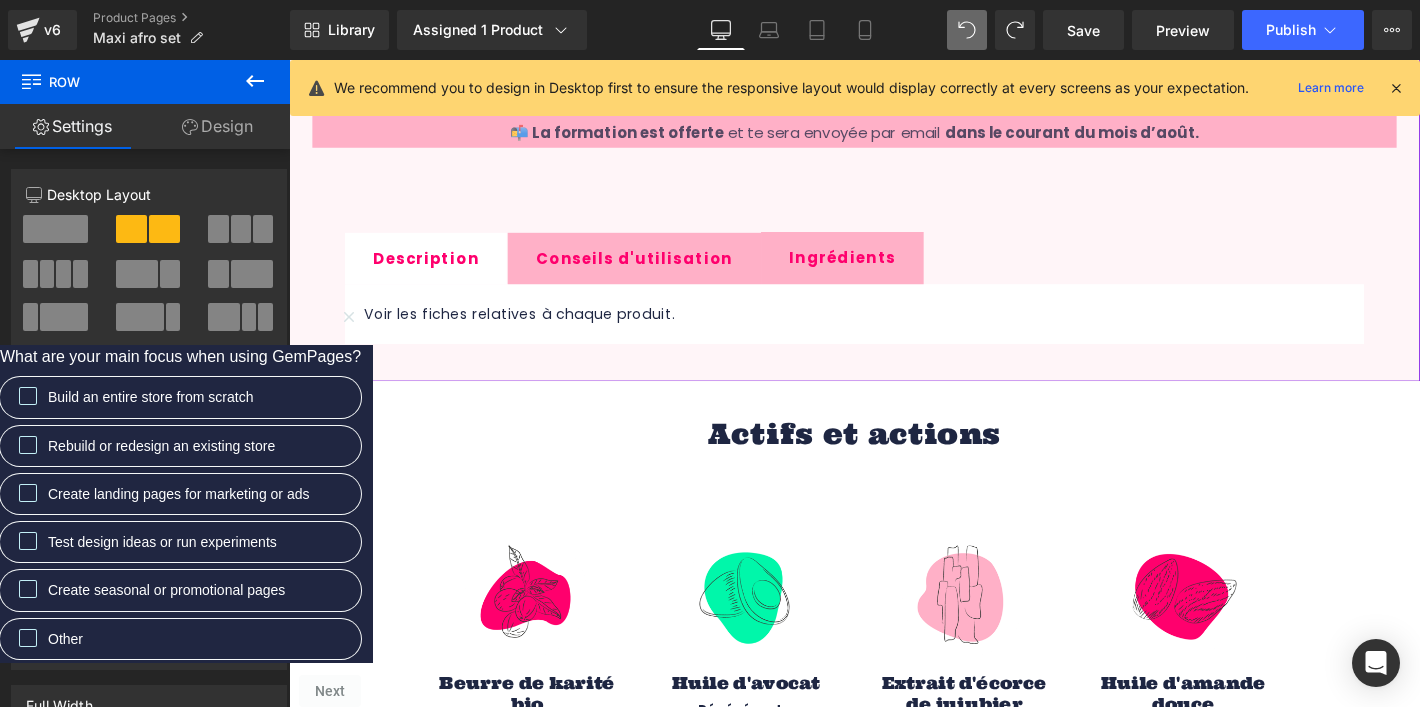 scroll, scrollTop: 1719, scrollLeft: 0, axis: vertical 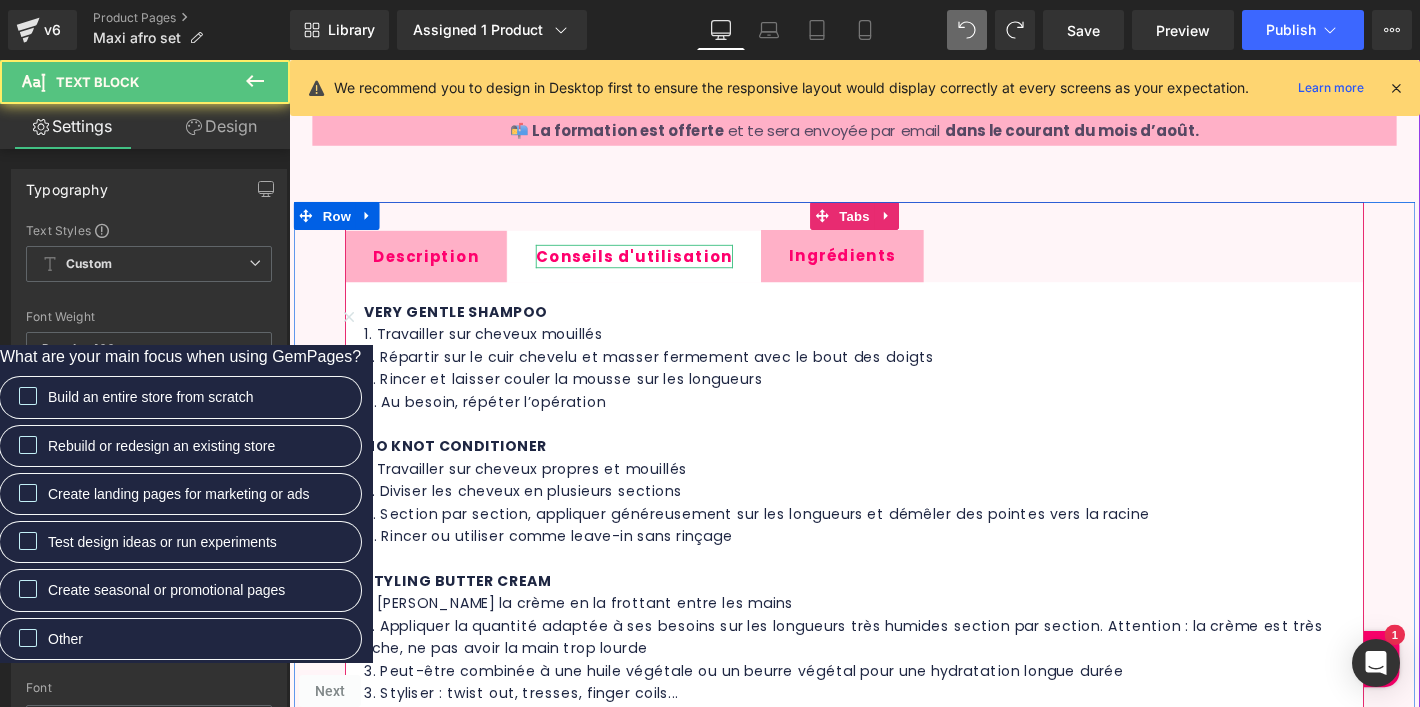 click on "Conseils d'utilisation" at bounding box center (658, 270) 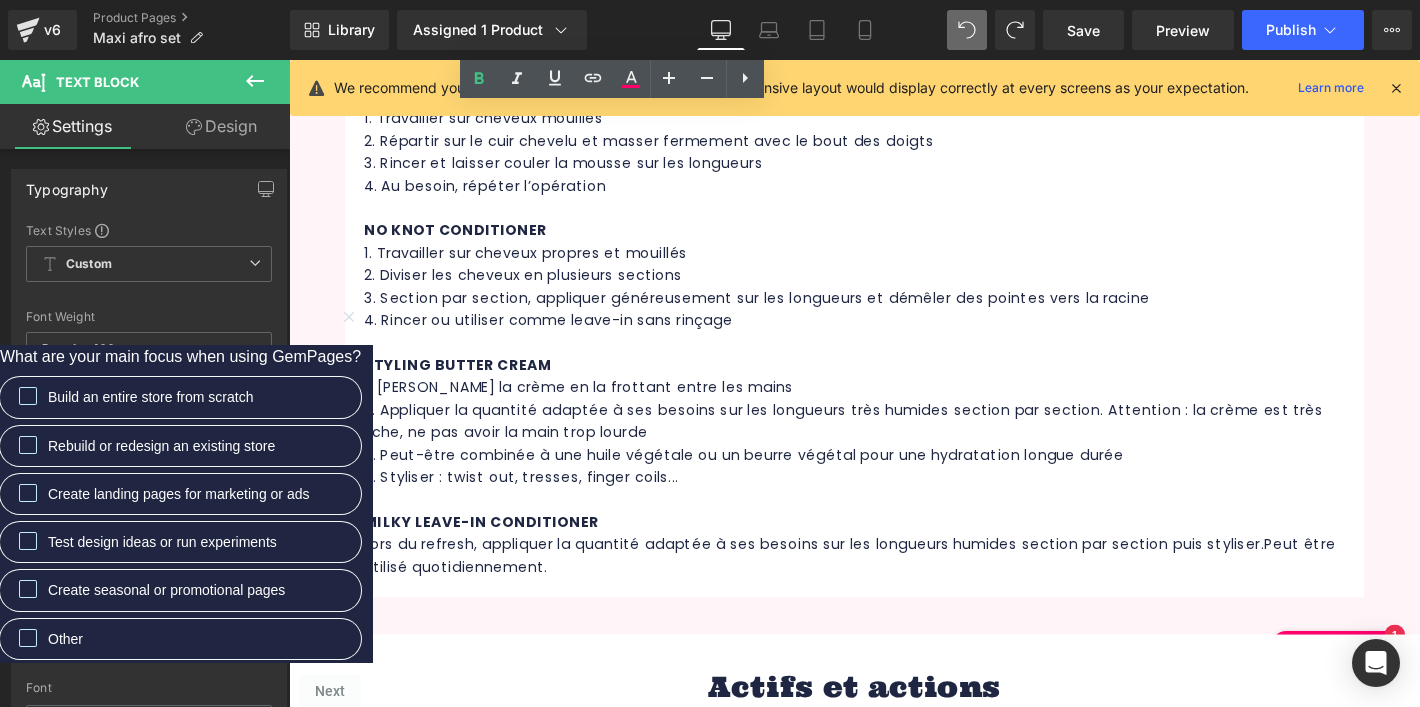scroll, scrollTop: 1570, scrollLeft: 0, axis: vertical 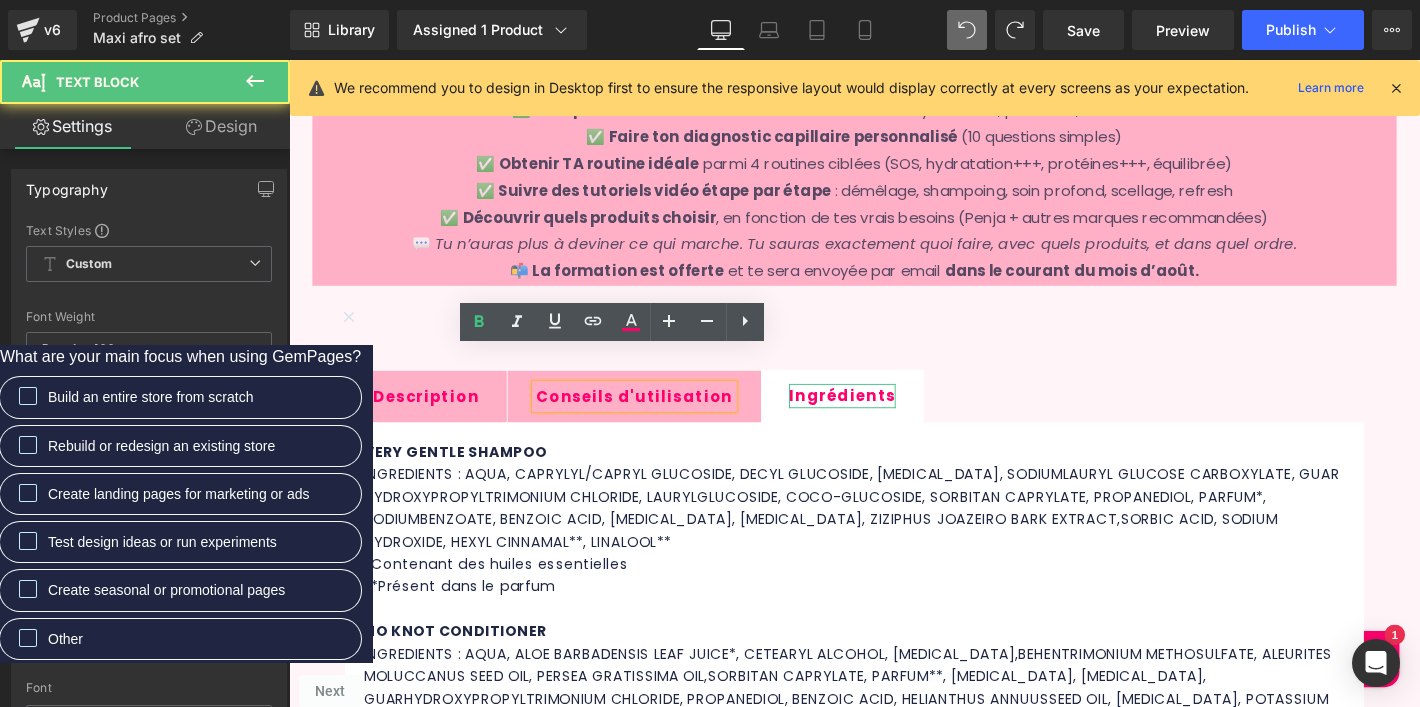 click on "Ingrédients Text Block" at bounding box center [881, 419] 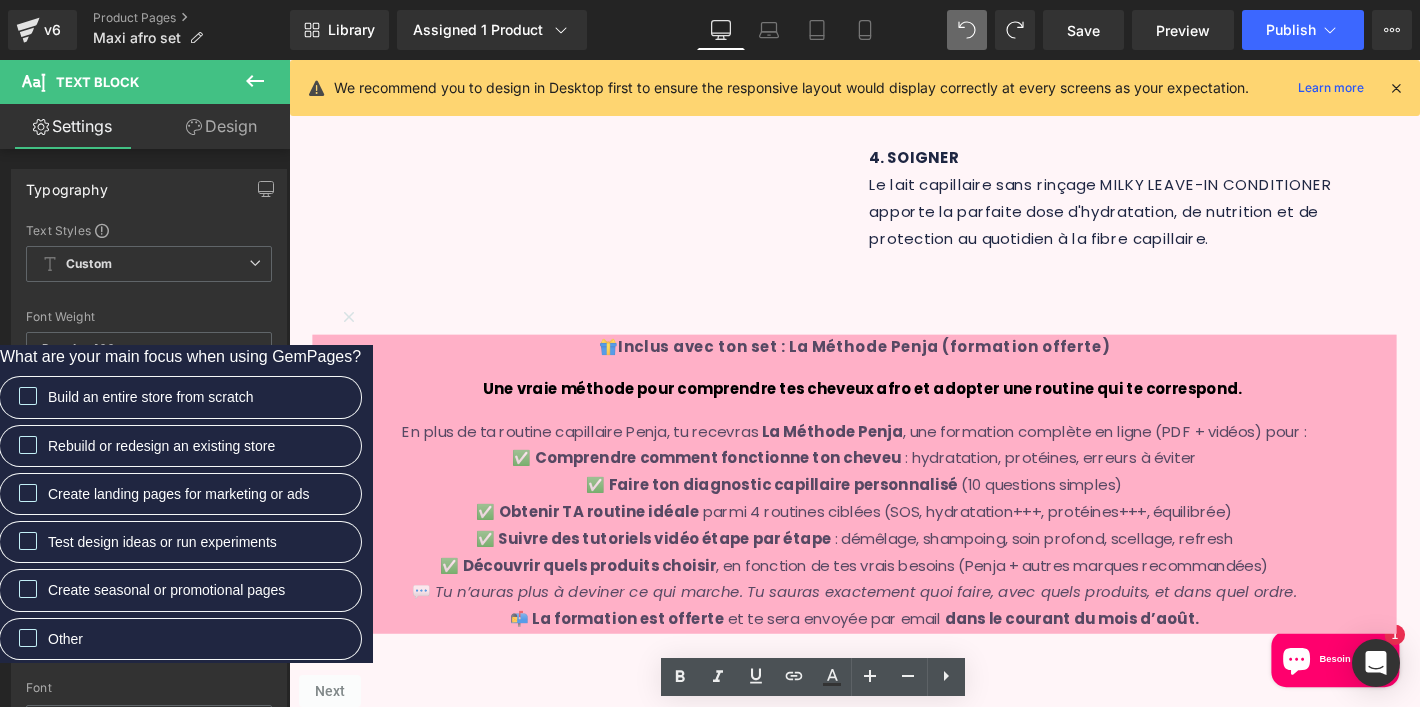 scroll, scrollTop: 1202, scrollLeft: 0, axis: vertical 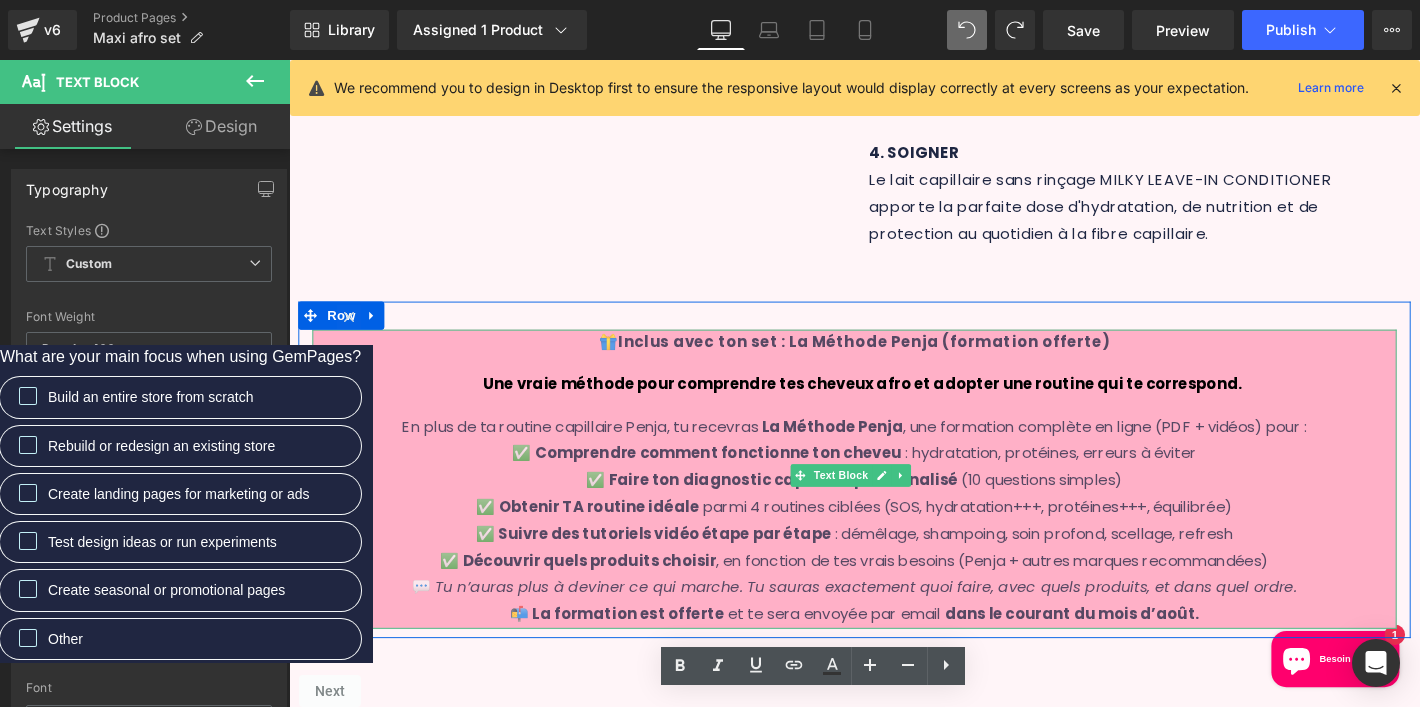 click on "Une vraie méthode pour comprendre tes cheveux afro et adopter une routine qui te correspond." at bounding box center (902, 408) 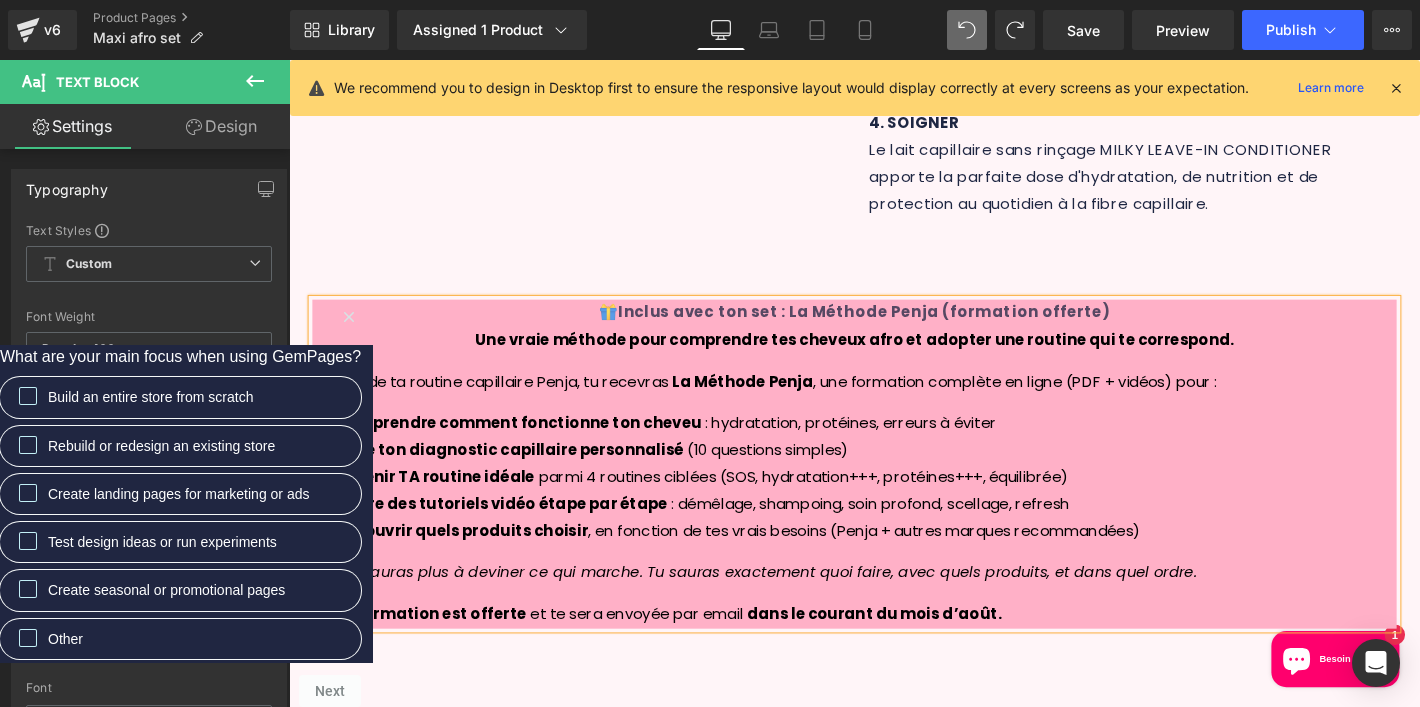 scroll, scrollTop: 1250, scrollLeft: 0, axis: vertical 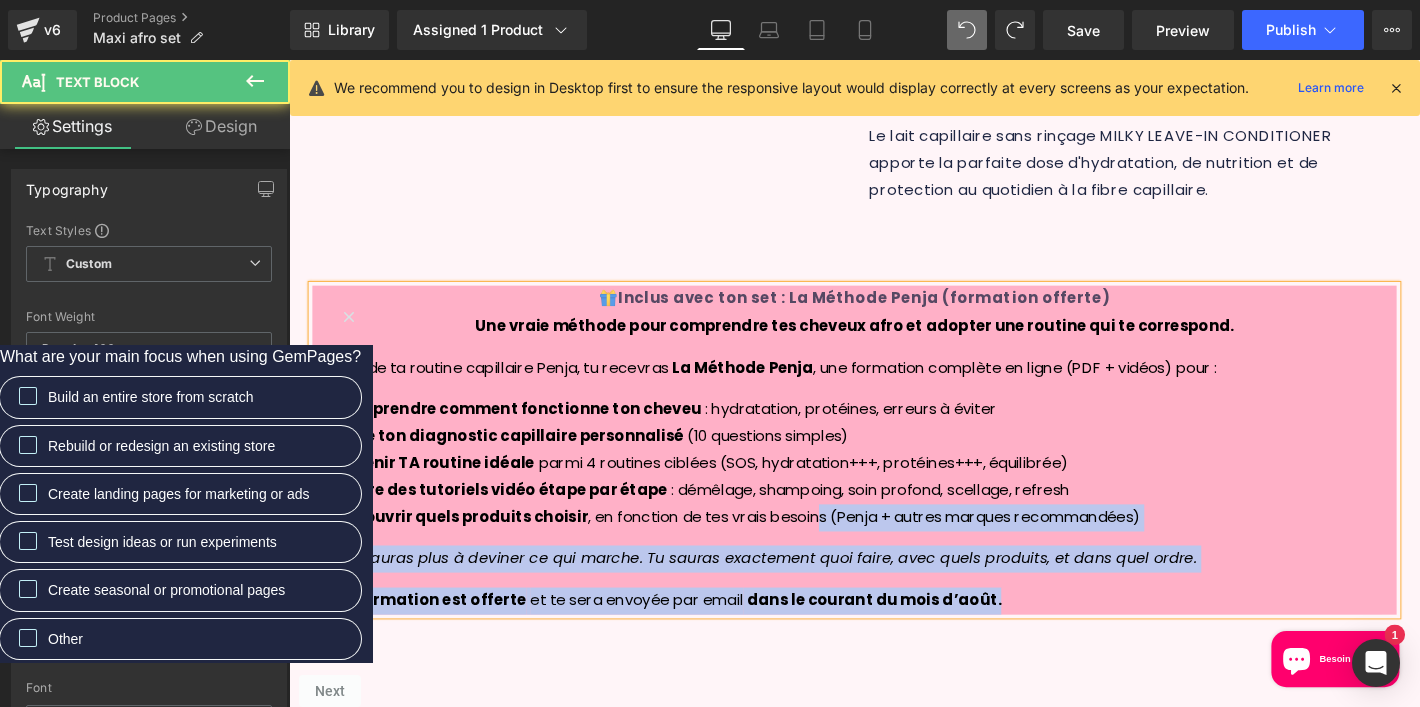 drag, startPoint x: 1076, startPoint y: 592, endPoint x: 852, endPoint y: 500, distance: 242.15697 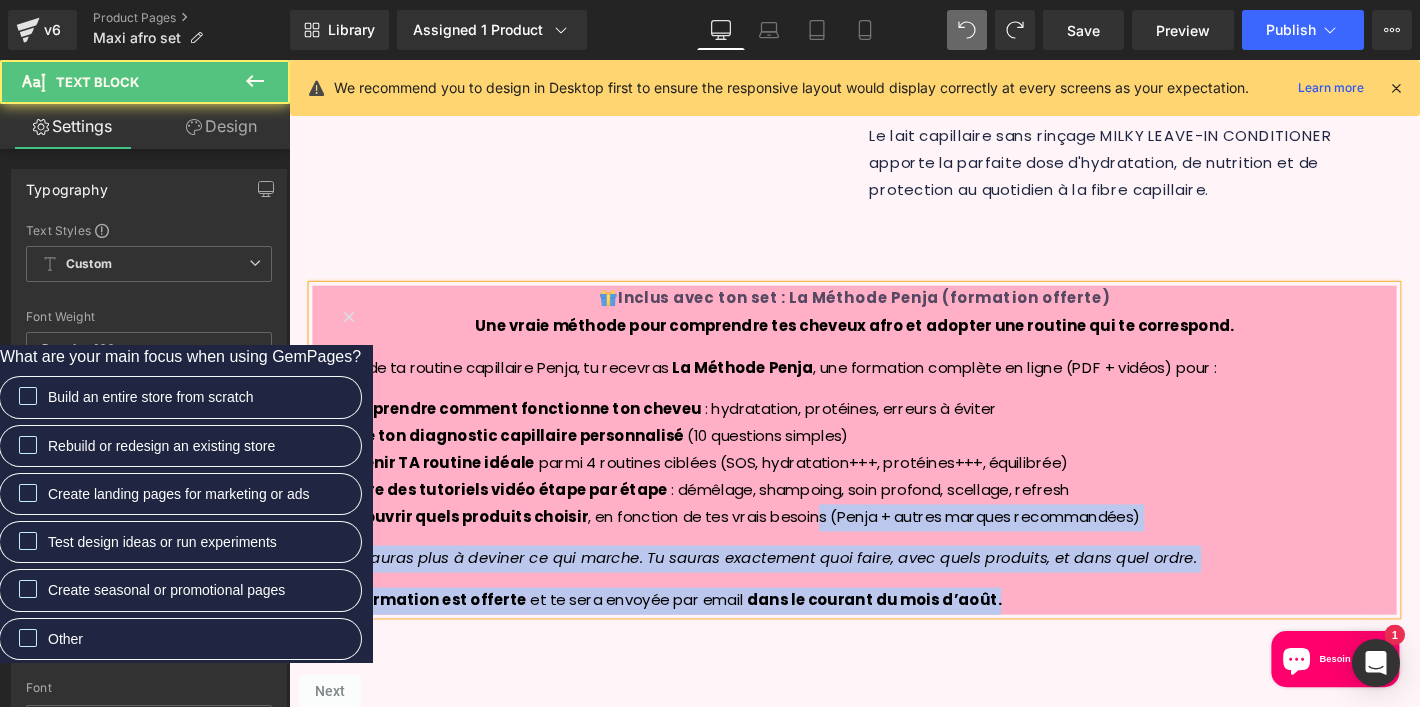 click on "Une vraie méthode pour comprendre tes cheveux afro et adopter une routine qui te correspond. En plus de ta routine capillaire Penja, tu recevras   La Méthode Penja , une formation complète en ligne (PDF + vidéos) pour : ✅   Comprendre comment fonctionne ton cheveu   : hydratation, protéines, erreurs à éviter ✅   Faire ton diagnostic capillaire personnalisé   (10 questions simples) ✅   Obtenir TA routine idéale   parmi 4 routines ciblées (SOS, hydratation+++, protéines+++, équilibrée) ✅   Suivre des tutoriels vidéo étape par étape   : démêlage, shampoing, soin profond, scellage, refresh ✅   Découvrir quels produits choisir , en fonction de tes vrais besoins (Penja + autres marques recommandées) 💬   Tu n’auras plus à deviner ce qui marche. Tu sauras exactement quoi faire, avec quels produits, et dans quel ordre. 📬   La formation est offerte   et te sera envoyée par email   dans le courant du mois d’août." at bounding box center (894, 491) 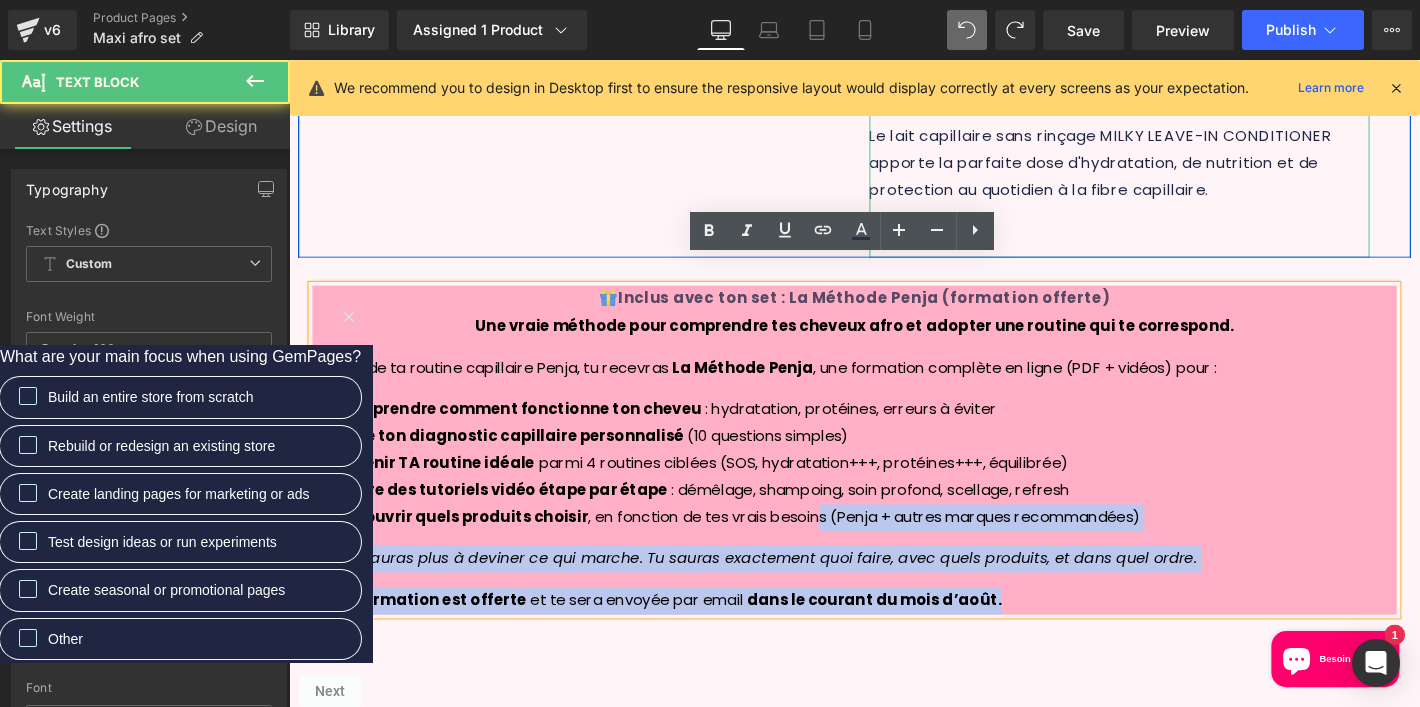 click on "Le lait capillaire sans rinçage MILKY LEAVE-IN CONDITIONER apporte la parfaite dose d'hydratation, de nutrition et de protection au quotidien à la fibre capillaire." at bounding box center [1157, 169] 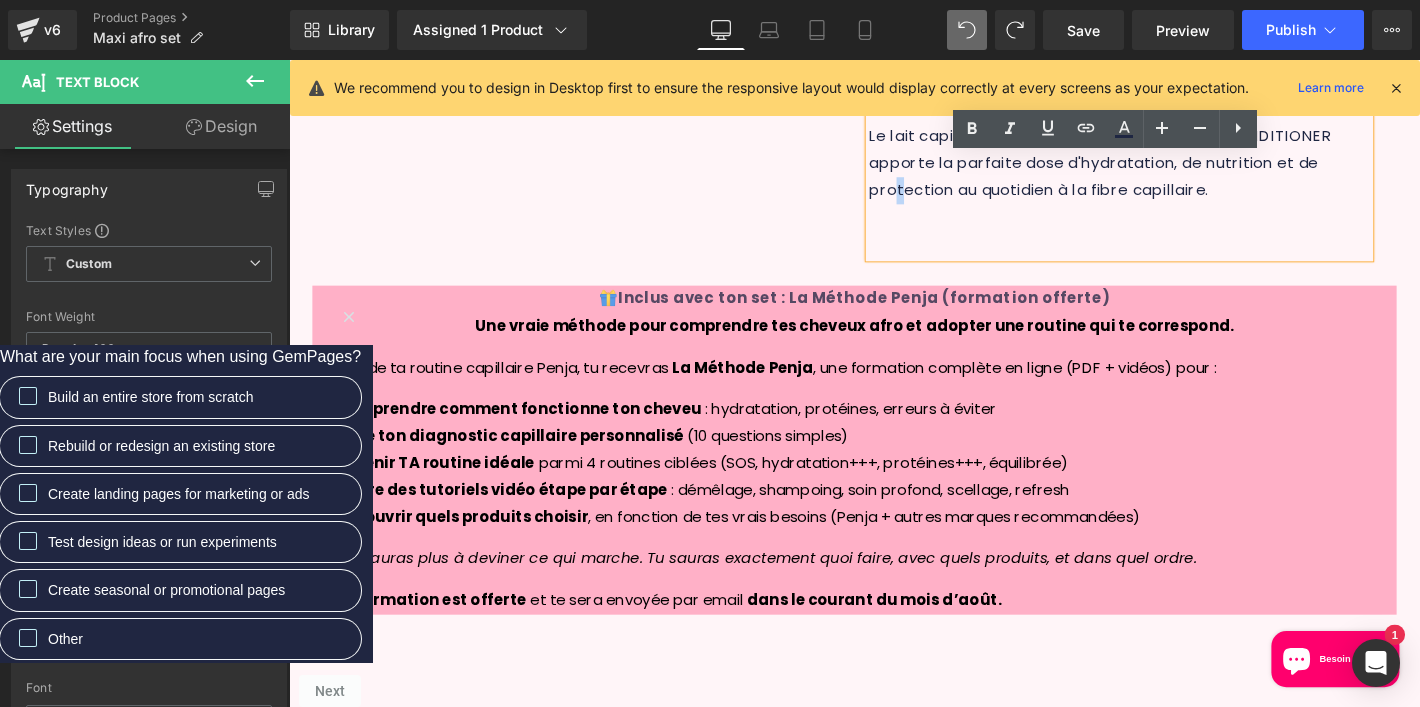 click on "Le lait capillaire sans rinçage MILKY LEAVE-IN CONDITIONER apporte la parfaite dose d'hydratation, de nutrition et de protection au quotidien à la fibre capillaire." at bounding box center (1157, 169) 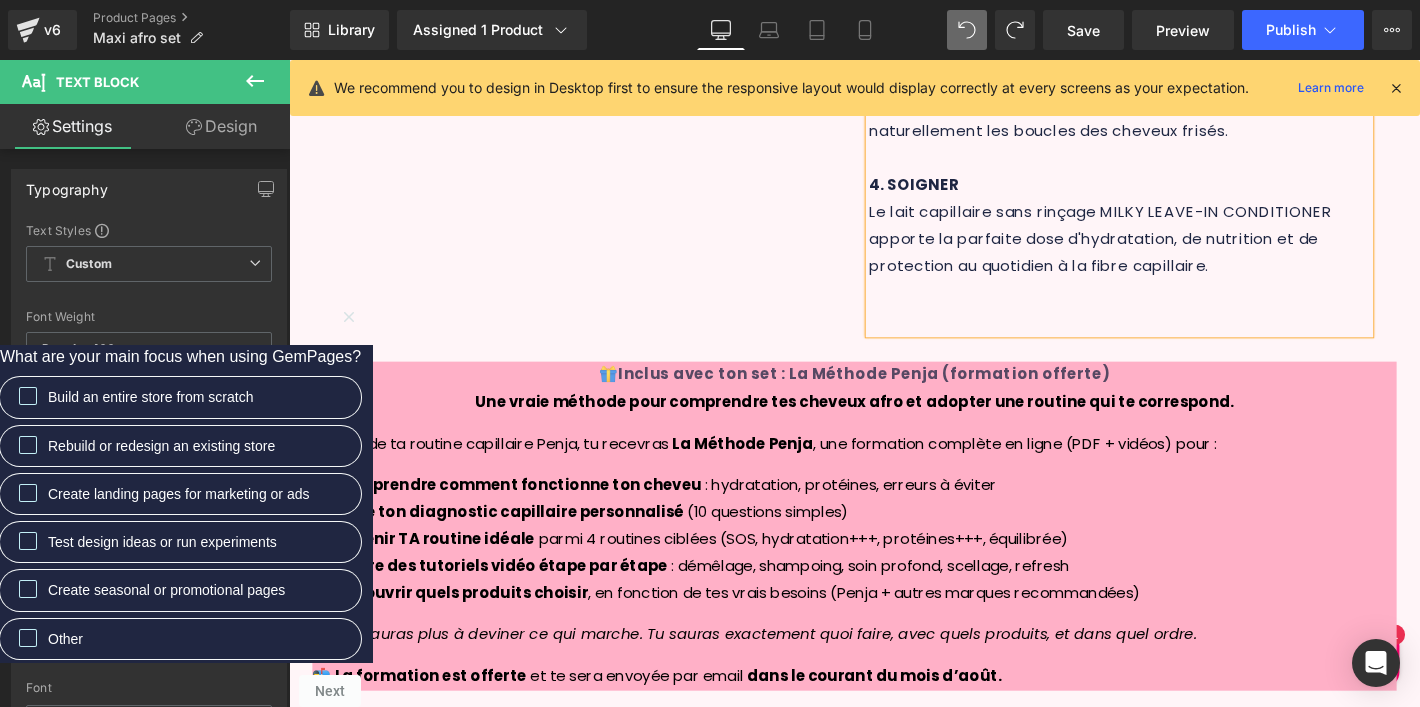 scroll, scrollTop: 1173, scrollLeft: 0, axis: vertical 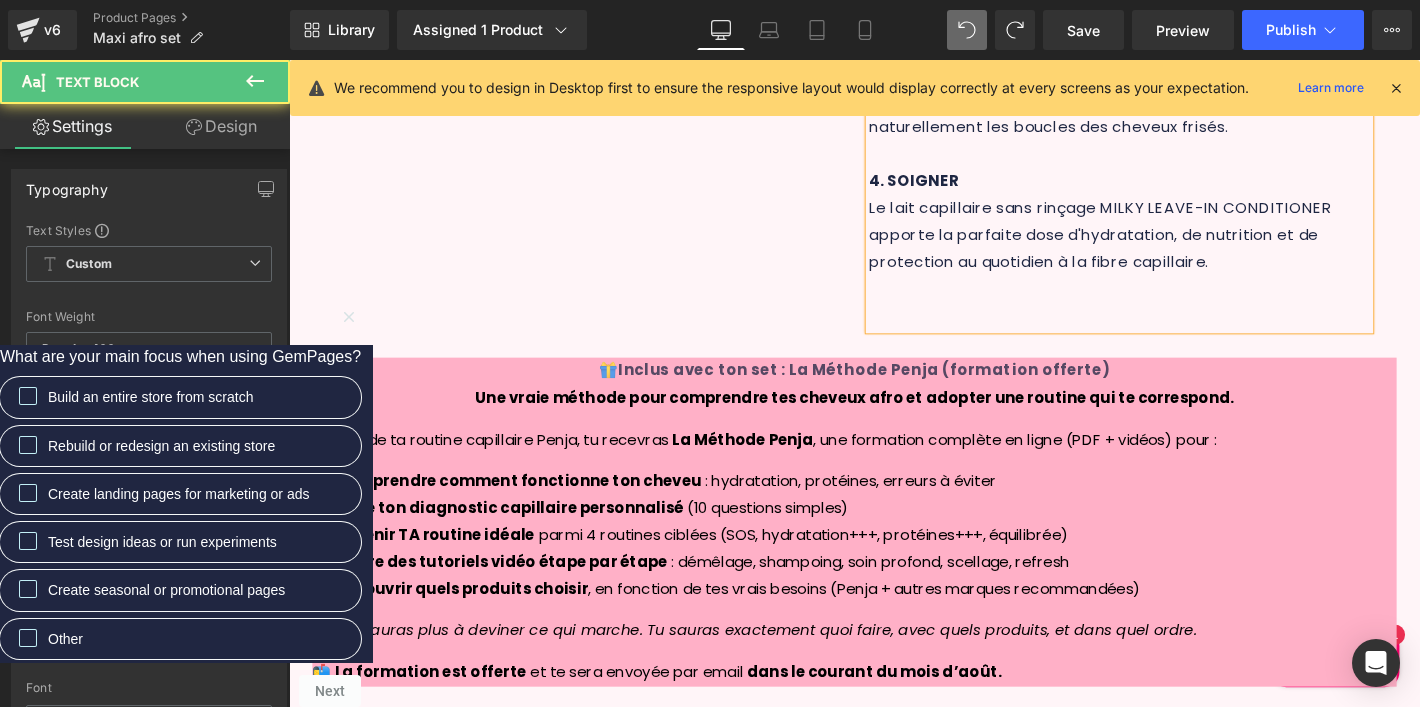 click on "Le lait capillaire sans rinçage MILKY LEAVE-IN CONDITIONER apporte la parfaite dose d'hydratation, de nutrition et de protection au quotidien à la fibre capillaire." at bounding box center (1157, 246) 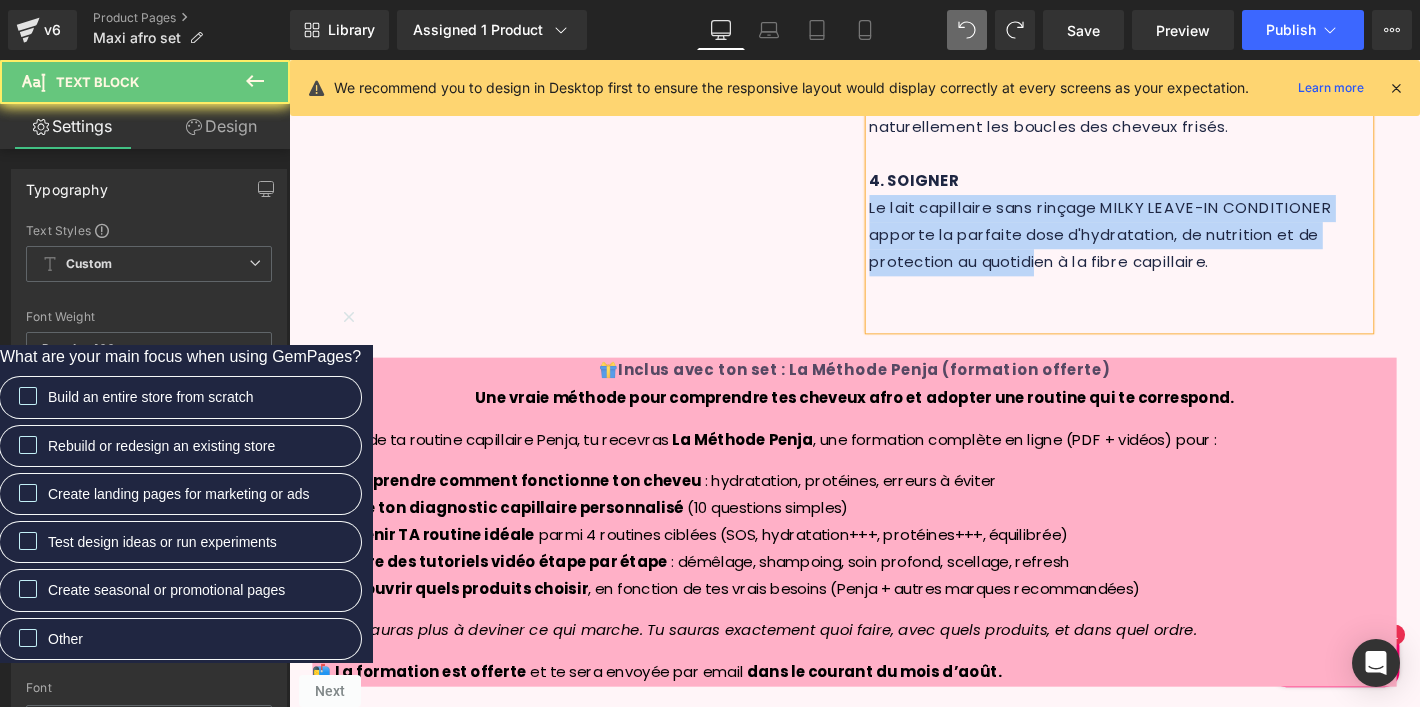 drag, startPoint x: 1089, startPoint y: 235, endPoint x: 1026, endPoint y: 178, distance: 84.95882 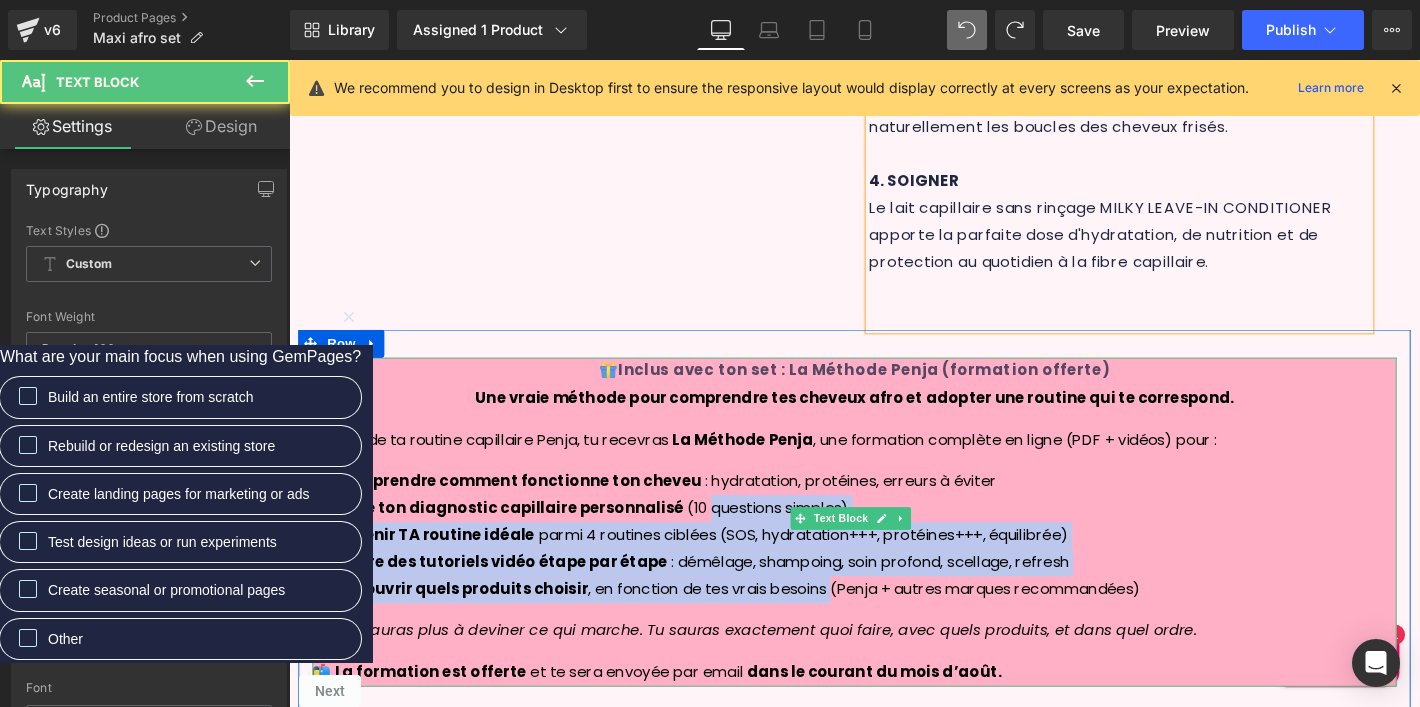 drag, startPoint x: 868, startPoint y: 575, endPoint x: 725, endPoint y: 492, distance: 165.34207 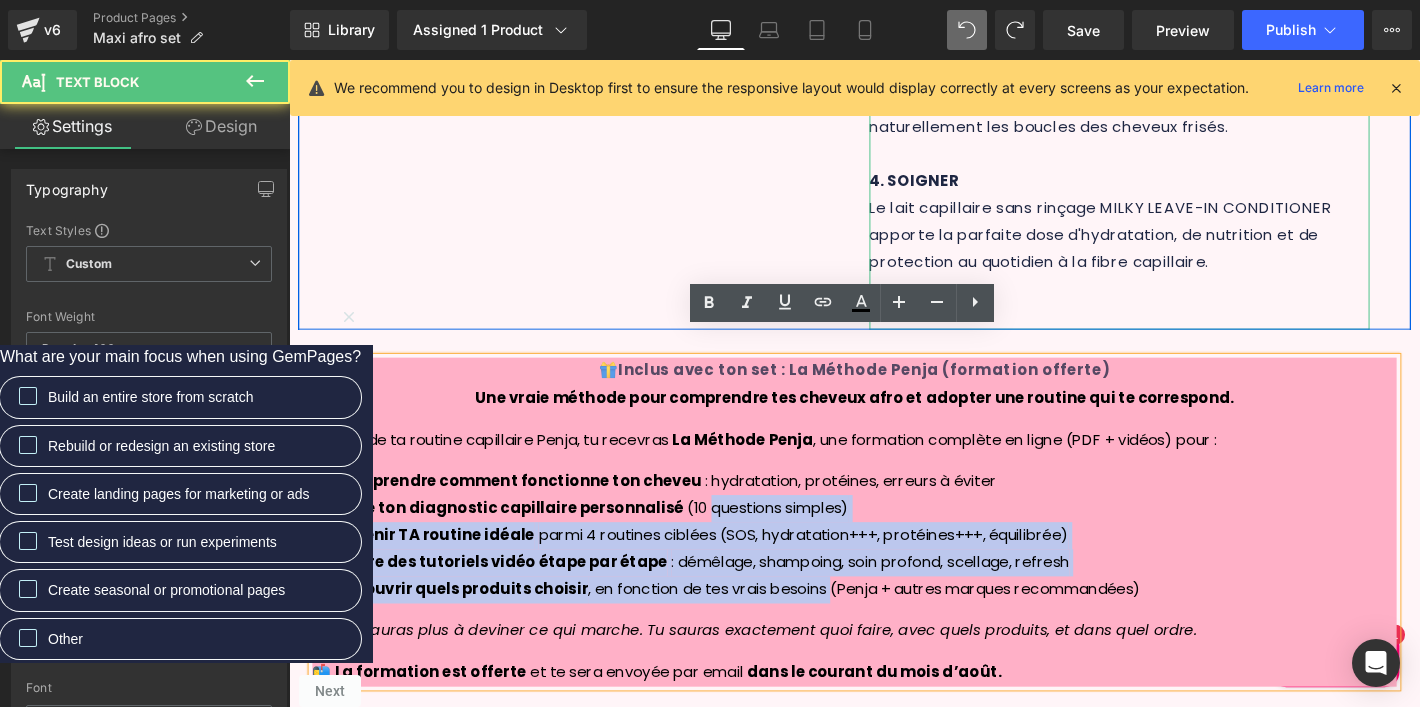 click at bounding box center (1178, 304) 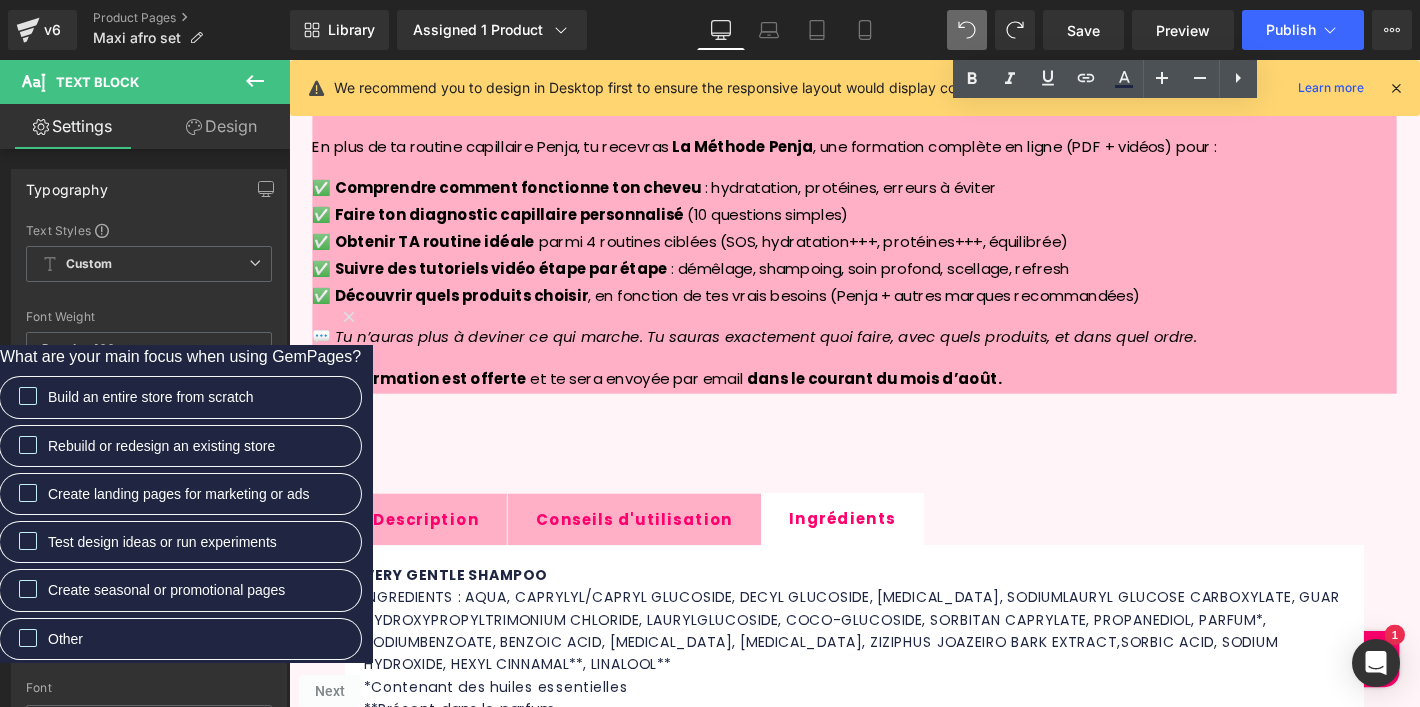 scroll, scrollTop: 1487, scrollLeft: 0, axis: vertical 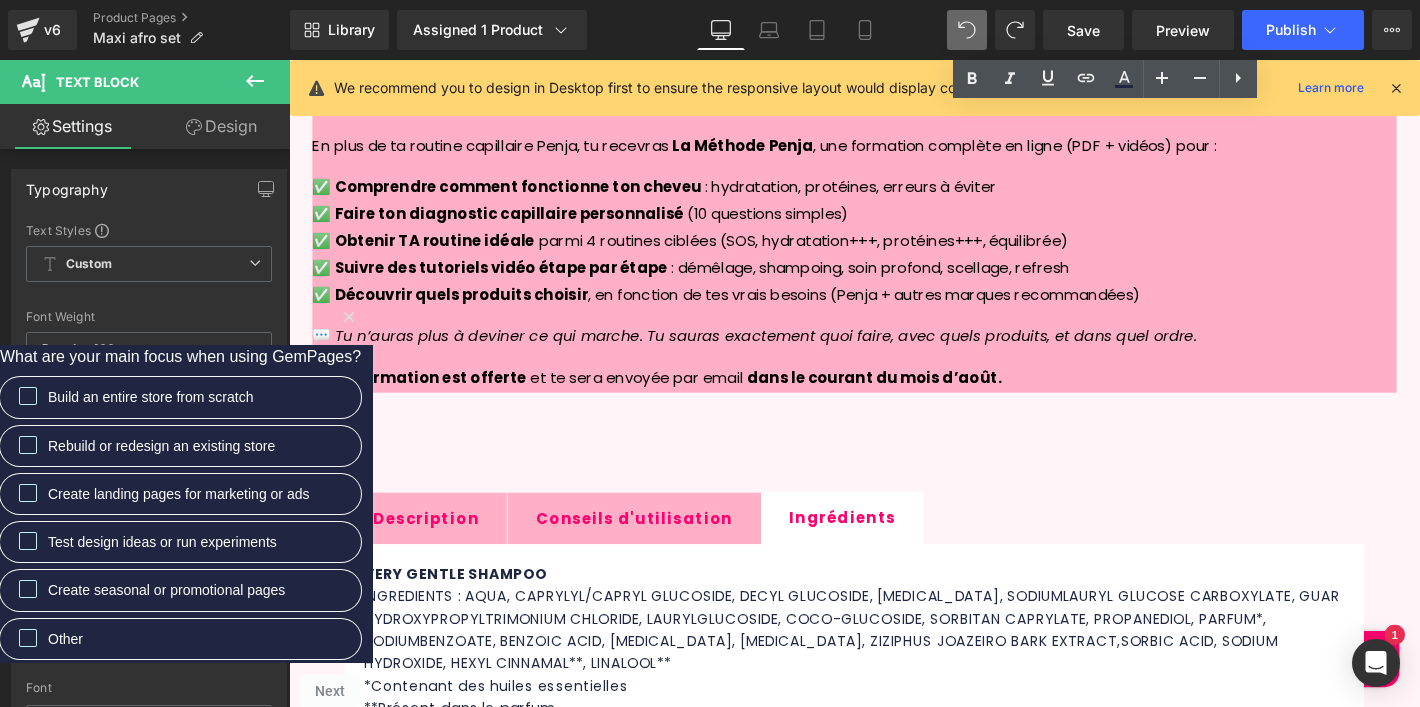 click on "SORBIC ACID, SODIUM HYDROXIDE, HEXYL CINNAMAL**, LINALOOL**" at bounding box center [858, 693] 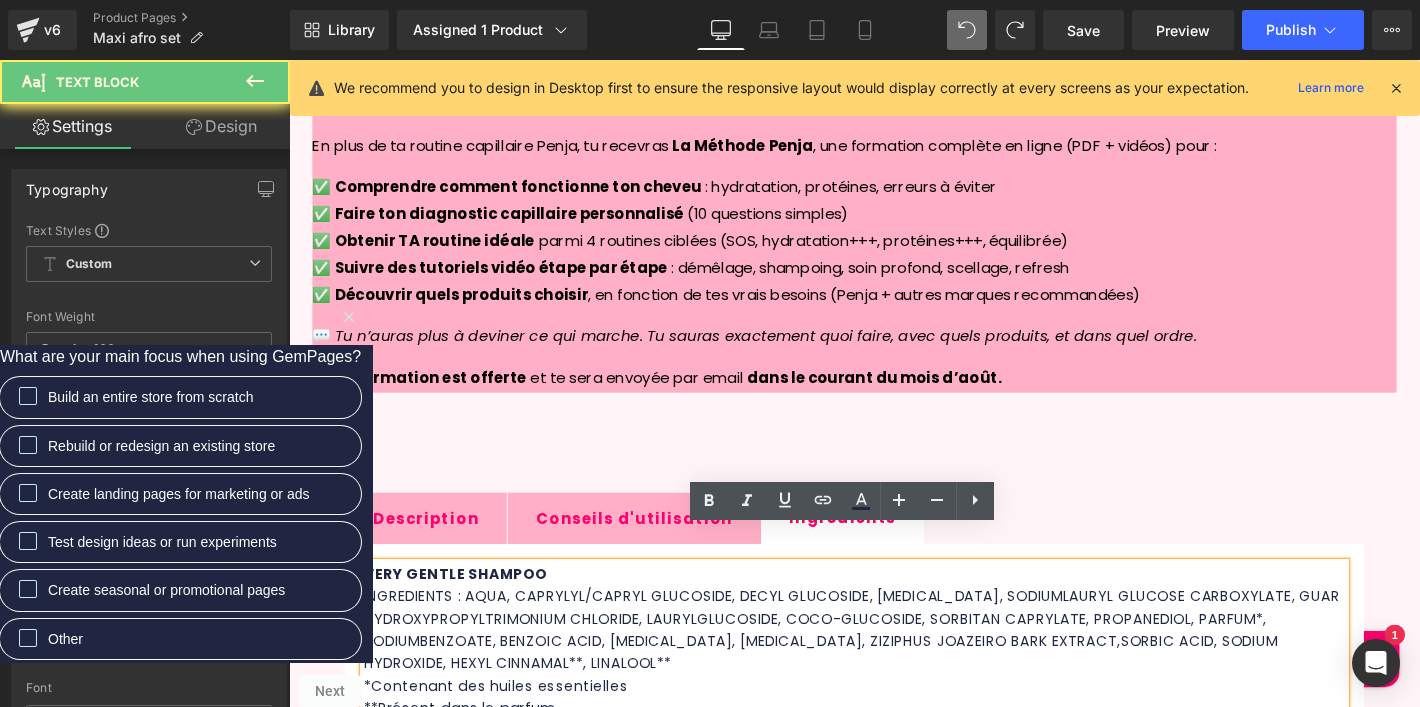 click on "SORBIC ACID, SODIUM HYDROXIDE, HEXYL CINNAMAL**, LINALOOL**" at bounding box center [858, 693] 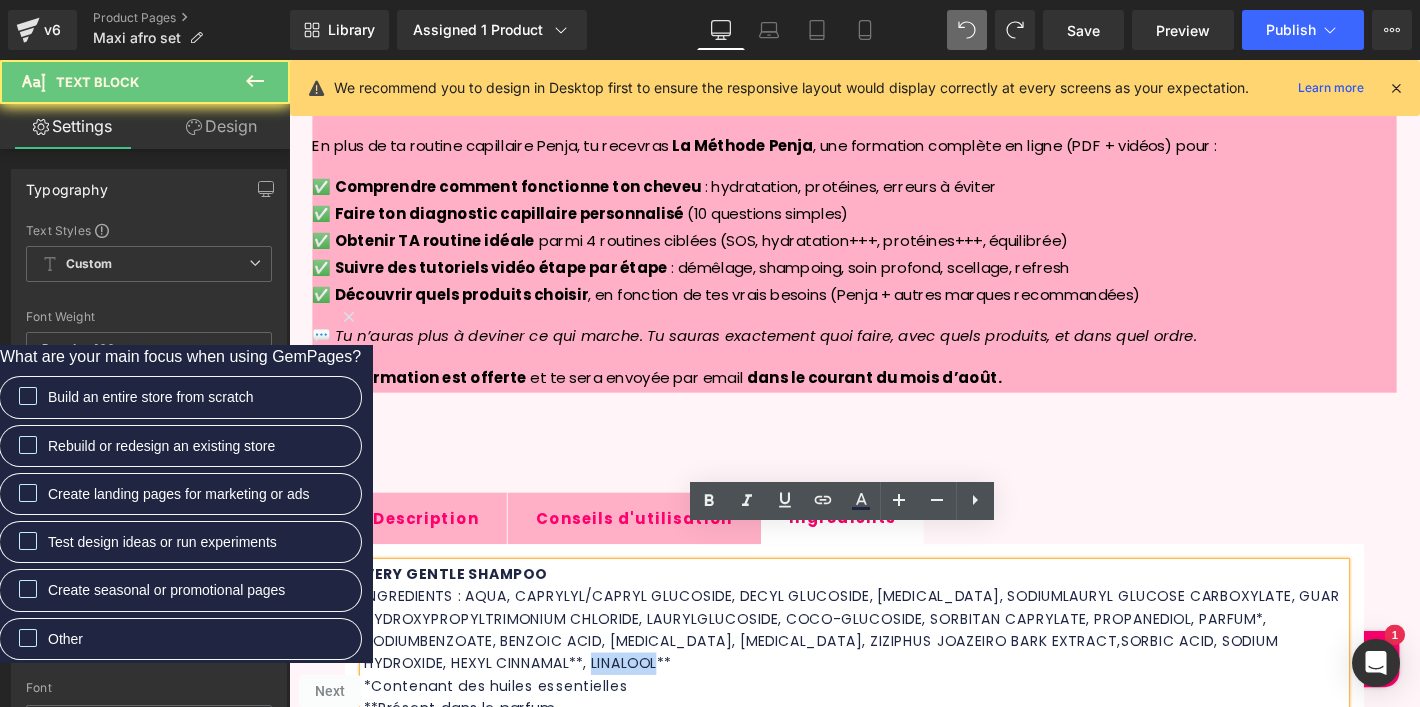 click on "SORBIC ACID, SODIUM HYDROXIDE, HEXYL CINNAMAL**, LINALOOL**" at bounding box center [858, 693] 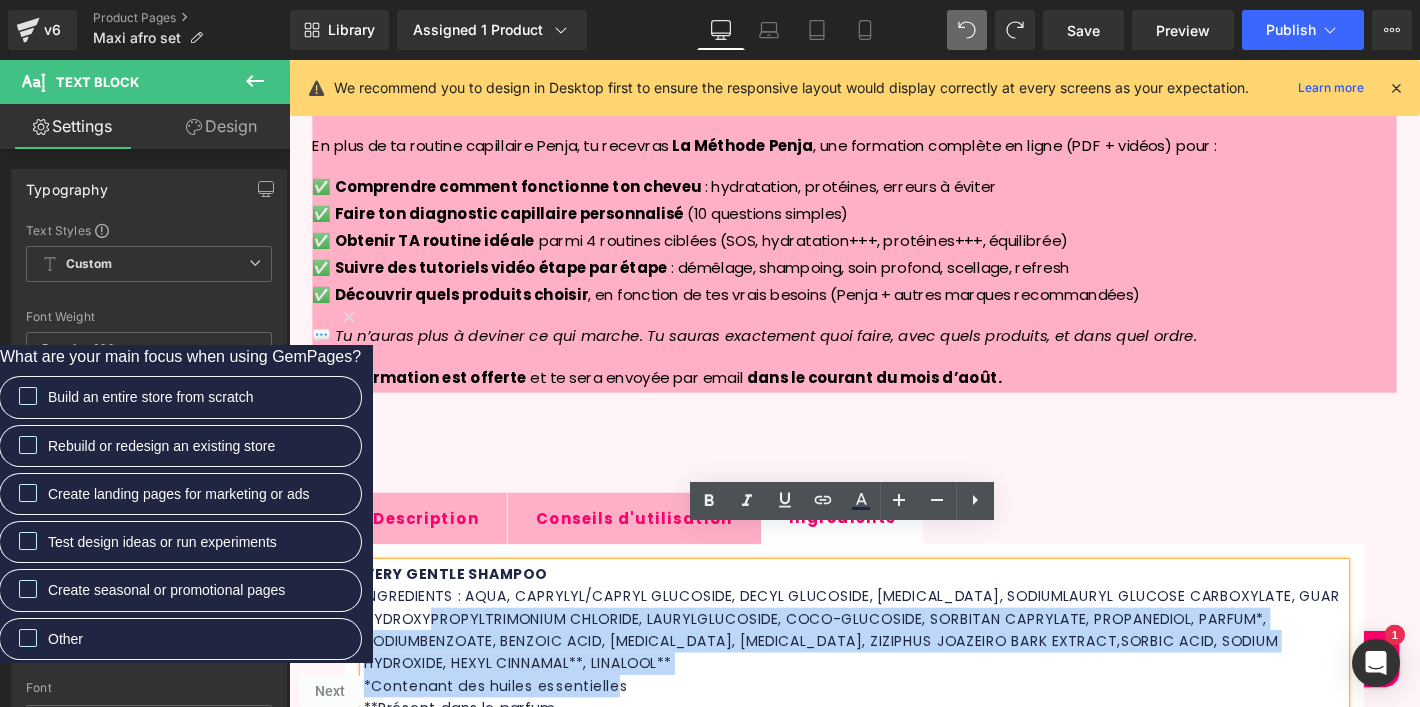 drag, startPoint x: 631, startPoint y: 688, endPoint x: 436, endPoint y: 620, distance: 206.51634 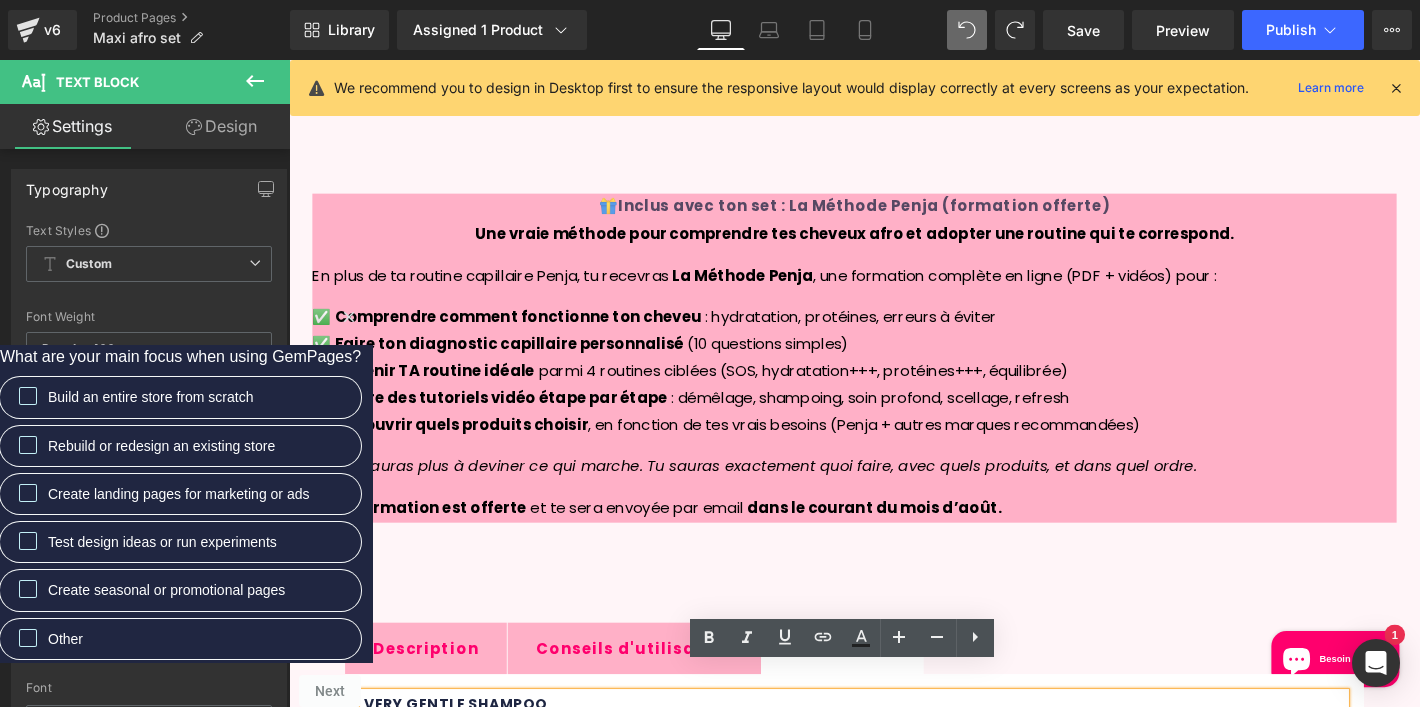 scroll, scrollTop: 1334, scrollLeft: 0, axis: vertical 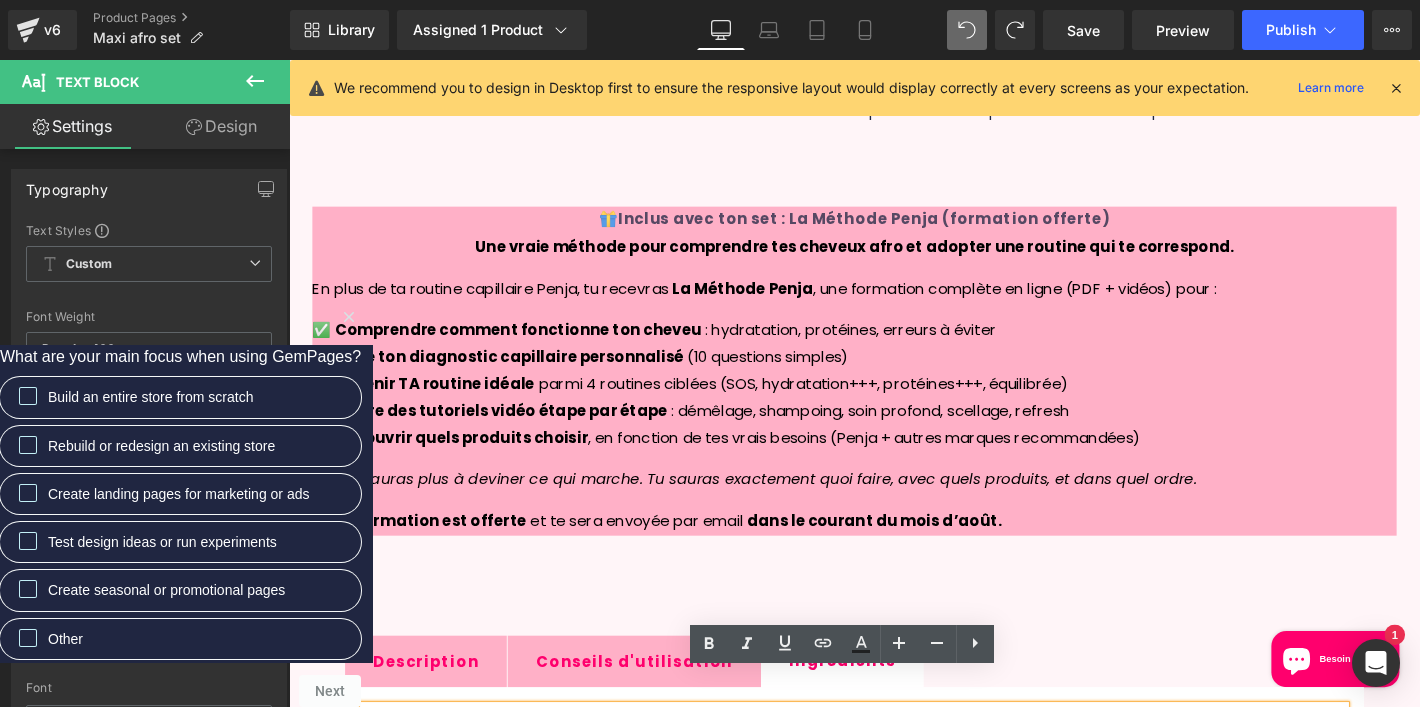 click on "Une vraie méthode pour comprendre tes cheveux afro et adopter une routine qui te correspond. En plus de ta routine capillaire Penja, tu recevras   La Méthode Penja , une formation complète en ligne (PDF + vidéos) pour : ✅   Comprendre comment fonctionne ton cheveu   : hydratation, protéines, erreurs à éviter ✅   Faire ton diagnostic capillaire personnalisé   (10 questions simples) ✅   Obtenir TA routine idéale   parmi 4 routines ciblées (SOS, hydratation+++, protéines+++, équilibrée) ✅   Suivre des tutoriels vidéo étape par étape   : démêlage, shampoing, soin profond, scellage, refresh ✅   Découvrir quels produits choisir , en fonction de tes vrais besoins (Penja + autres marques recommandées) 💬   Tu n’auras plus à deviner ce qui marche. Tu sauras exactement quoi faire, avec quels produits, et dans quel ordre. 📬   La formation est offerte   et te sera envoyée par email   dans le courant du mois d’août." at bounding box center (894, 407) 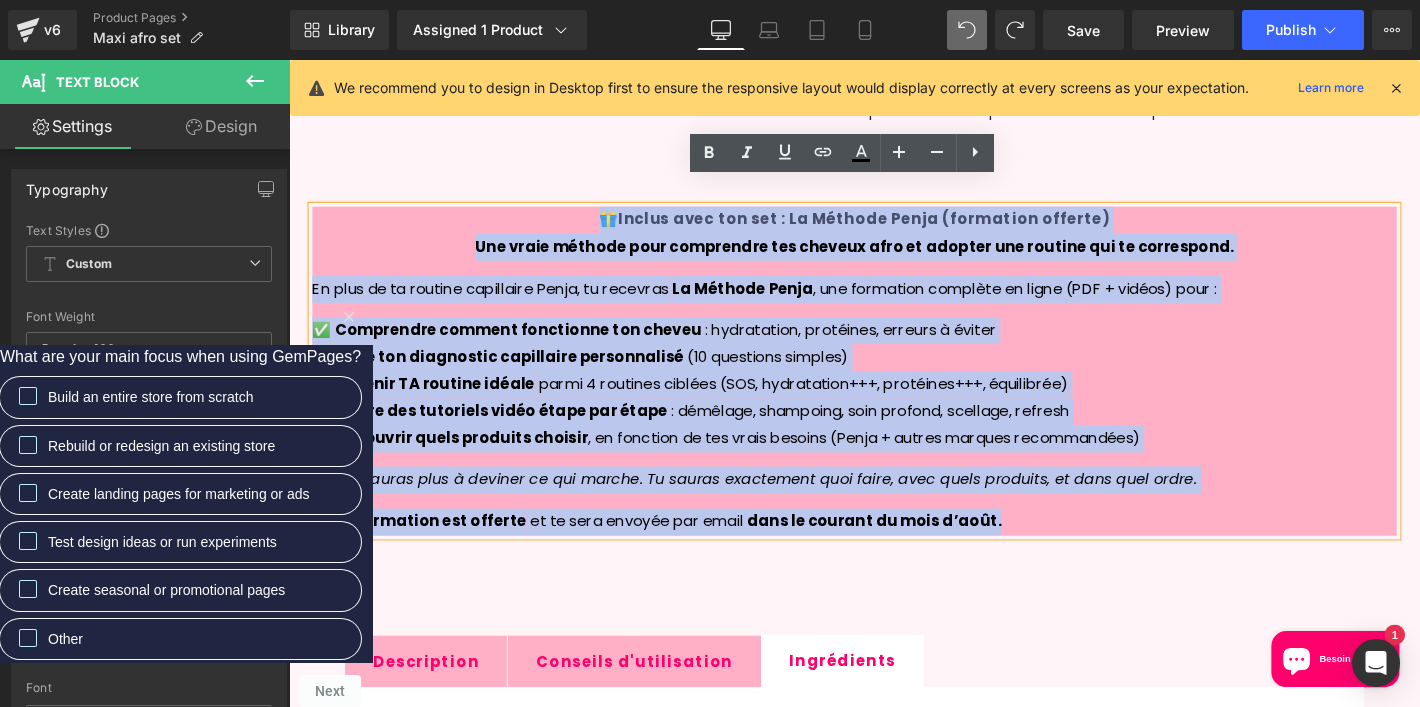 drag, startPoint x: 1141, startPoint y: 518, endPoint x: 492, endPoint y: 191, distance: 726.7255 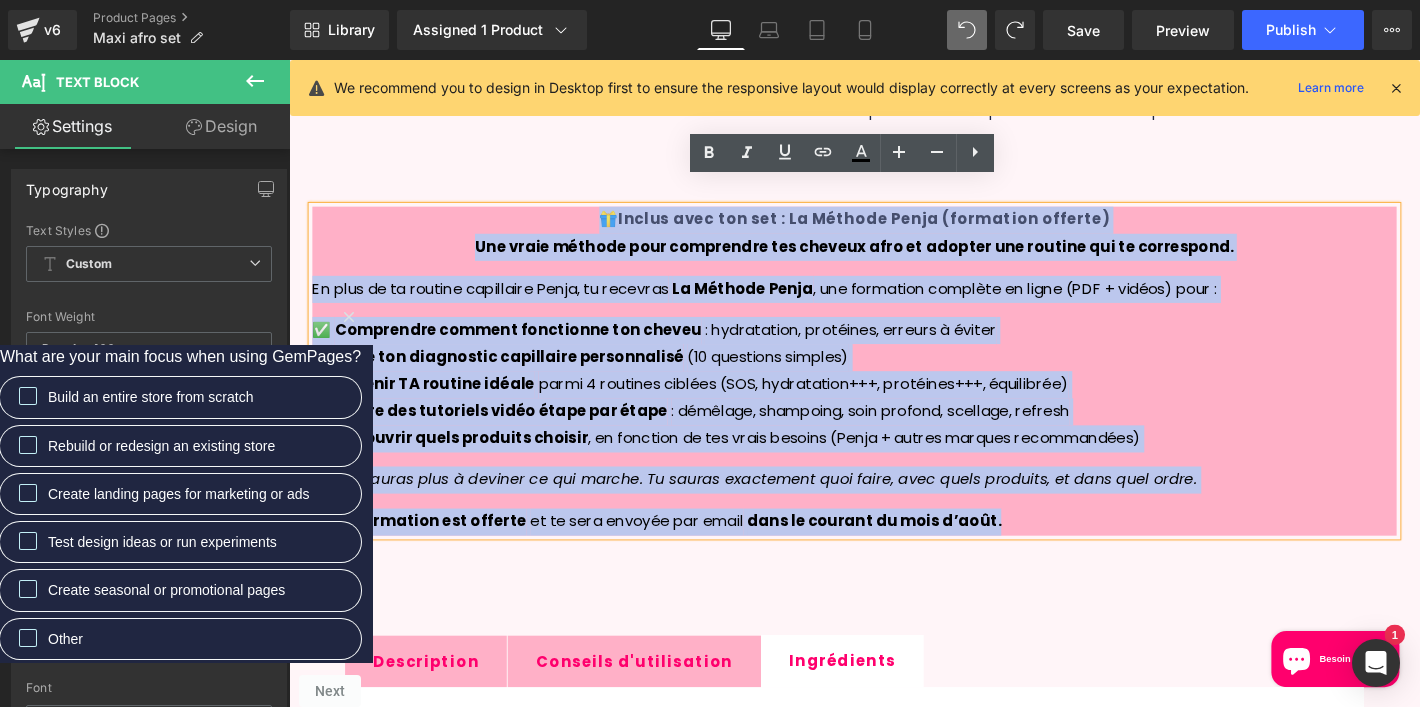 click on "🎁  Inclus avec ton set : La Méthode Penja (formation offerte) Une vraie méthode pour comprendre tes cheveux afro et adopter une routine qui te correspond. En plus de ta routine capillaire Penja, tu recevras   La Méthode Penja , une formation complète en ligne (PDF + vidéos) pour : ✅   Comprendre comment fonctionne ton cheveu   : hydratation, protéines, erreurs à éviter ✅   Faire ton diagnostic capillaire personnalisé   (10 questions simples) ✅   Obtenir TA routine idéale   parmi 4 routines ciblées (SOS, hydratation+++, protéines+++, équilibrée) ✅   Suivre des tutoriels vidéo étape par étape   : démêlage, shampoing, soin profond, scellage, refresh ✅   Découvrir quels produits choisir , en fonction de tes vrais besoins (Penja + autres marques recommandées) 💬   Tu n’auras plus à deviner ce qui marche. Tu sauras exactement quoi faire, avec quels produits, et dans quel ordre. 📬   La formation est offerte   et te sera envoyée par email" at bounding box center [894, 393] 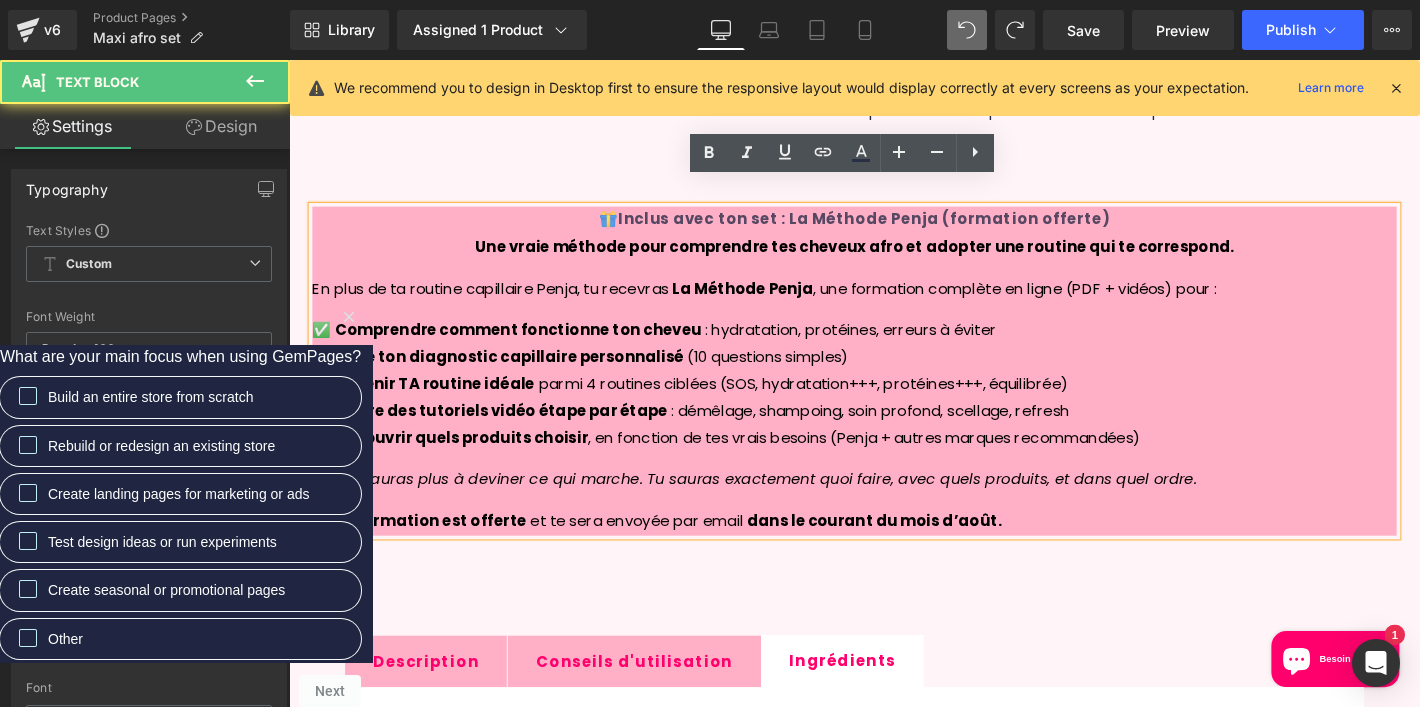 click on "Faire ton diagnostic capillaire personnalisé" at bounding box center (524, 377) 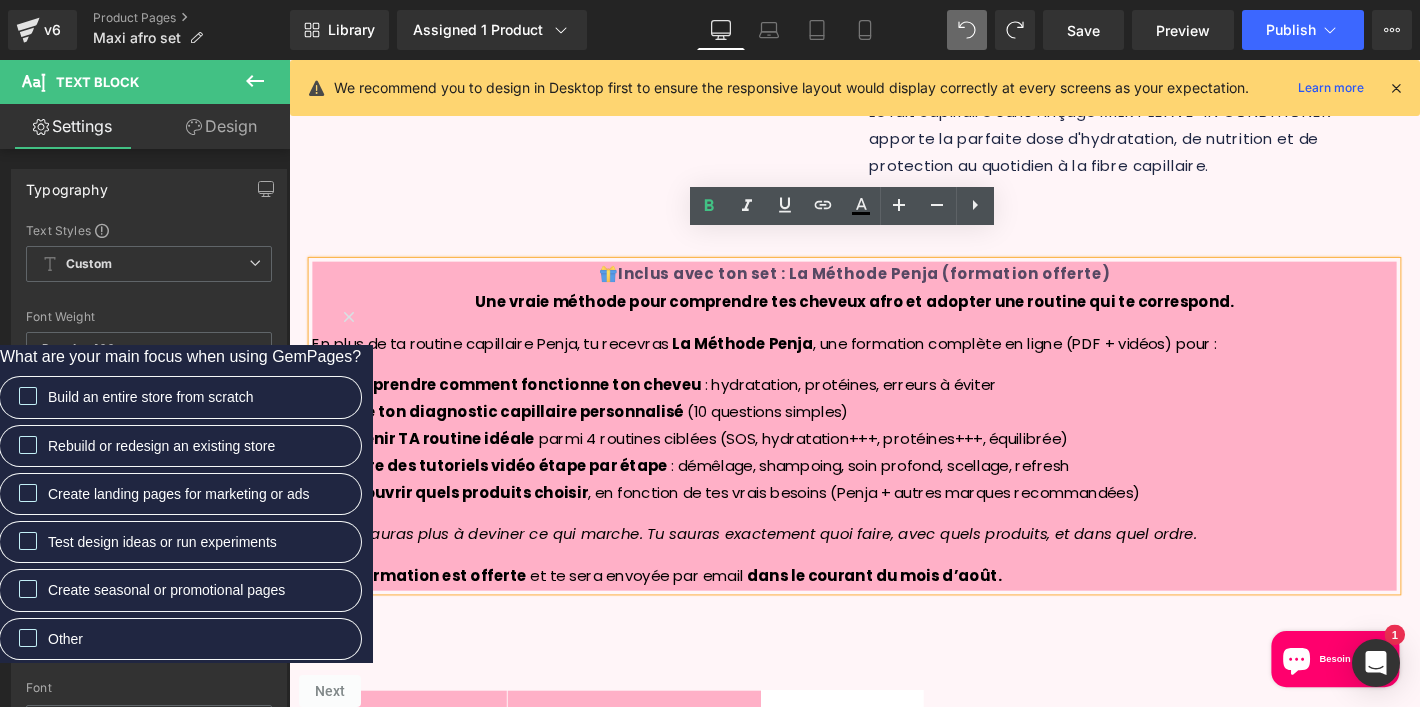 scroll, scrollTop: 1281, scrollLeft: 0, axis: vertical 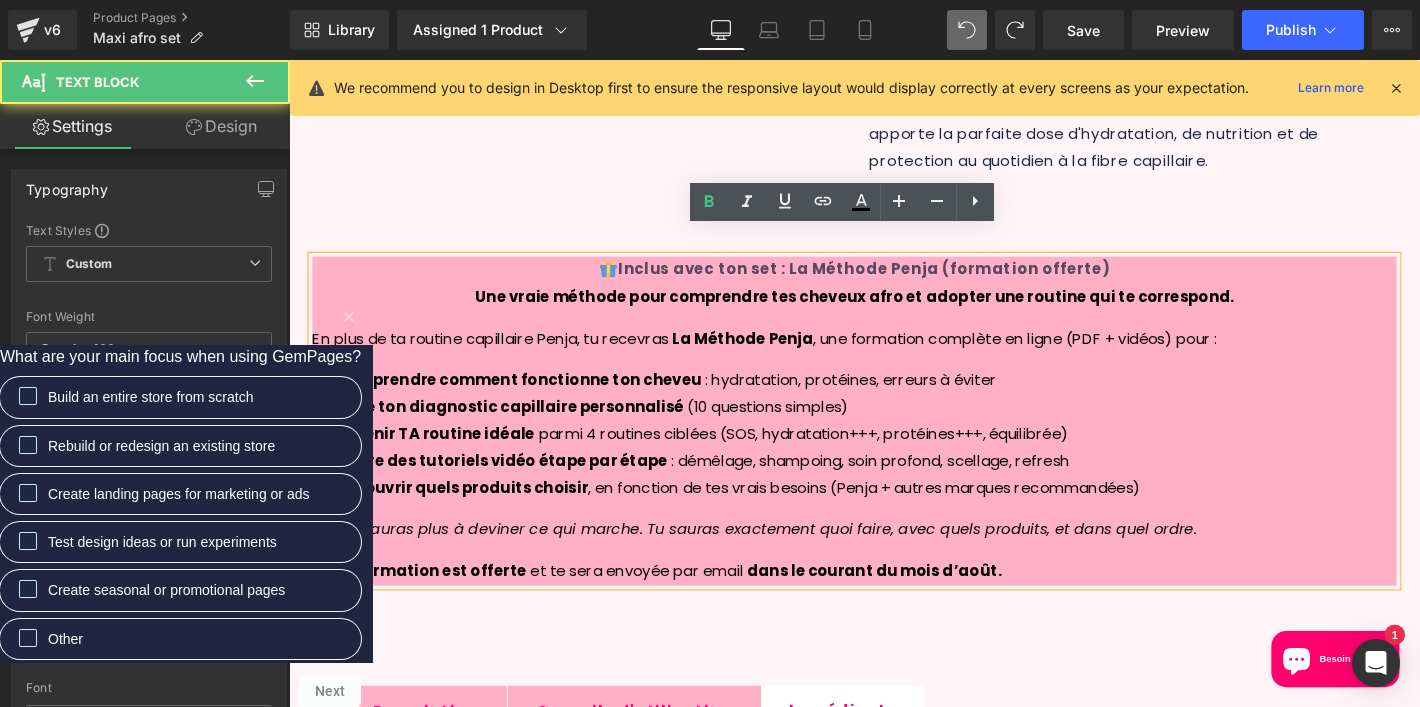 click on "Inclus avec ton set : La Méthode Penja (formation offerte)" at bounding box center (904, 283) 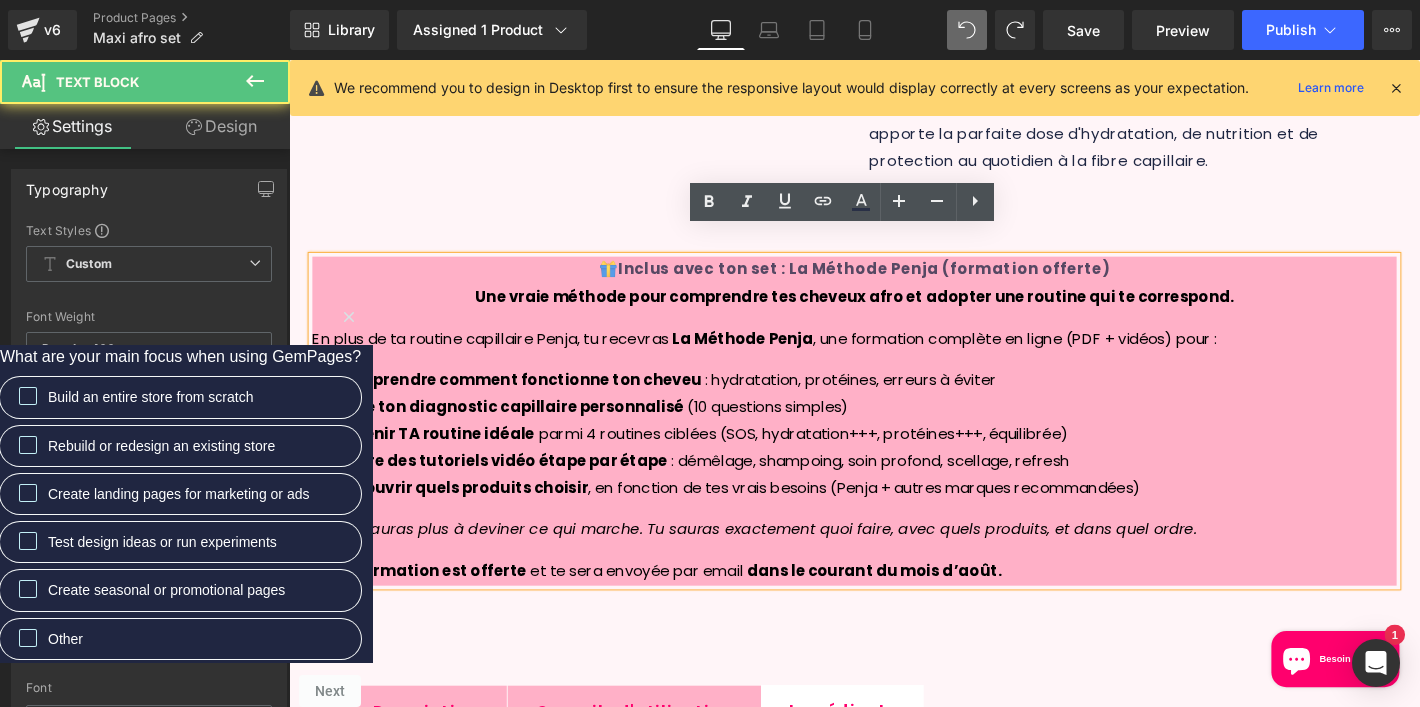 click on "Inclus avec ton set : La Méthode Penja (formation offerte)" at bounding box center [904, 283] 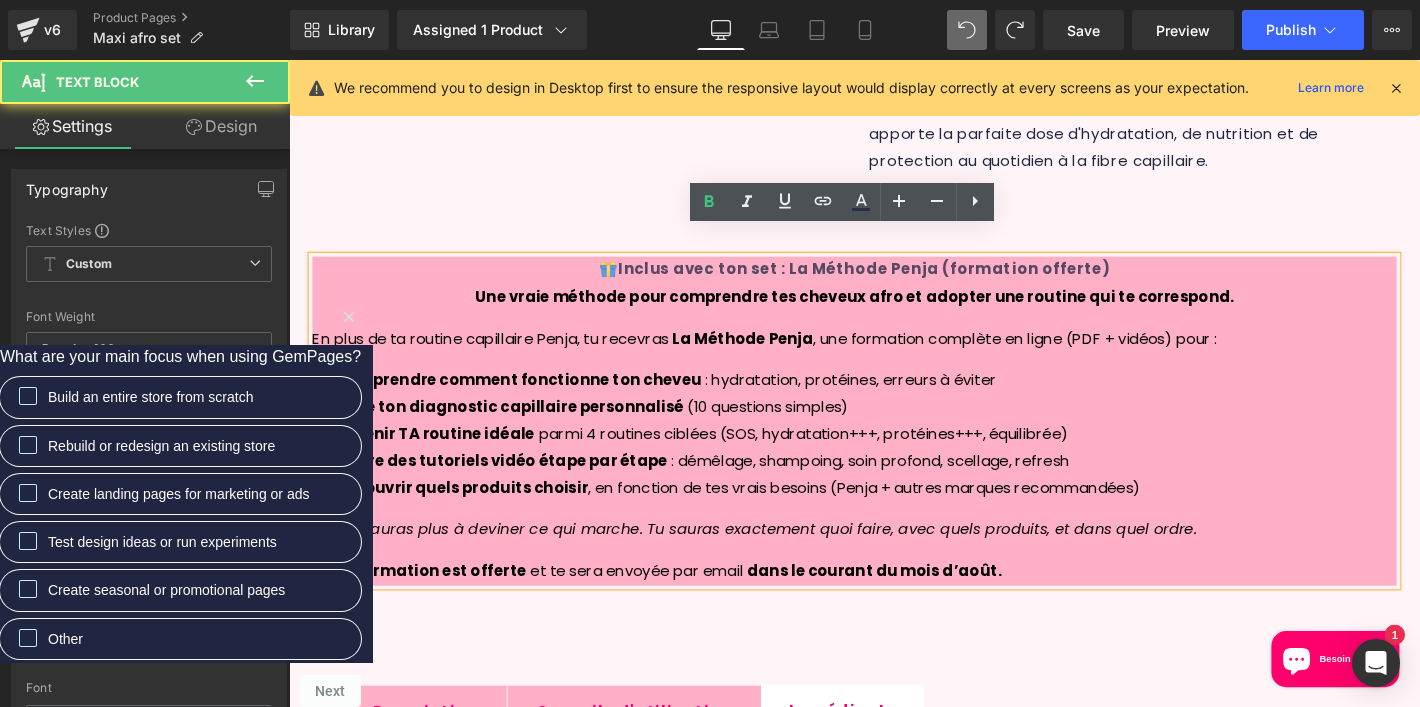 click on "Une vraie méthode pour comprendre tes cheveux afro et adopter une routine qui te correspond." at bounding box center (894, 312) 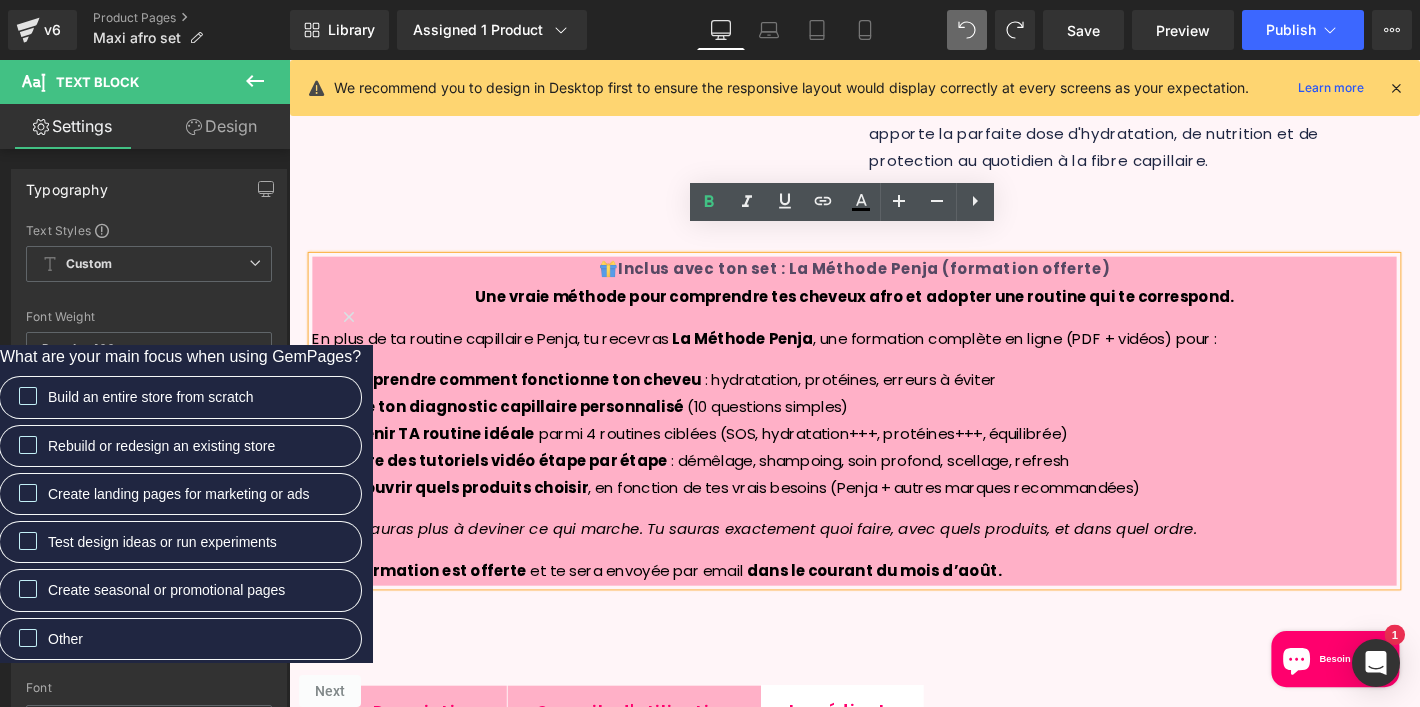 click on "Une vraie méthode pour comprendre tes cheveux afro et adopter une routine qui te correspond." at bounding box center (894, 312) 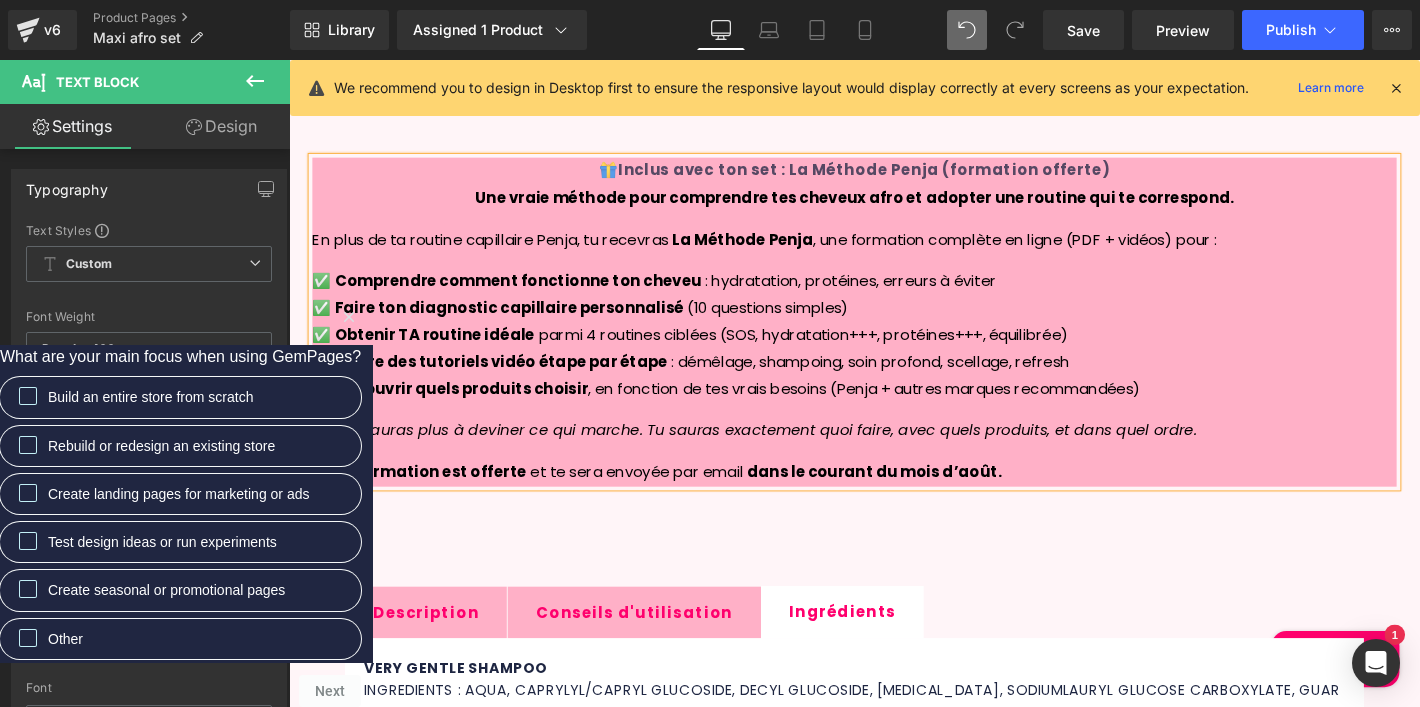 scroll, scrollTop: 1384, scrollLeft: 0, axis: vertical 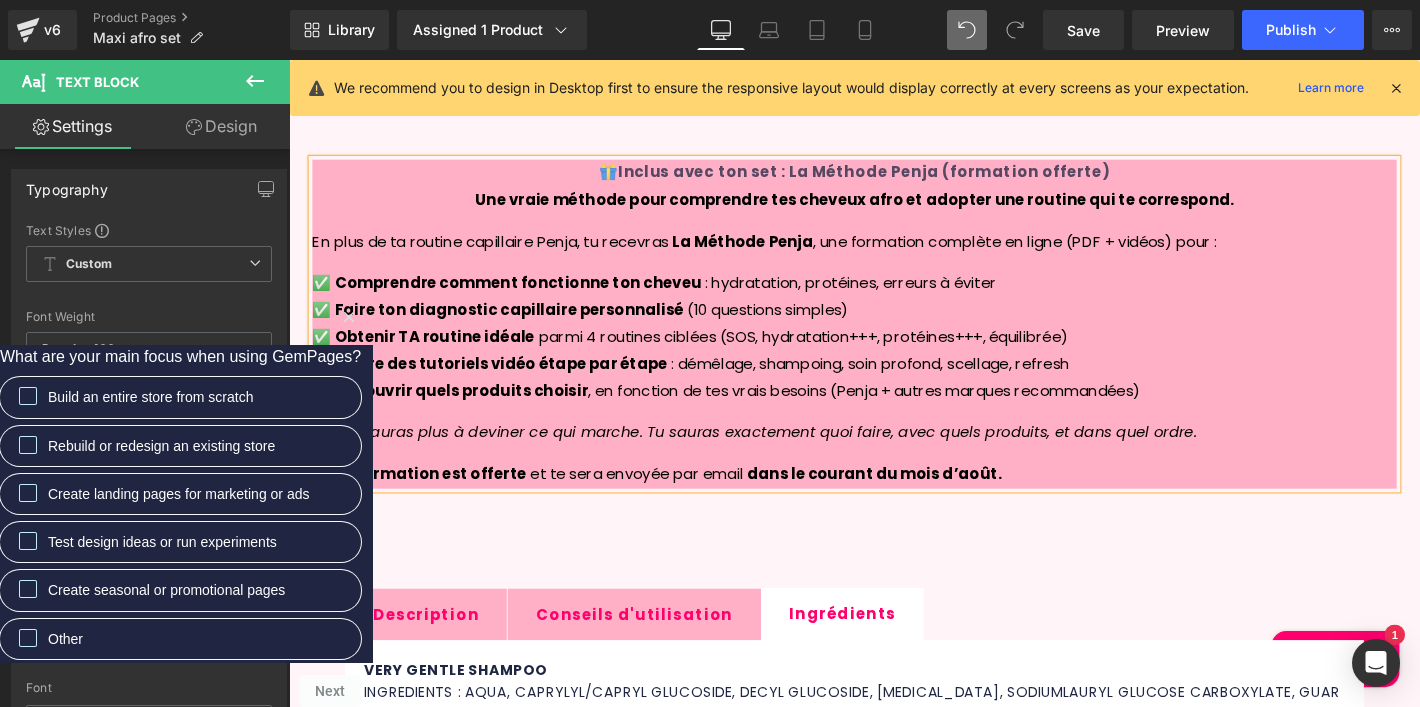 click on "✅   Comprendre comment fonctionne ton cheveu   : hydratation, protéines, erreurs à éviter ✅   Faire ton diagnostic capillaire personnalisé   (10 questions simples) ✅   Obtenir TA routine idéale   parmi 4 routines ciblées (SOS, hydratation+++, protéines+++, équilibrée) ✅   Suivre des tutoriels vidéo étape par étape   : démêlage, shampoing, soin profond, scellage, refresh ✅   Découvrir quels produits choisir , en fonction de tes vrais besoins (Penja + autres marques recommandées)" at bounding box center (894, 357) 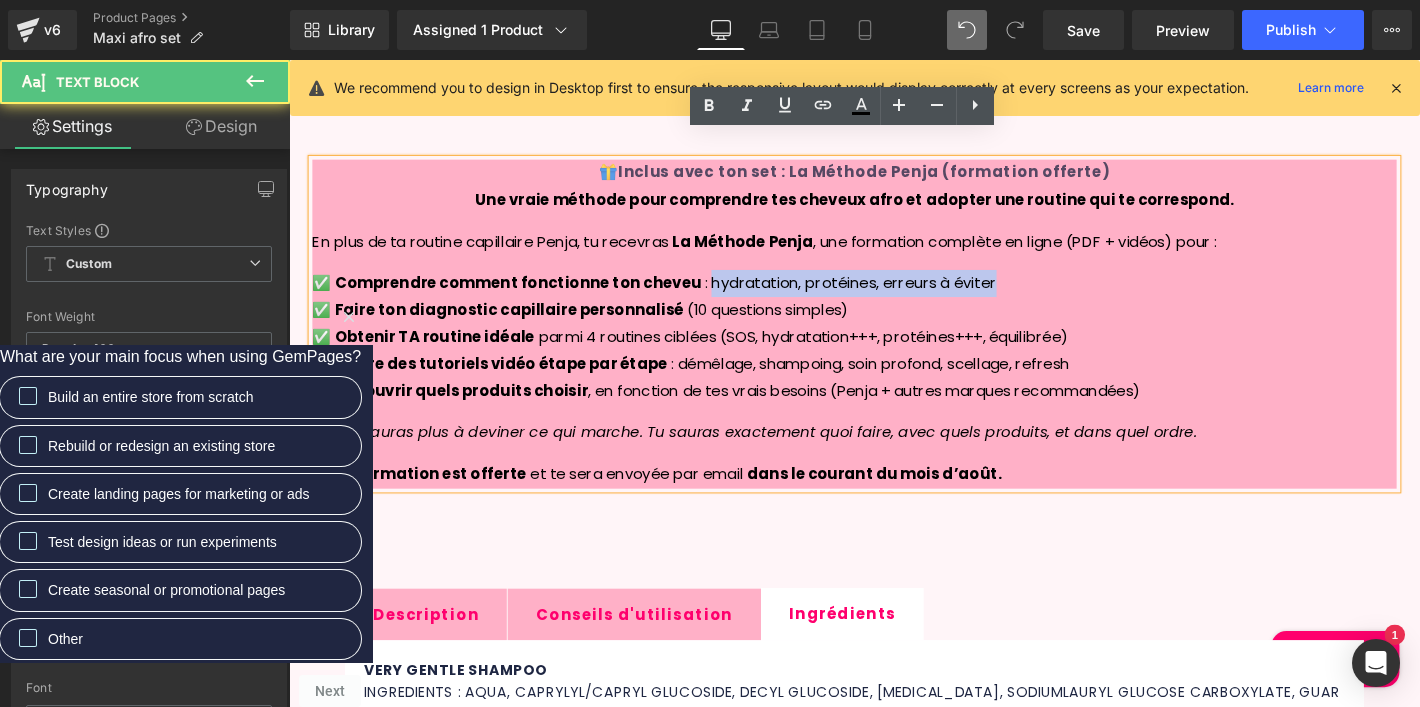 drag, startPoint x: 1063, startPoint y: 262, endPoint x: 725, endPoint y: 264, distance: 338.00592 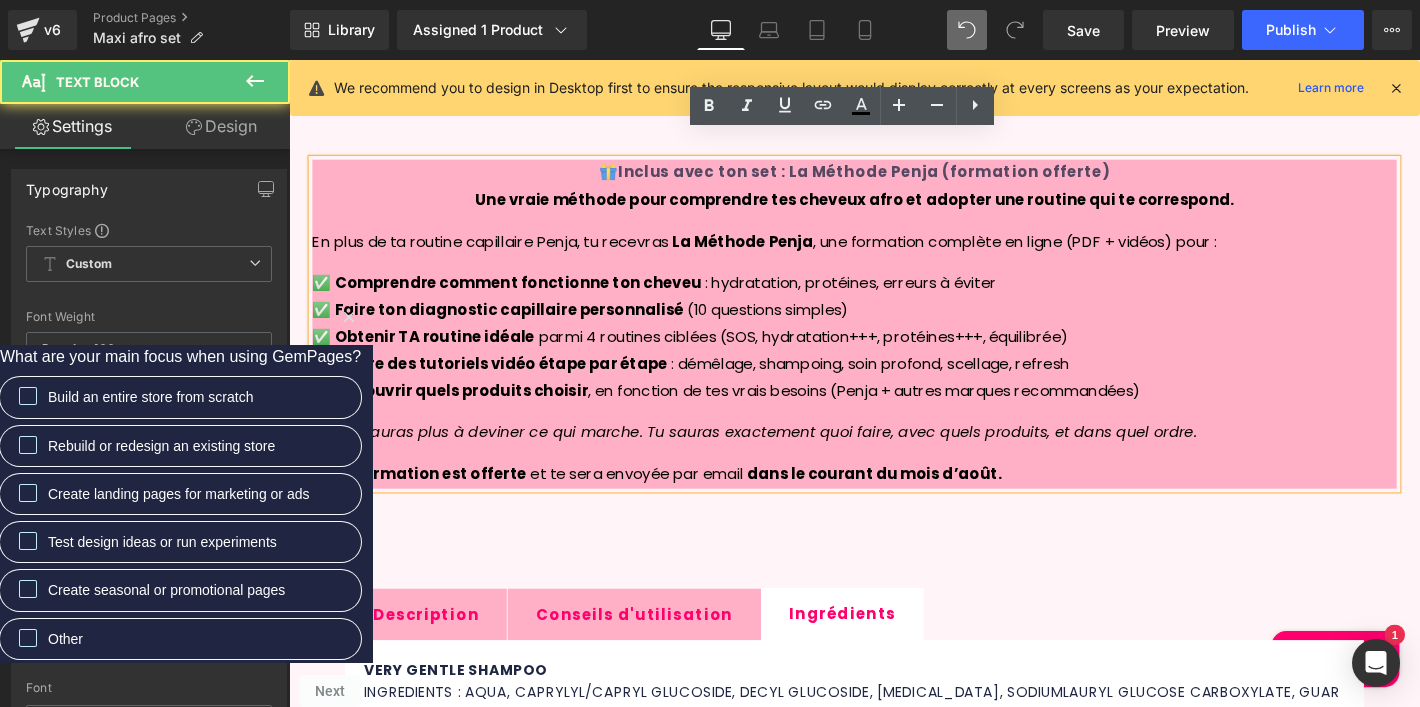 click on "✅   Comprendre comment fonctionne ton cheveu   : hydratation, protéines, erreurs à éviter ✅   Faire ton diagnostic capillaire personnalisé   (10 questions simples) ✅   Obtenir TA routine idéale   parmi 4 routines ciblées (SOS, hydratation+++, protéines+++, équilibrée) ✅   Suivre des tutoriels vidéo étape par étape   : démêlage, shampoing, soin profond, scellage, refresh ✅   Découvrir quels produits choisir , en fonction de tes vrais besoins (Penja + autres marques recommandées)" at bounding box center (894, 357) 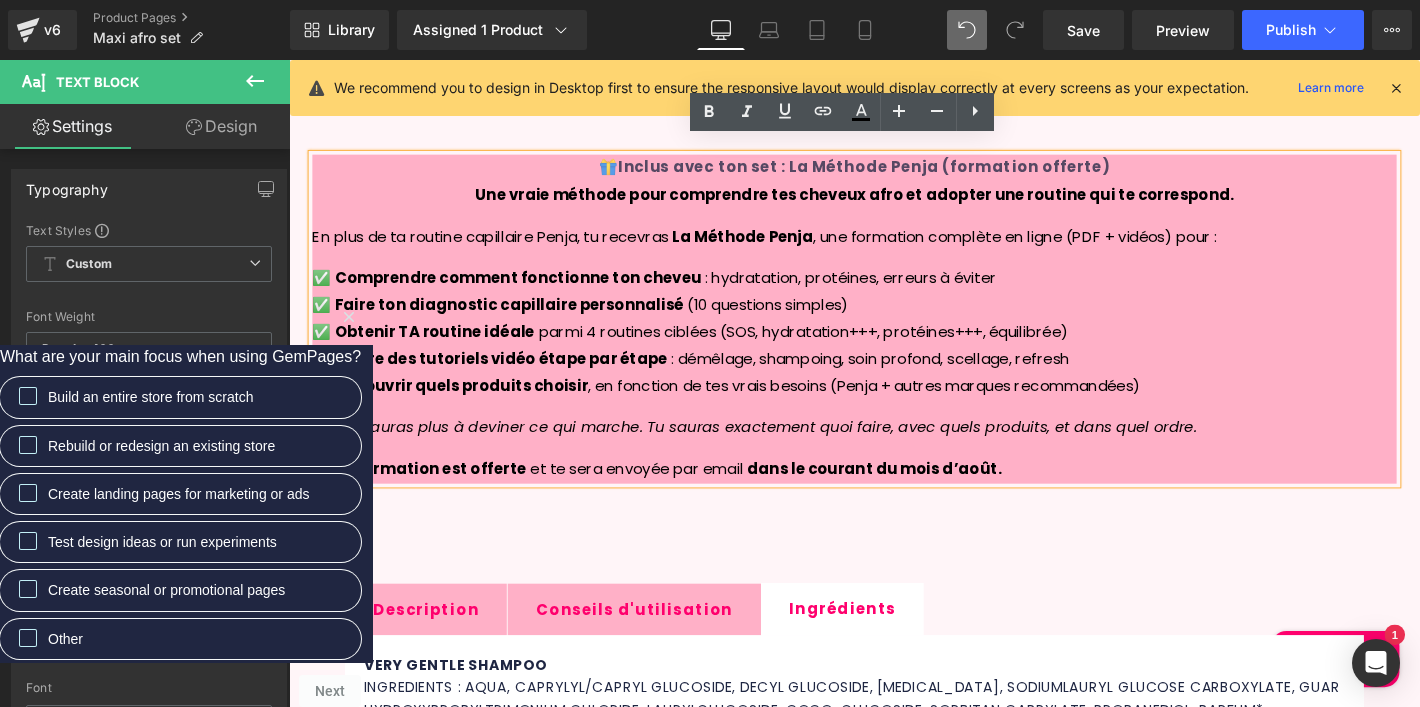 scroll, scrollTop: 1377, scrollLeft: 0, axis: vertical 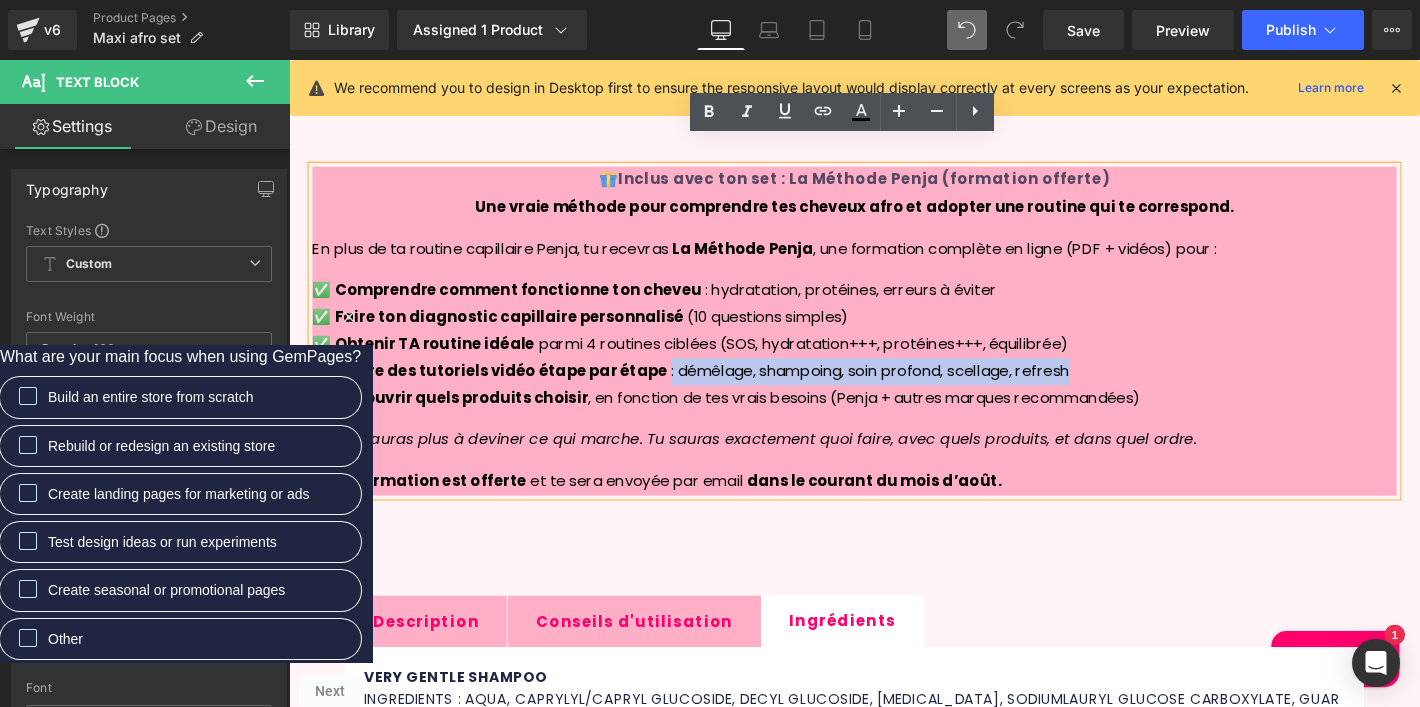 drag, startPoint x: 1176, startPoint y: 364, endPoint x: 682, endPoint y: 362, distance: 494.00406 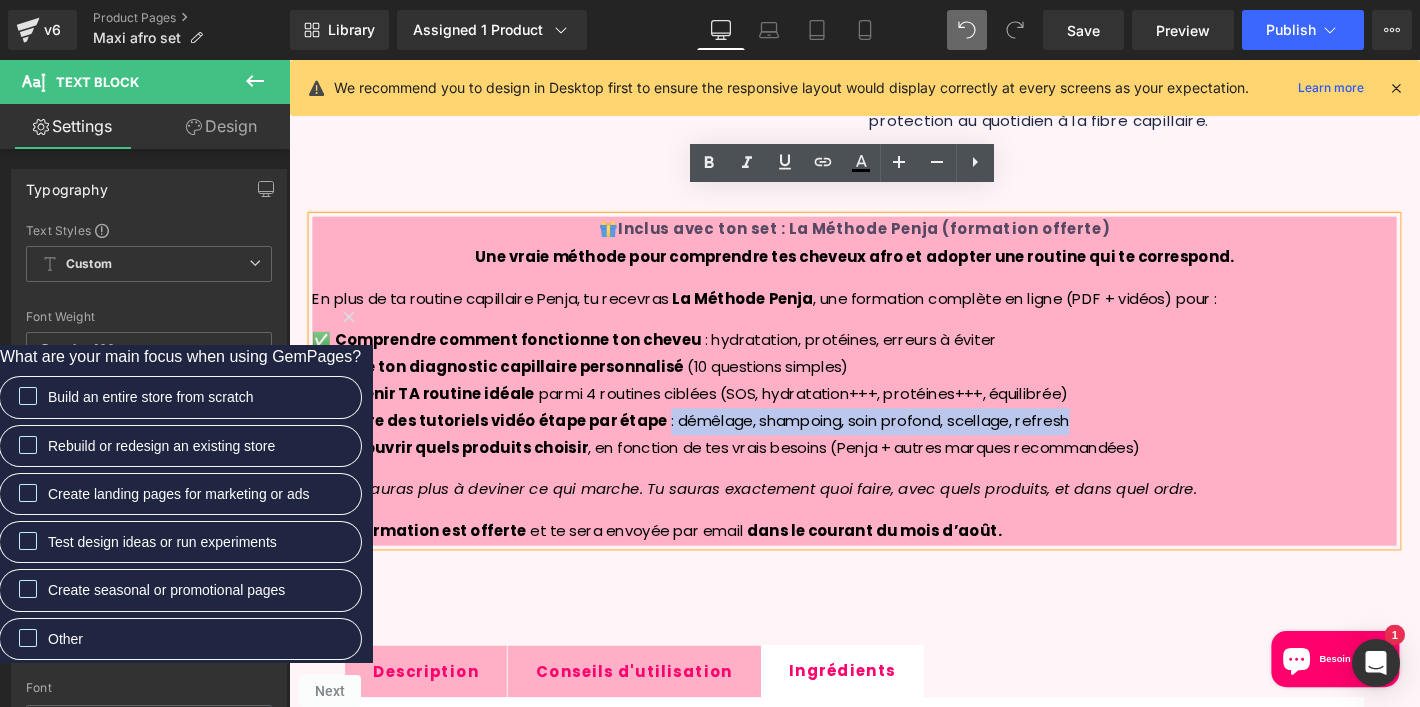 scroll, scrollTop: 1324, scrollLeft: 0, axis: vertical 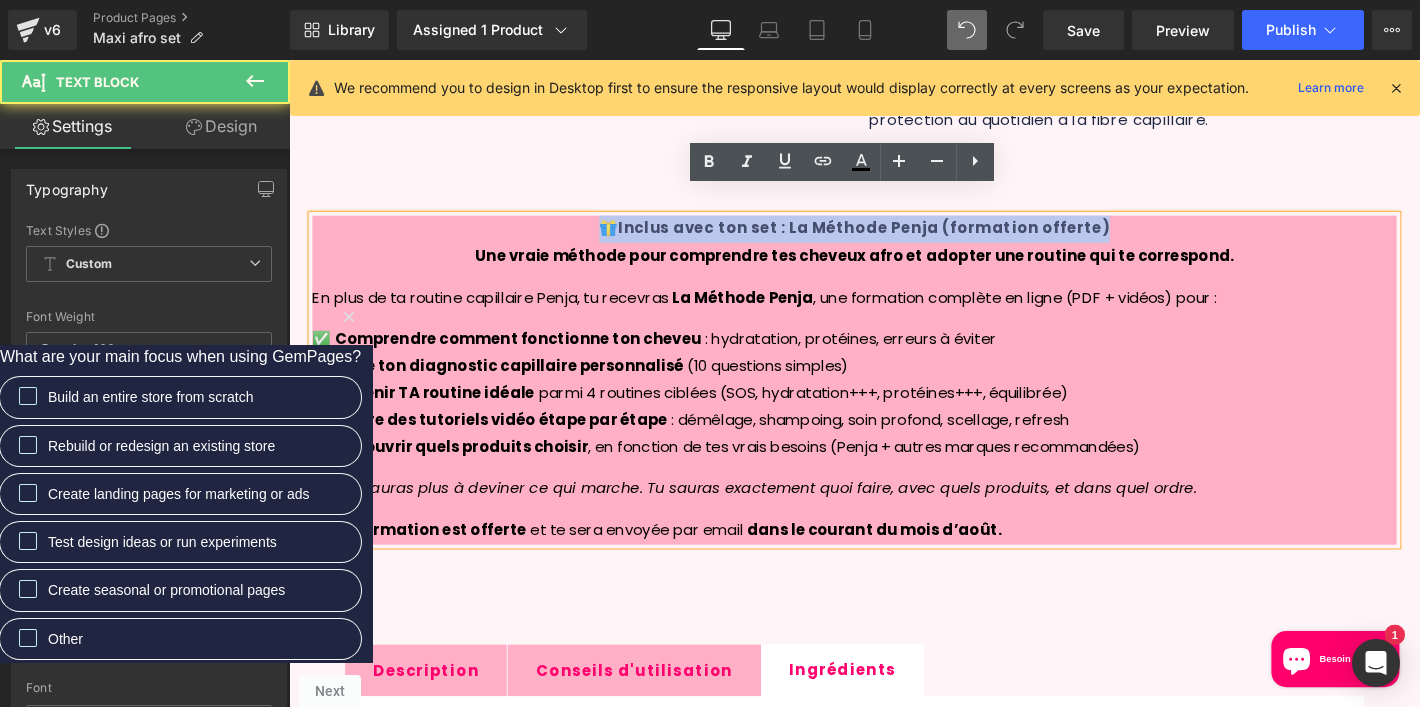 drag, startPoint x: 1193, startPoint y: 215, endPoint x: 444, endPoint y: 200, distance: 749.1502 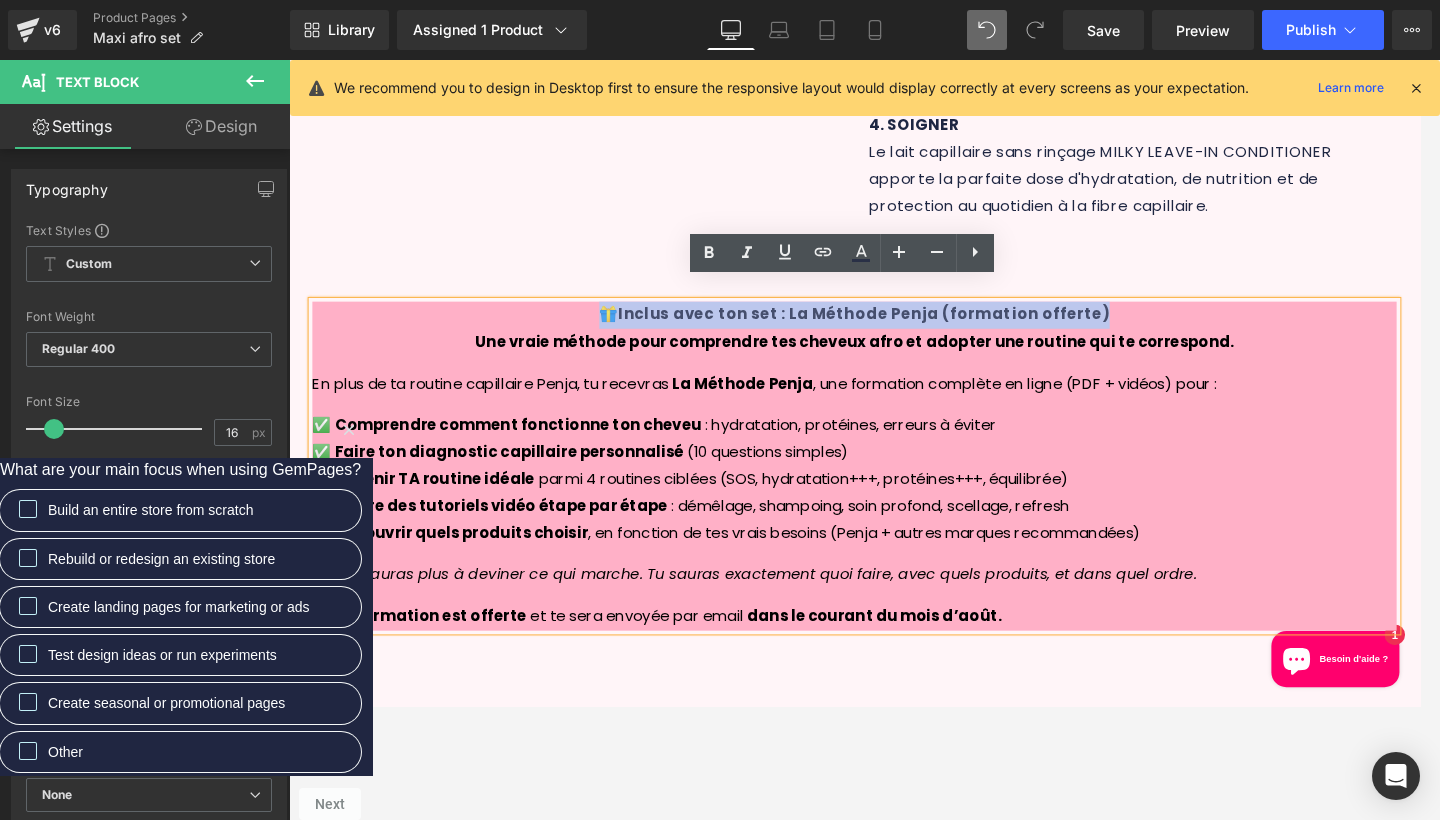 scroll, scrollTop: 1213, scrollLeft: 0, axis: vertical 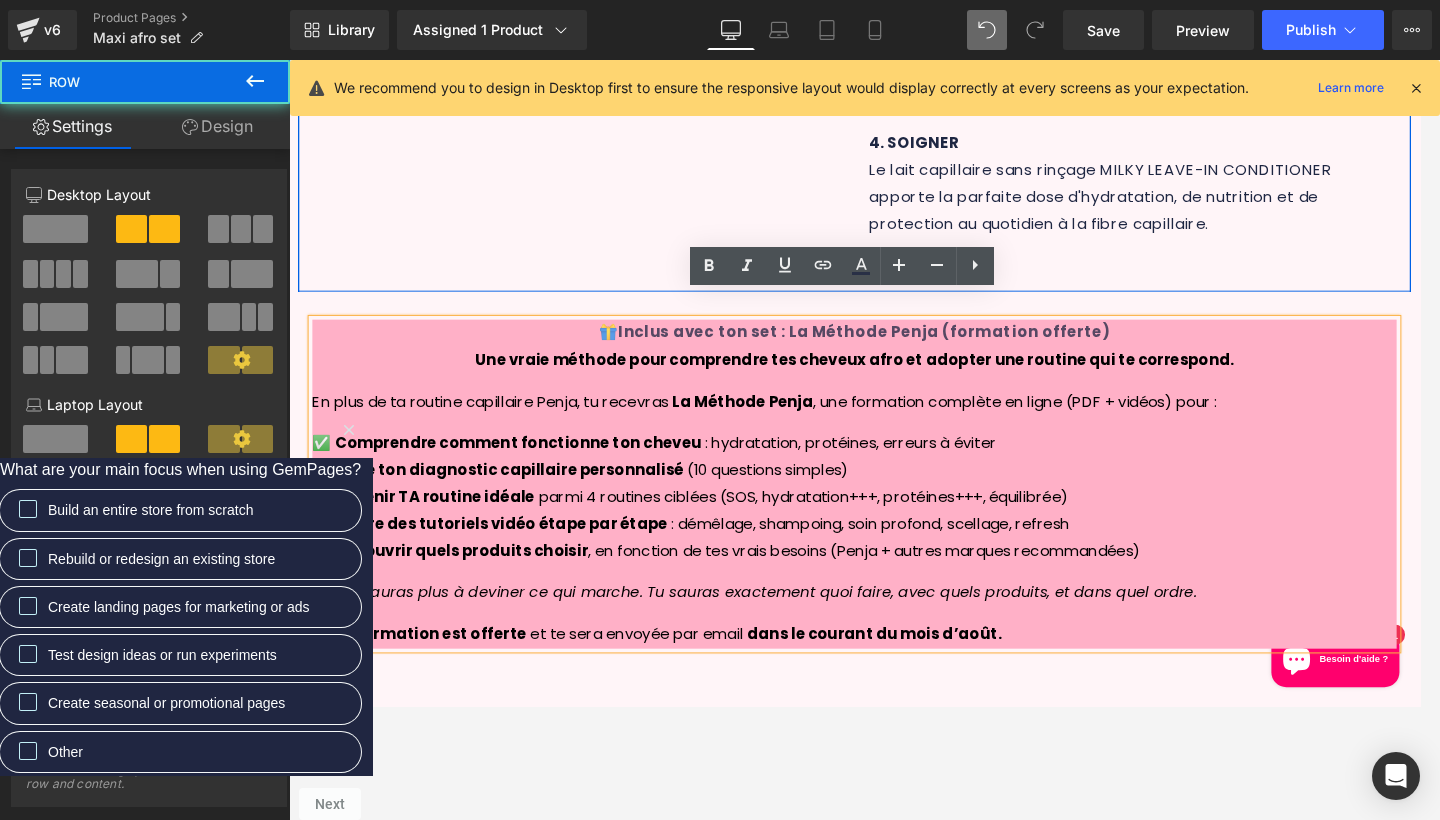 click on "Sale Off
(P) Image
‹ ›" at bounding box center (894, -307) 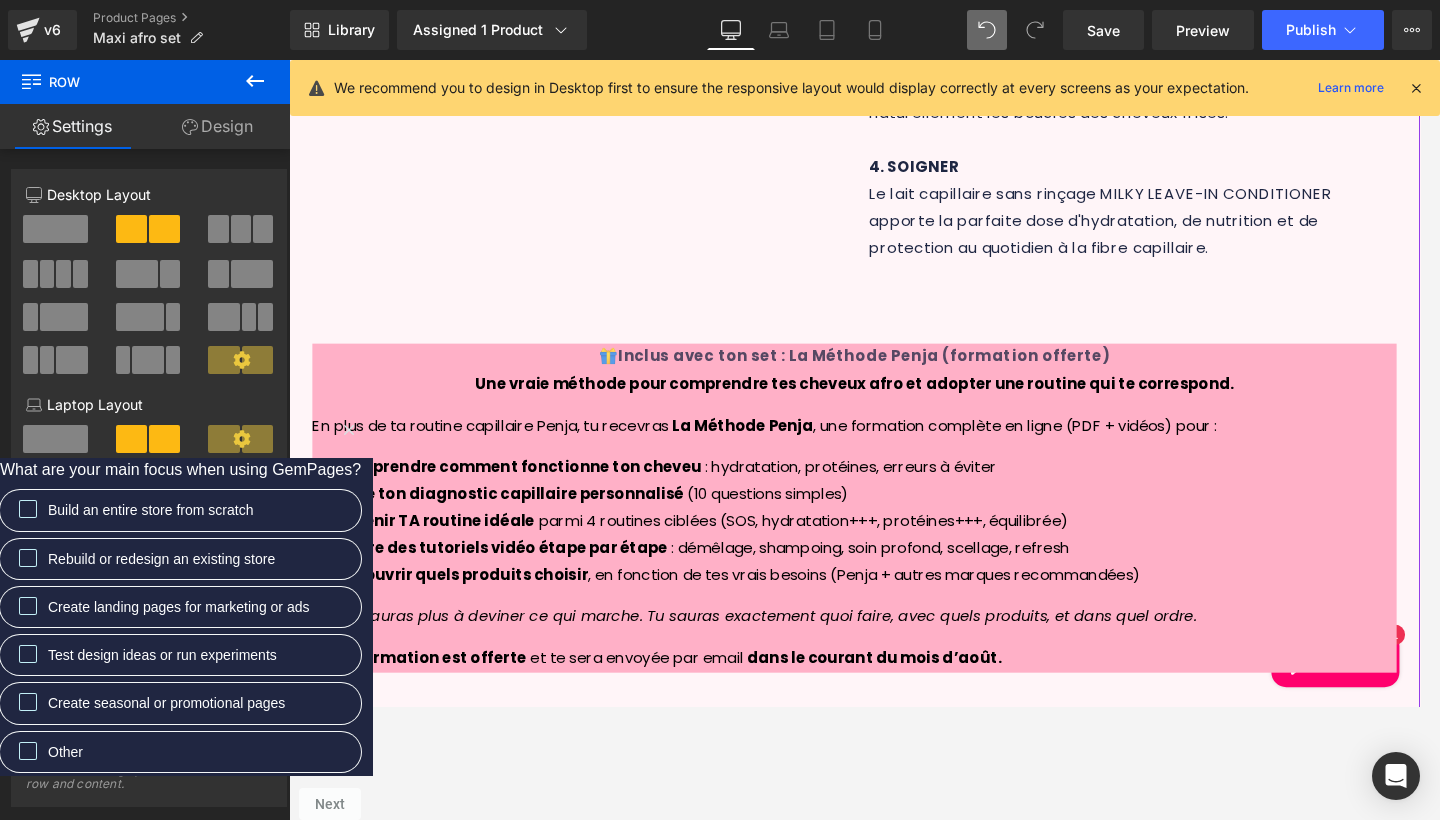 scroll, scrollTop: 1194, scrollLeft: 0, axis: vertical 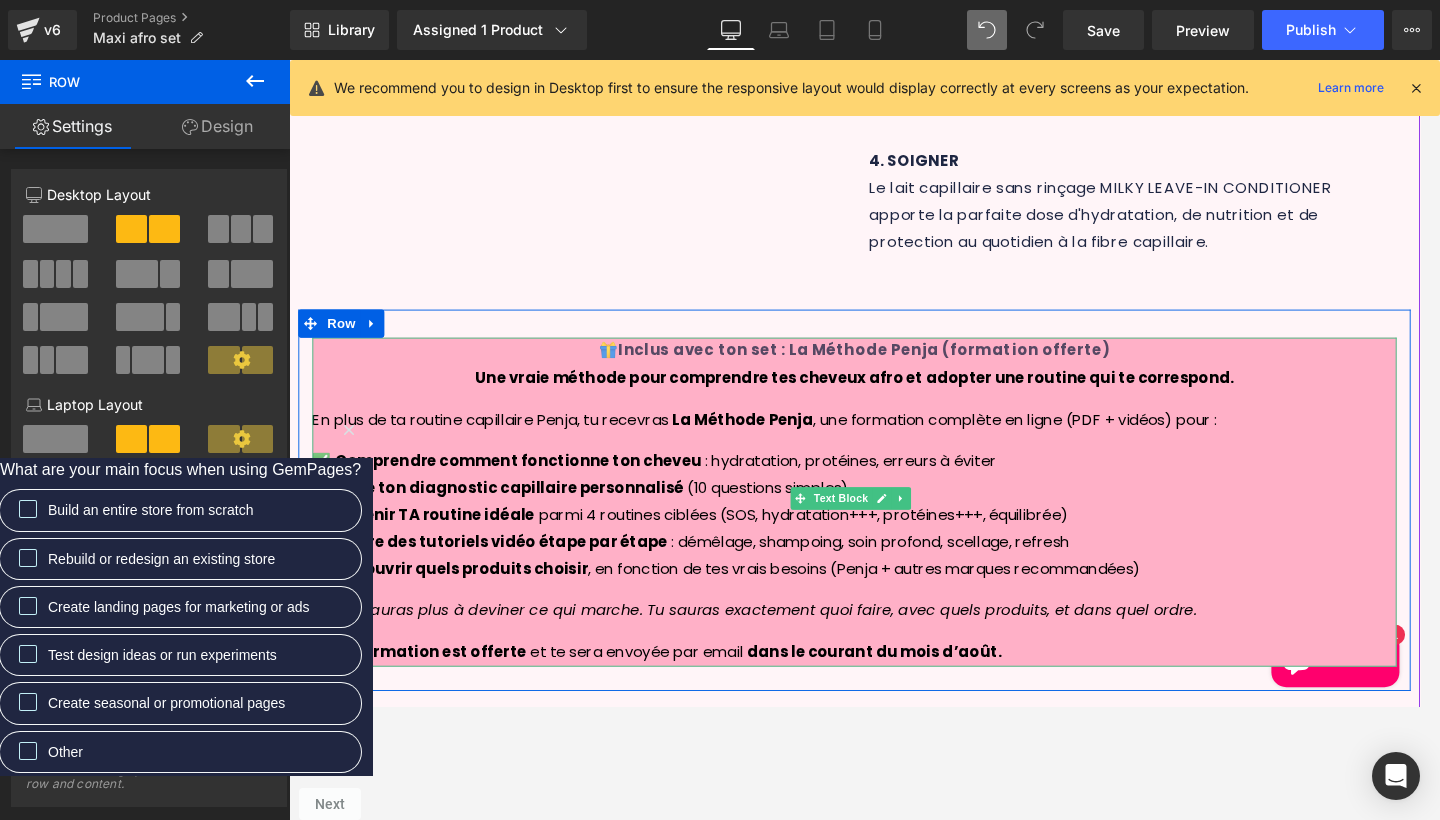 click on "🎁  Inclus avec ton set : La Méthode Penja (formation offerte) Une vraie méthode pour comprendre tes cheveux afro et adopter une routine qui te correspond. En plus de ta routine capillaire Penja, tu recevras   La Méthode Penja , une formation complète en ligne (PDF + vidéos) pour : ✅   Comprendre comment fonctionne ton cheveu   : hydratation, protéines, erreurs à éviter ✅   Faire ton diagnostic capillaire personnalisé   (10 questions simples) ✅   Obtenir TA routine idéale   parmi 4 routines ciblées (SOS, hydratation+++, protéines+++, équilibrée) ✅   Suivre des tutoriels vidéo étape par étape   : démêlage, shampoing, soin profond, scellage, refresh ✅   Découvrir quels produits choisir , en fonction de tes vrais besoins (Penja + autres marques recommandées) 💬   Tu n’auras plus à deviner ce qui marche. Tu sauras exactement quoi faire, avec quels produits, et dans quel ordre. 📬   La formation est offerte   et te sera envoyée par email" at bounding box center [894, 533] 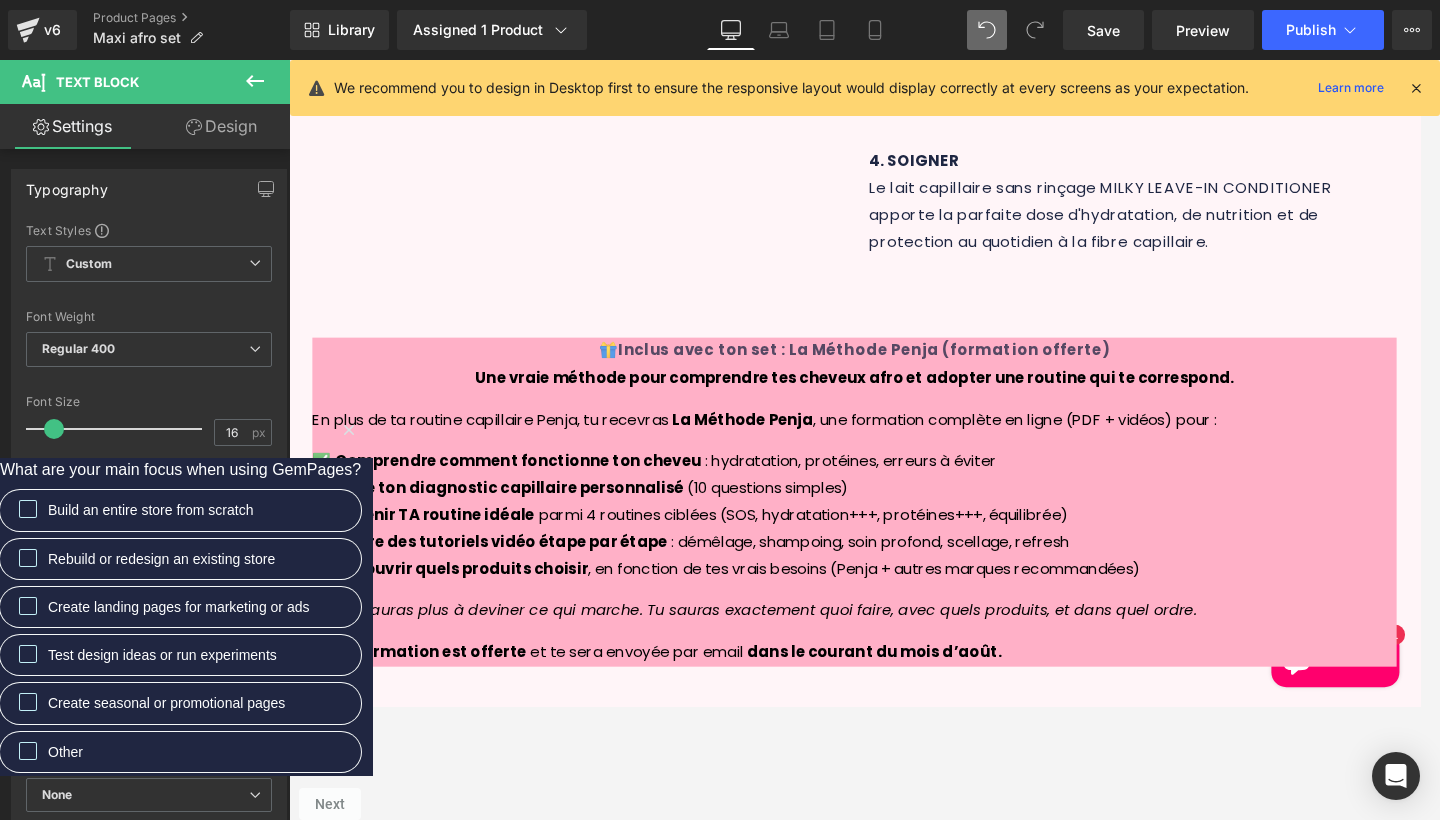 click on "Design" at bounding box center [221, 126] 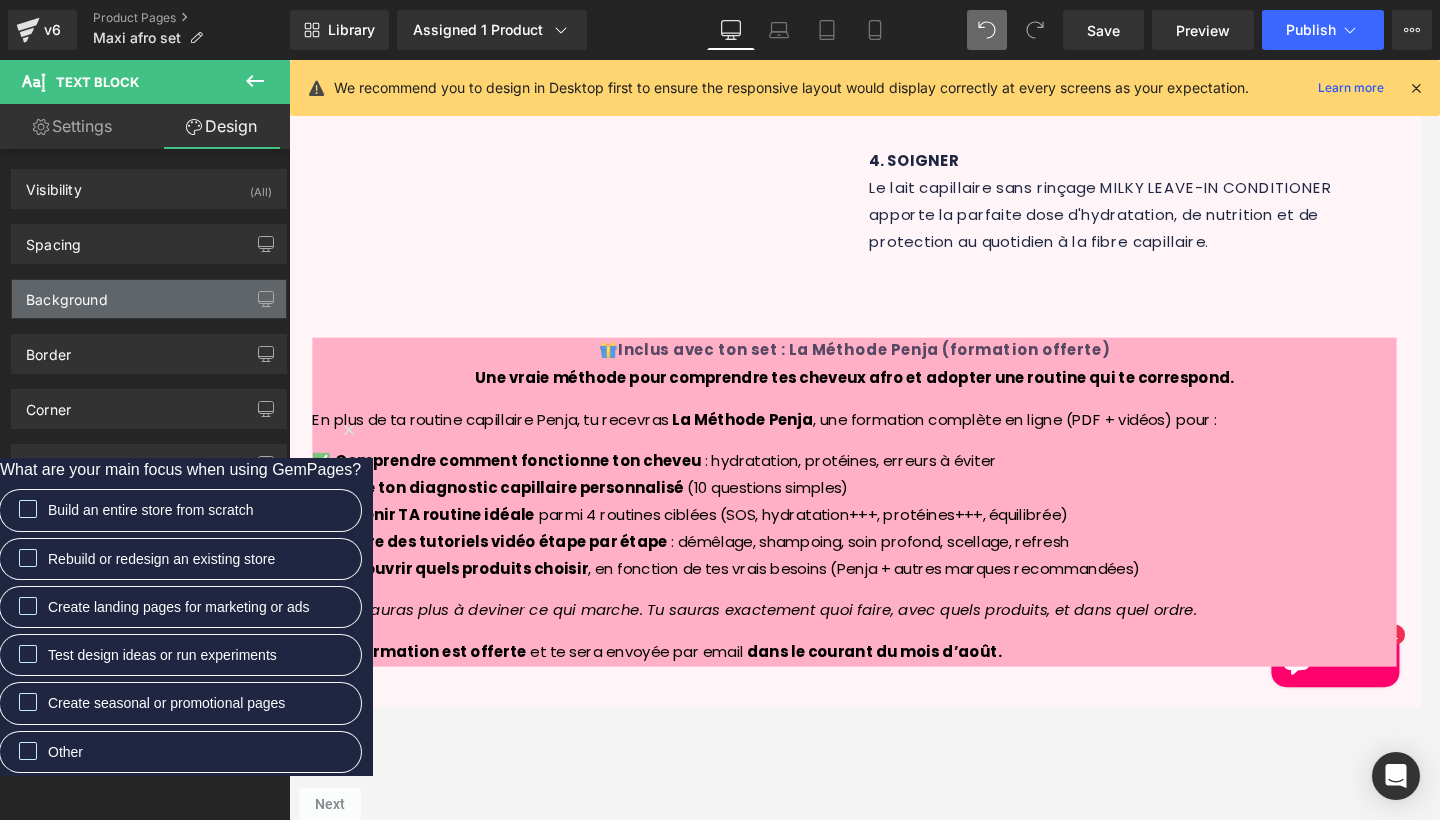click on "Background" at bounding box center [149, 299] 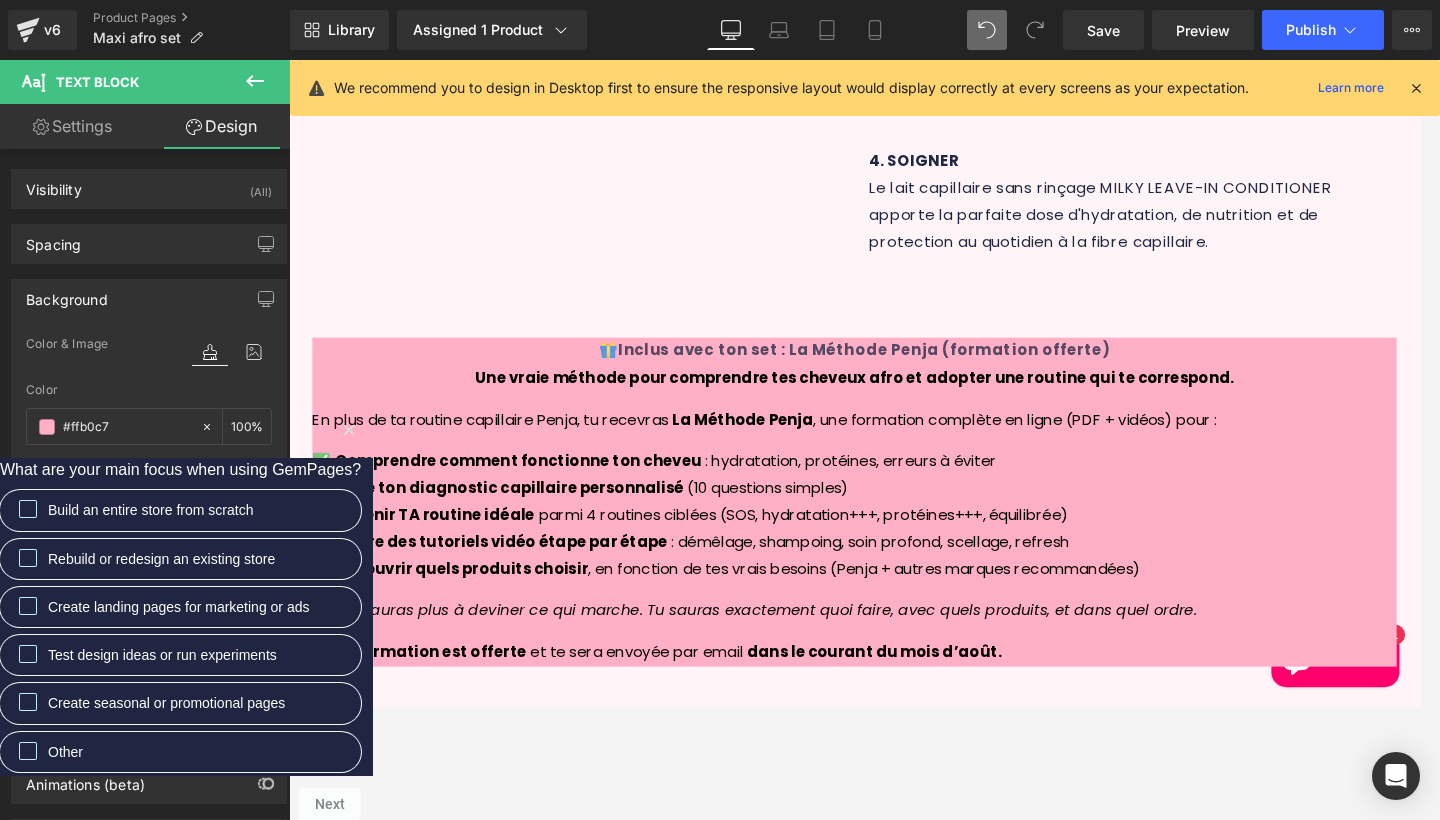 scroll, scrollTop: 11, scrollLeft: 0, axis: vertical 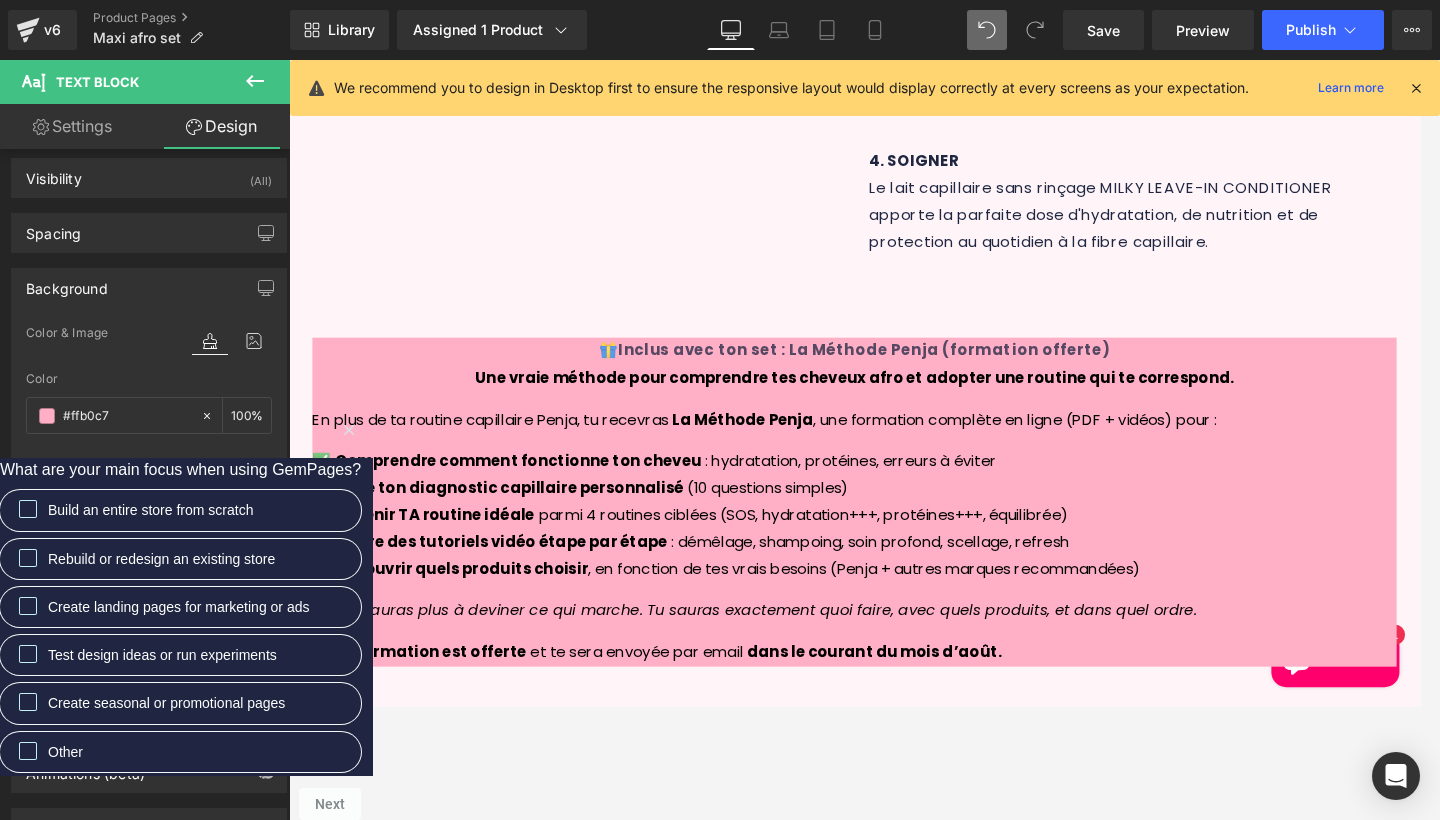 click on "Corner
Corner Style Custom
Custom
Setup Global Style
Custom
Setup Global Style
Radius (px)
0
0
0
0" at bounding box center [149, 545] 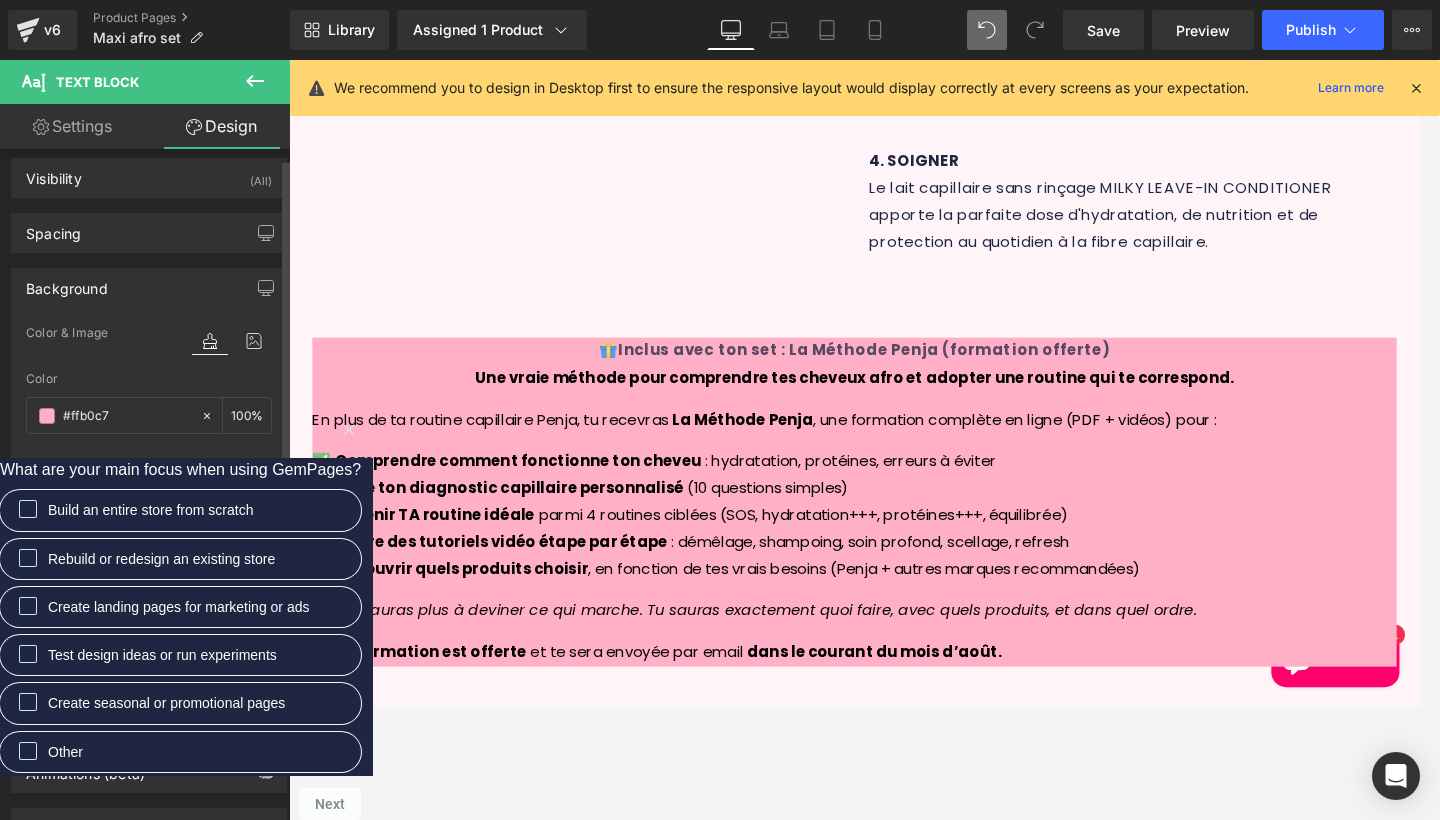 click on "Border" at bounding box center (149, 498) 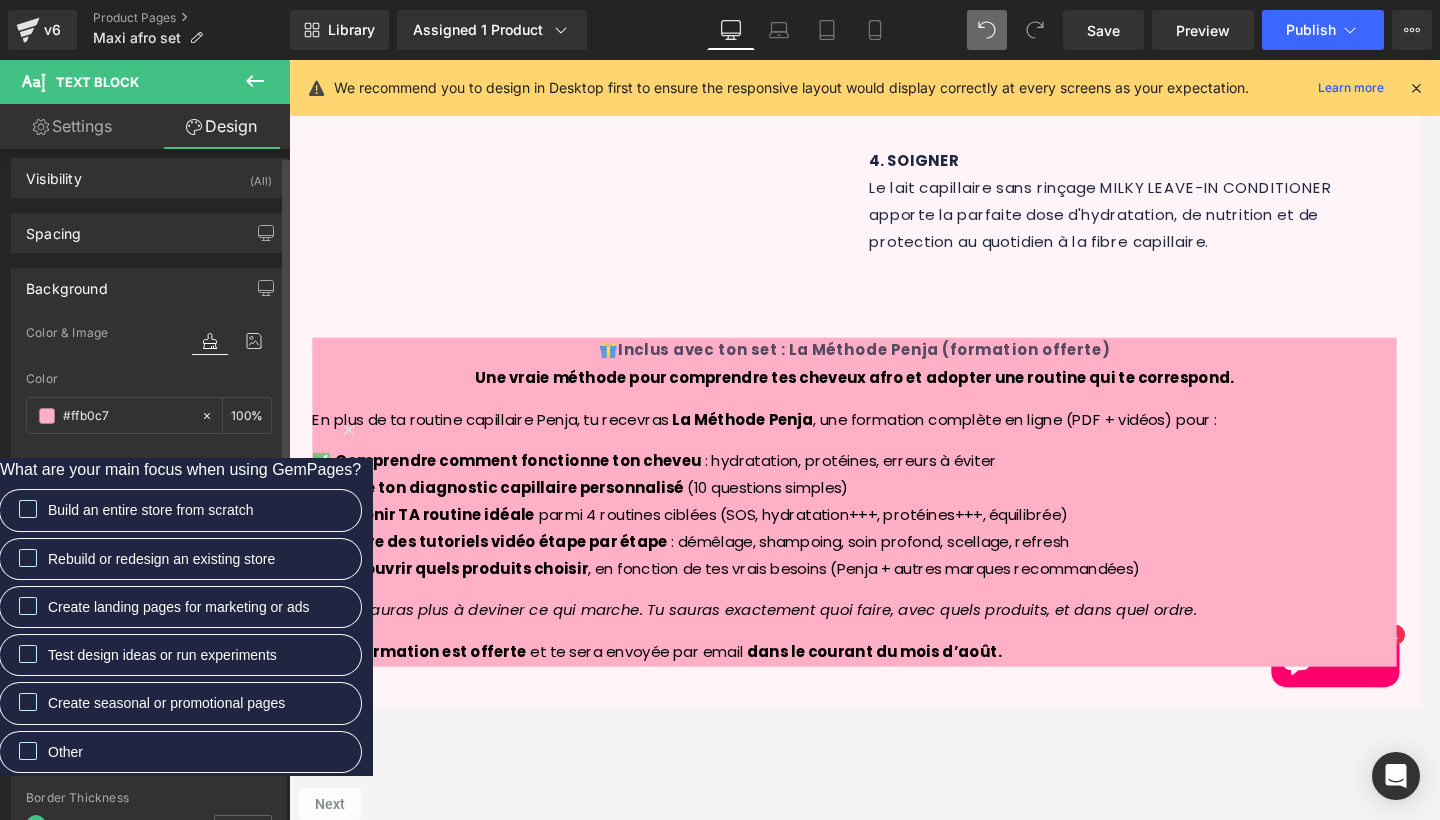 click at bounding box center [119, 658] 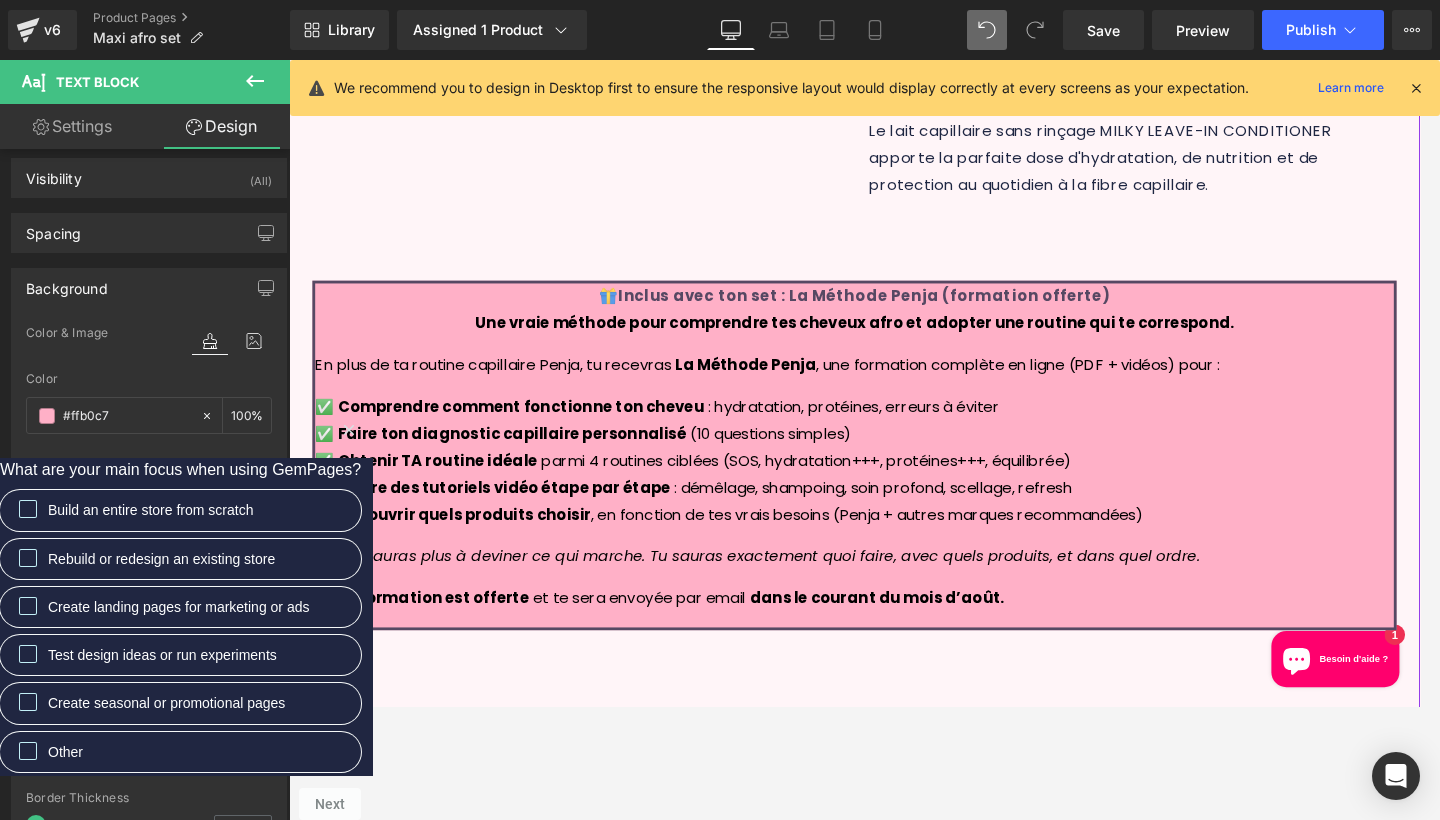 scroll, scrollTop: 1262, scrollLeft: 0, axis: vertical 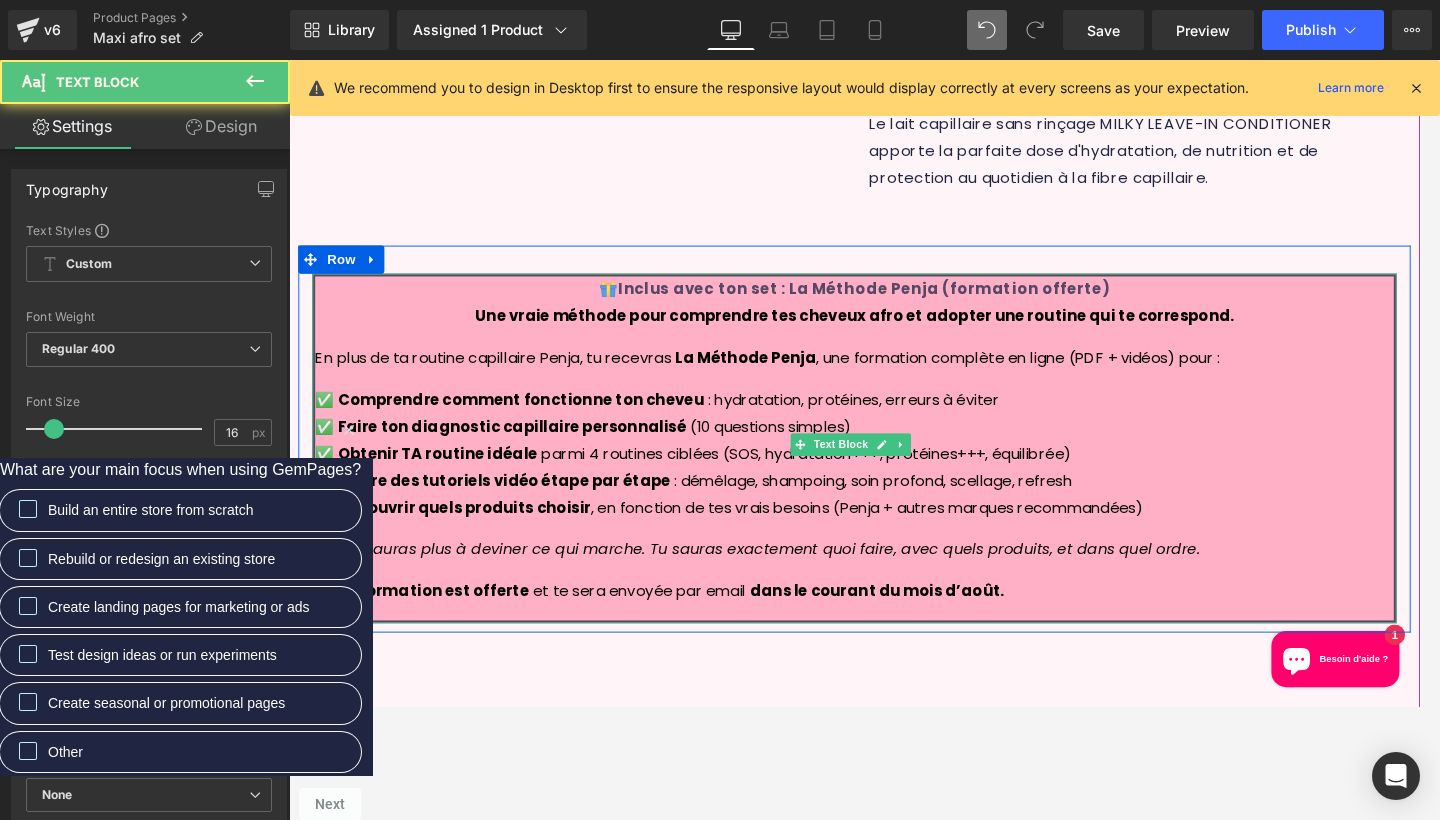 click on "🎁  Inclus avec ton set : La Méthode Penja (formation offerte) Une vraie méthode pour comprendre tes cheveux afro et adopter une routine qui te correspond. En plus de ta routine capillaire Penja, tu recevras   La Méthode Penja , une formation complète en ligne (PDF + vidéos) pour : ✅   Comprendre comment fonctionne ton cheveu   : hydratation, protéines, erreurs à éviter ✅   Faire ton diagnostic capillaire personnalisé   (10 questions simples) ✅   Obtenir TA routine idéale   parmi 4 routines ciblées (SOS, hydratation+++, protéines+++, équilibrée) ✅   Suivre des tutoriels vidéo étape par étape   : démêlage, shampoing, soin profond, scellage, refresh ✅   Découvrir quels produits choisir , en fonction de tes vrais besoins (Penja + autres marques recommandées) 💬   Tu n’auras plus à deviner ce qui marche. Tu sauras exactement quoi faire, avec quels produits, et dans quel ordre. 📬   La formation est offerte   et te sera envoyée par email" at bounding box center [894, 476] 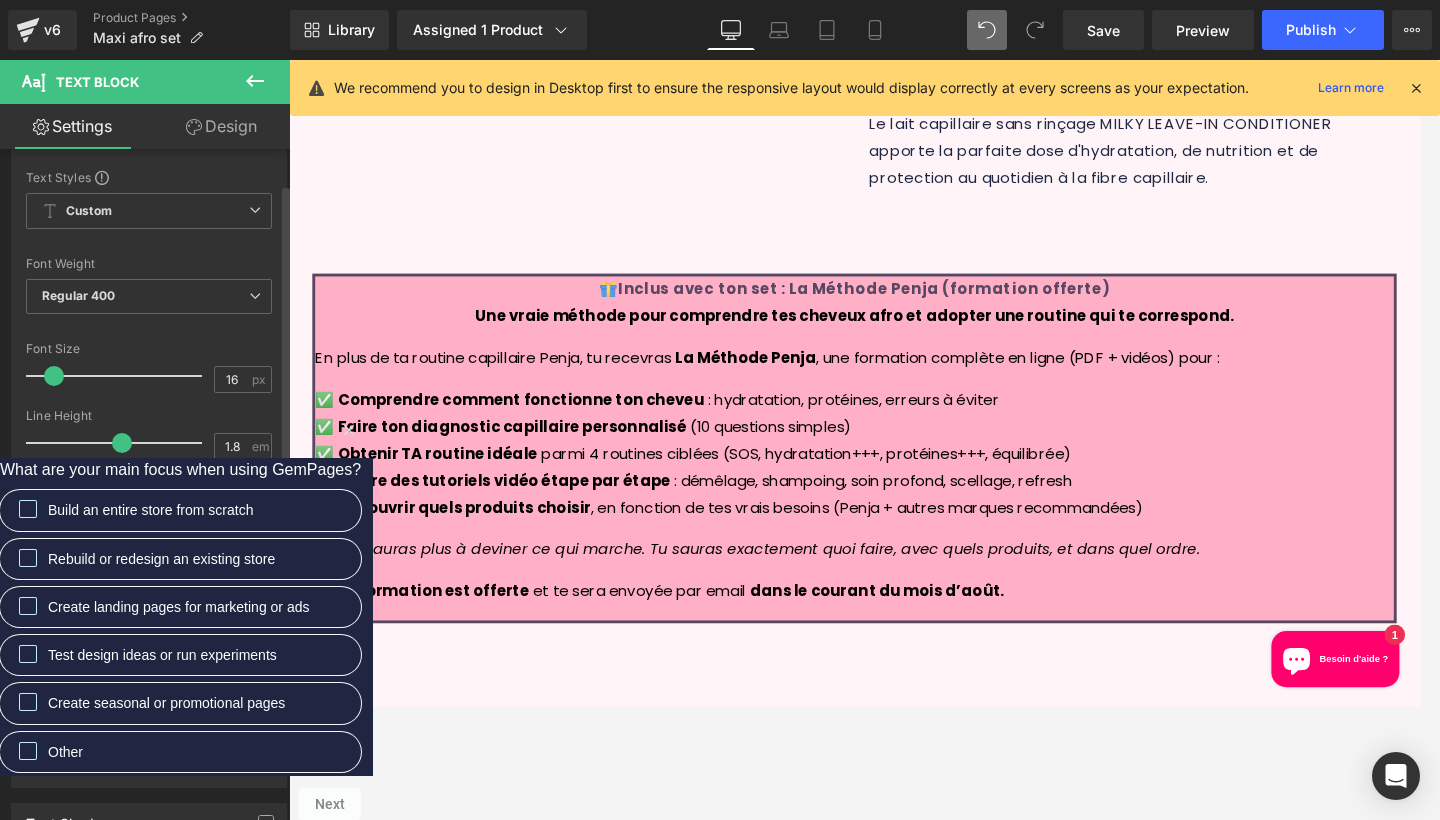 scroll, scrollTop: 66, scrollLeft: 0, axis: vertical 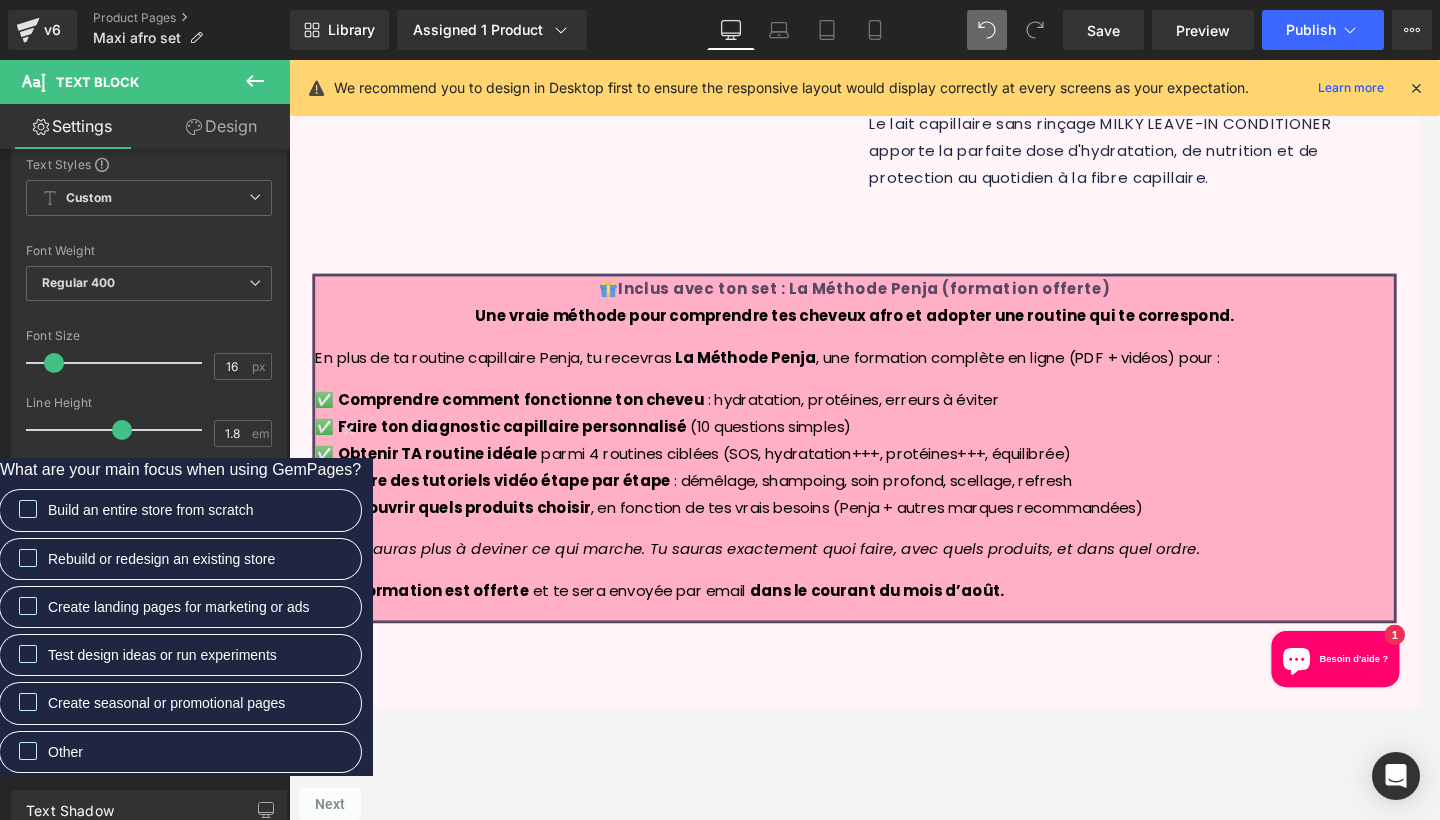 click on "Design" at bounding box center [221, 126] 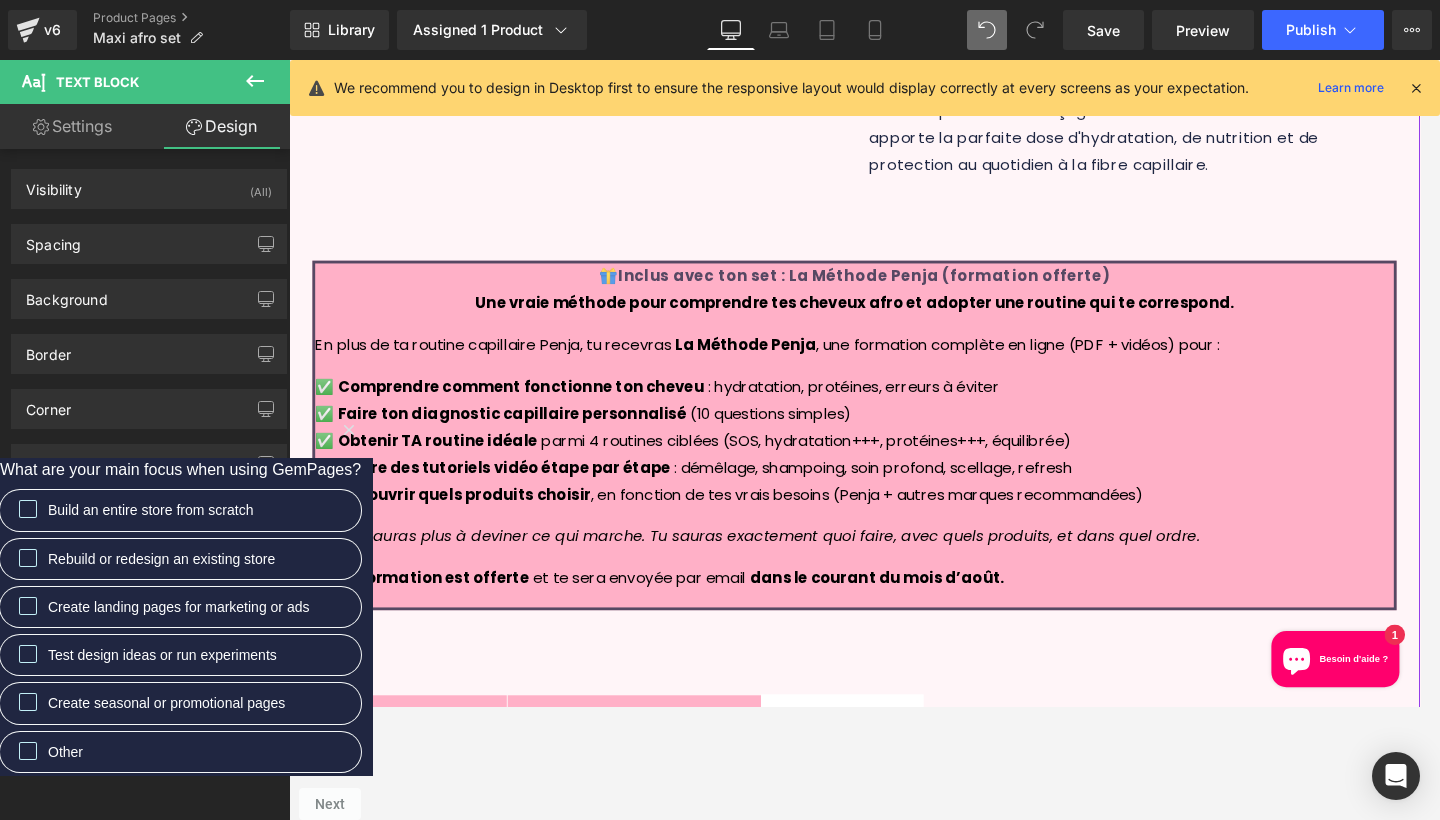 scroll, scrollTop: 1165, scrollLeft: 0, axis: vertical 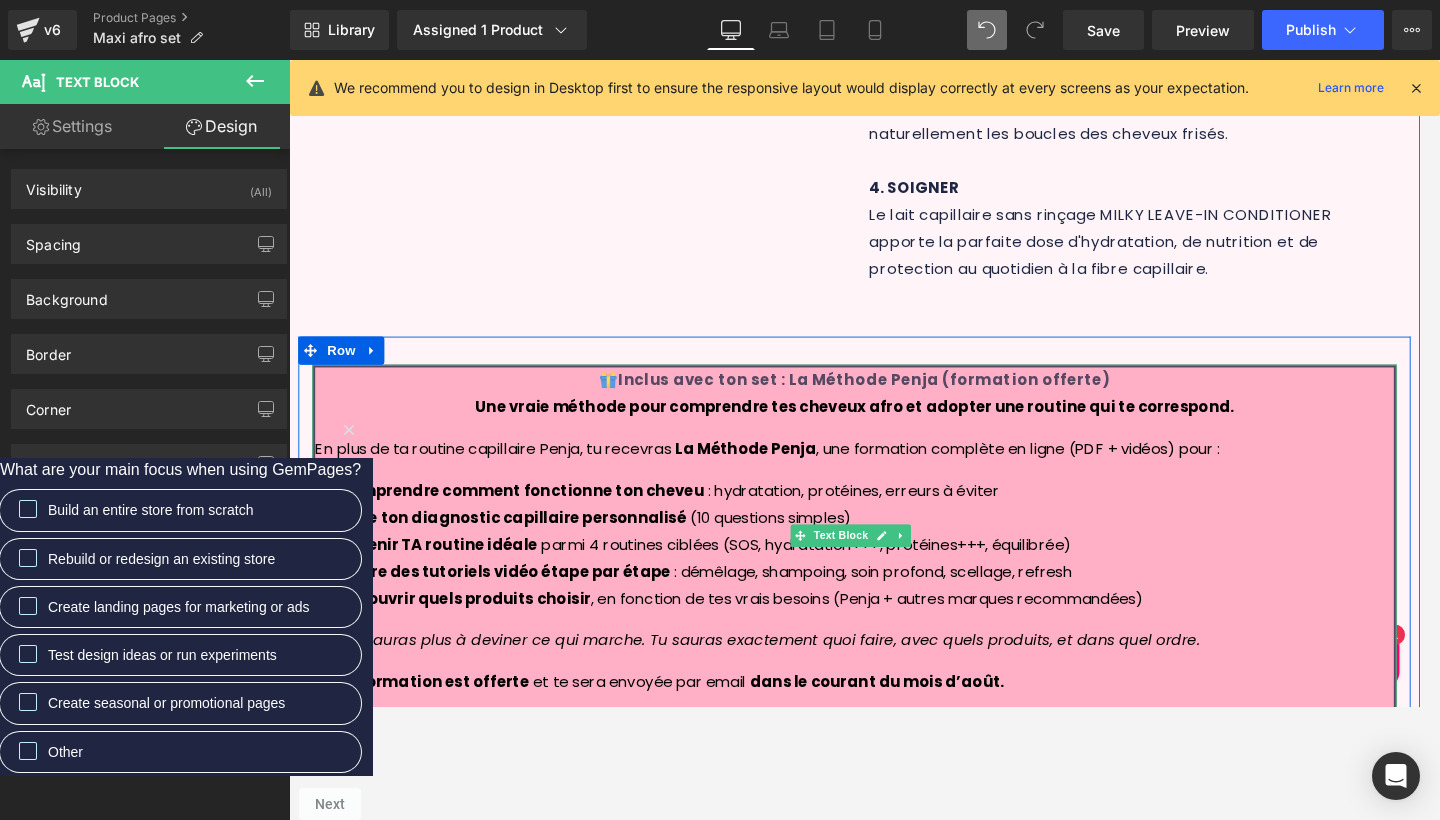 click on "Une vraie méthode pour comprendre tes cheveux afro et adopter une routine qui te correspond." at bounding box center (894, 431) 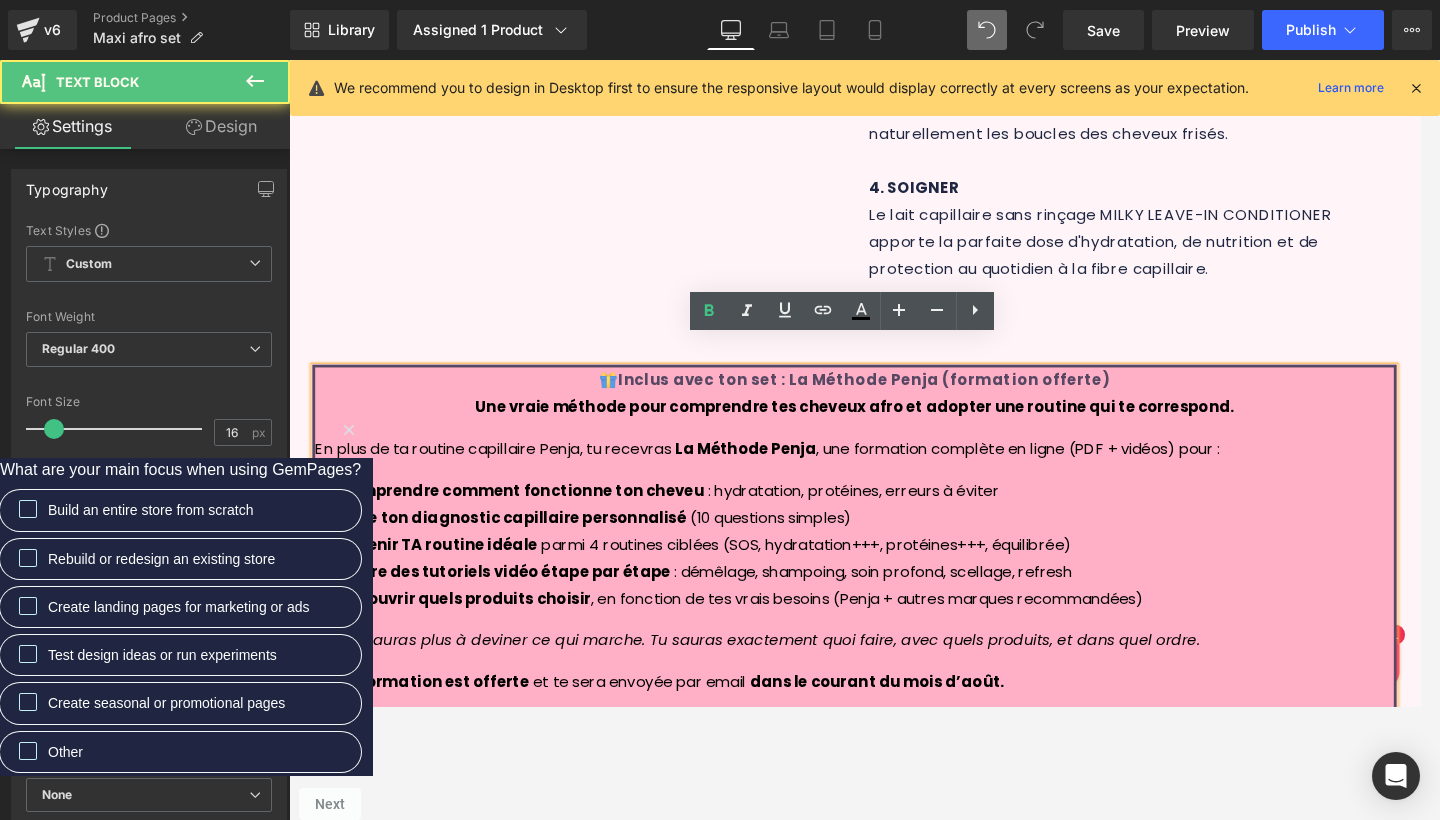 click on "Une vraie méthode pour comprendre tes cheveux afro et adopter une routine qui te correspond. En plus de ta routine capillaire Penja, tu recevras   La Méthode Penja , une formation complète en ligne (PDF + vidéos) pour : ✅   Comprendre comment fonctionne ton cheveu   : hydratation, protéines, erreurs à éviter ✅   Faire ton diagnostic capillaire personnalisé   (10 questions simples) ✅   Obtenir TA routine idéale   parmi 4 routines ciblées (SOS, hydratation+++, protéines+++, équilibrée) ✅   Suivre des tutoriels vidéo étape par étape   : démêlage, shampoing, soin profond, scellage, refresh ✅   Découvrir quels produits choisir , en fonction de tes vrais besoins (Penja + autres marques recommandées) 💬   Tu n’auras plus à deviner ce qui marche. Tu sauras exactement quoi faire, avec quels produits, et dans quel ordre. 📬   La formation est offerte   et te sera envoyée par email   dans le courant du mois d’août." at bounding box center [894, 579] 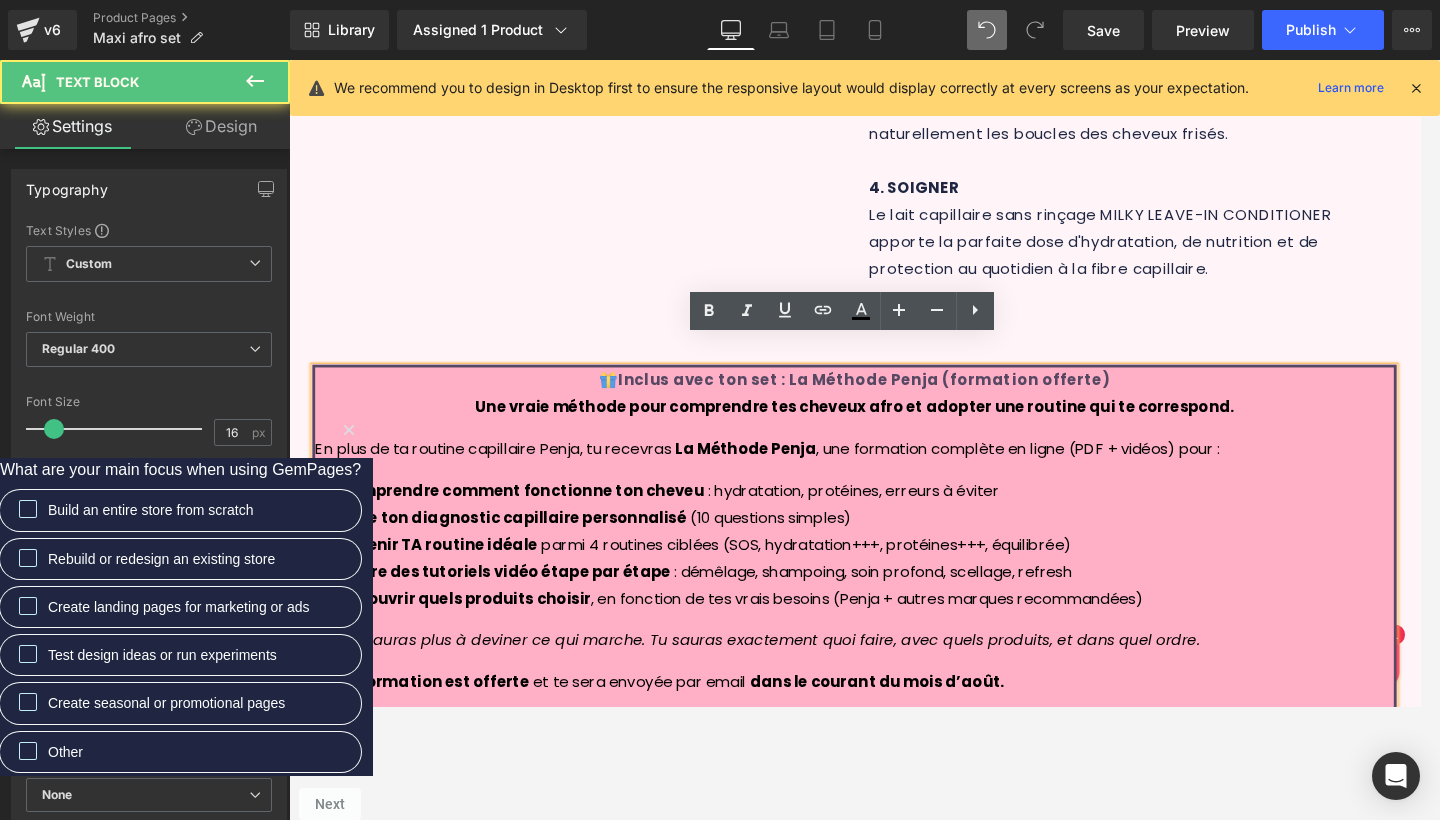 click on "En plus de ta routine capillaire Penja, tu recevras   La Méthode Penja , une formation complète en ligne (PDF + vidéos) pour :" at bounding box center [894, 477] 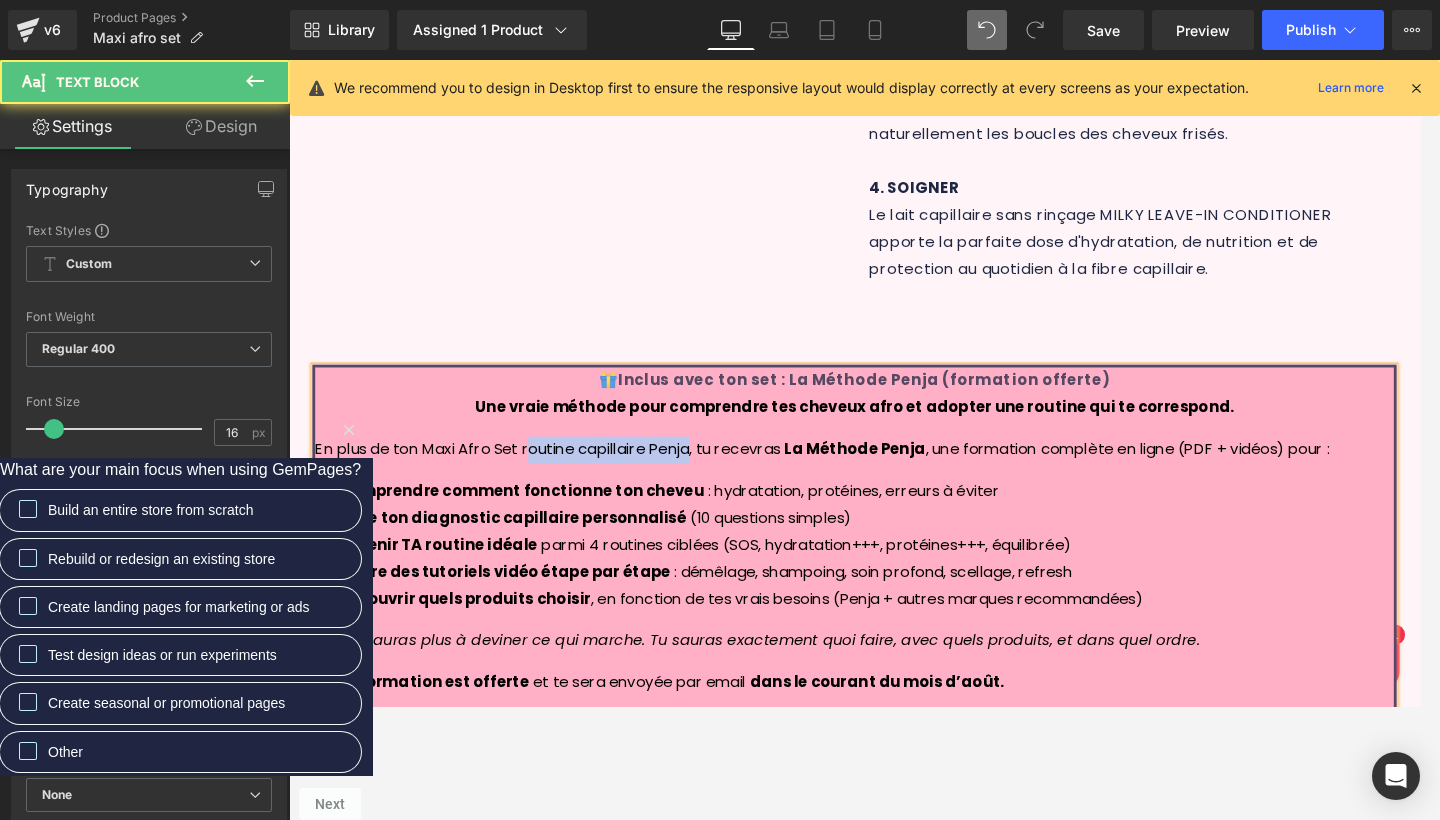 drag, startPoint x: 721, startPoint y: 447, endPoint x: 544, endPoint y: 444, distance: 177.02542 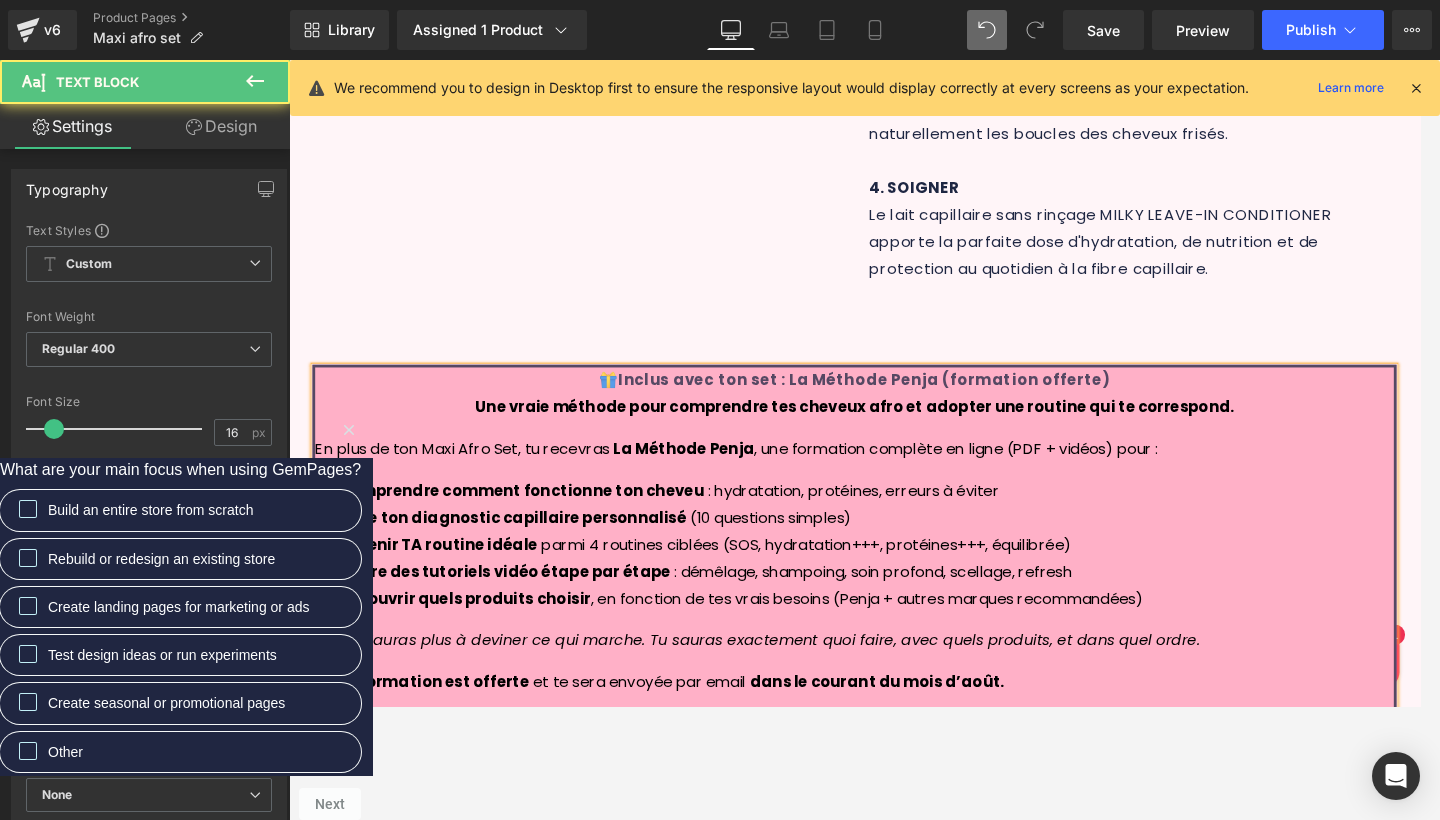 click on "En plus de ton Maxi Afro Set, tu recevras   La Méthode Penja , une formation complète en ligne (PDF + vidéos) pour :" at bounding box center [894, 477] 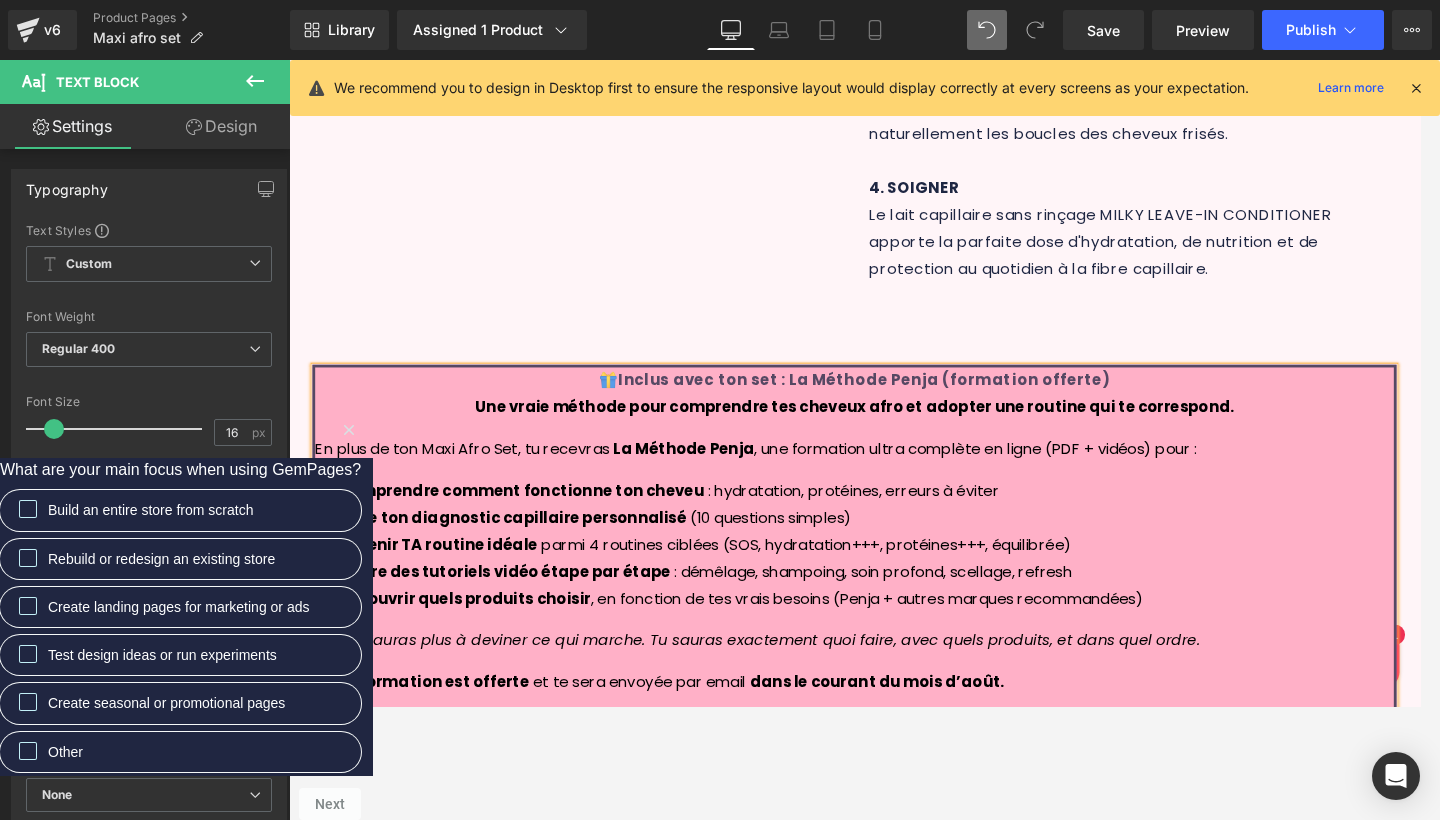 click on "En plus de ton Maxi Afro Set, tu recevras   La Méthode Penja , une formation ultra complète en ligne (PDF + vidéos) pour :" at bounding box center [894, 477] 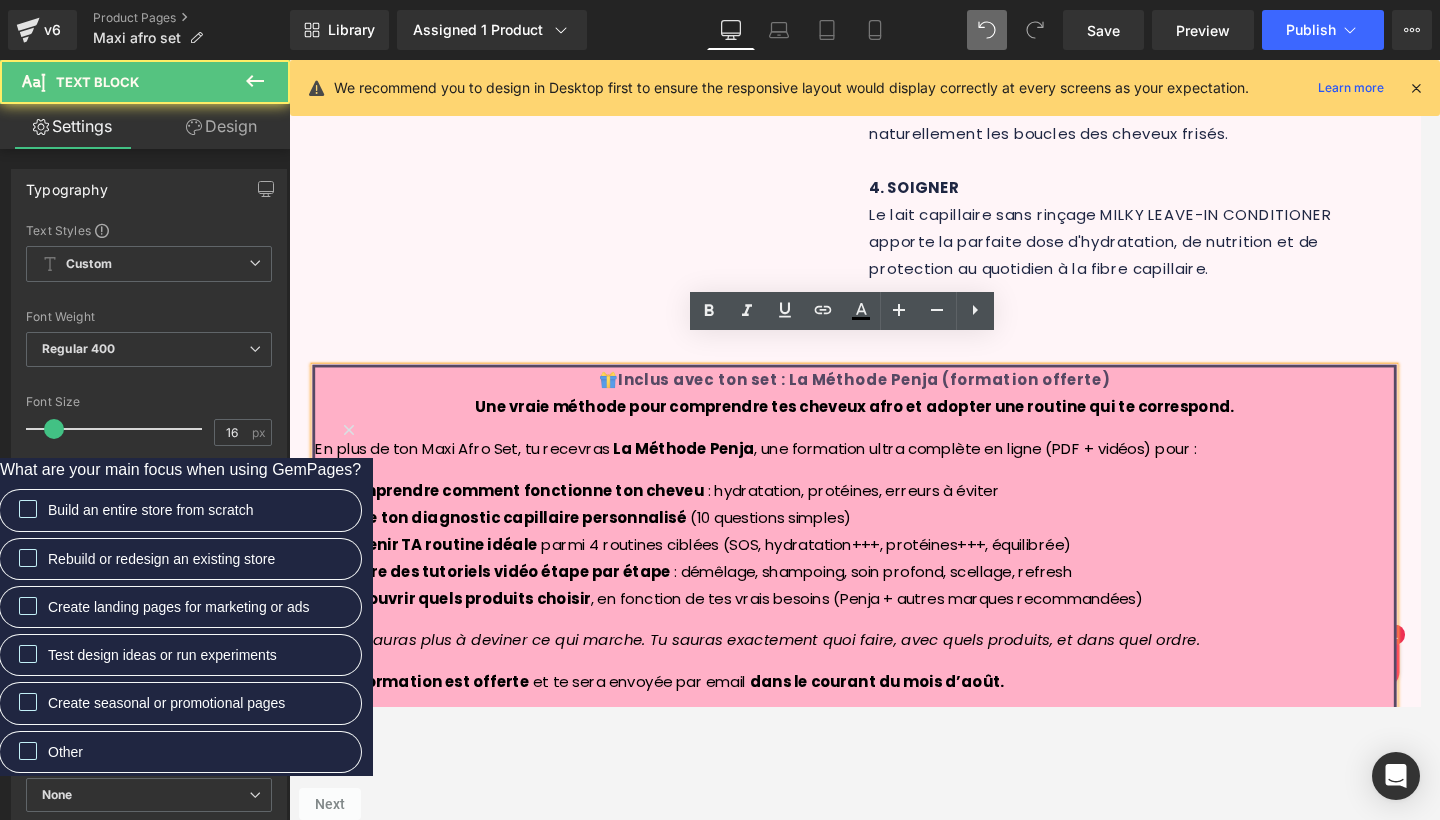 click on "En plus de ton Maxi Afro Set, tu recevras   La Méthode Penja , une formation ultra complète en ligne (PDF + vidéos) pour :" at bounding box center [894, 477] 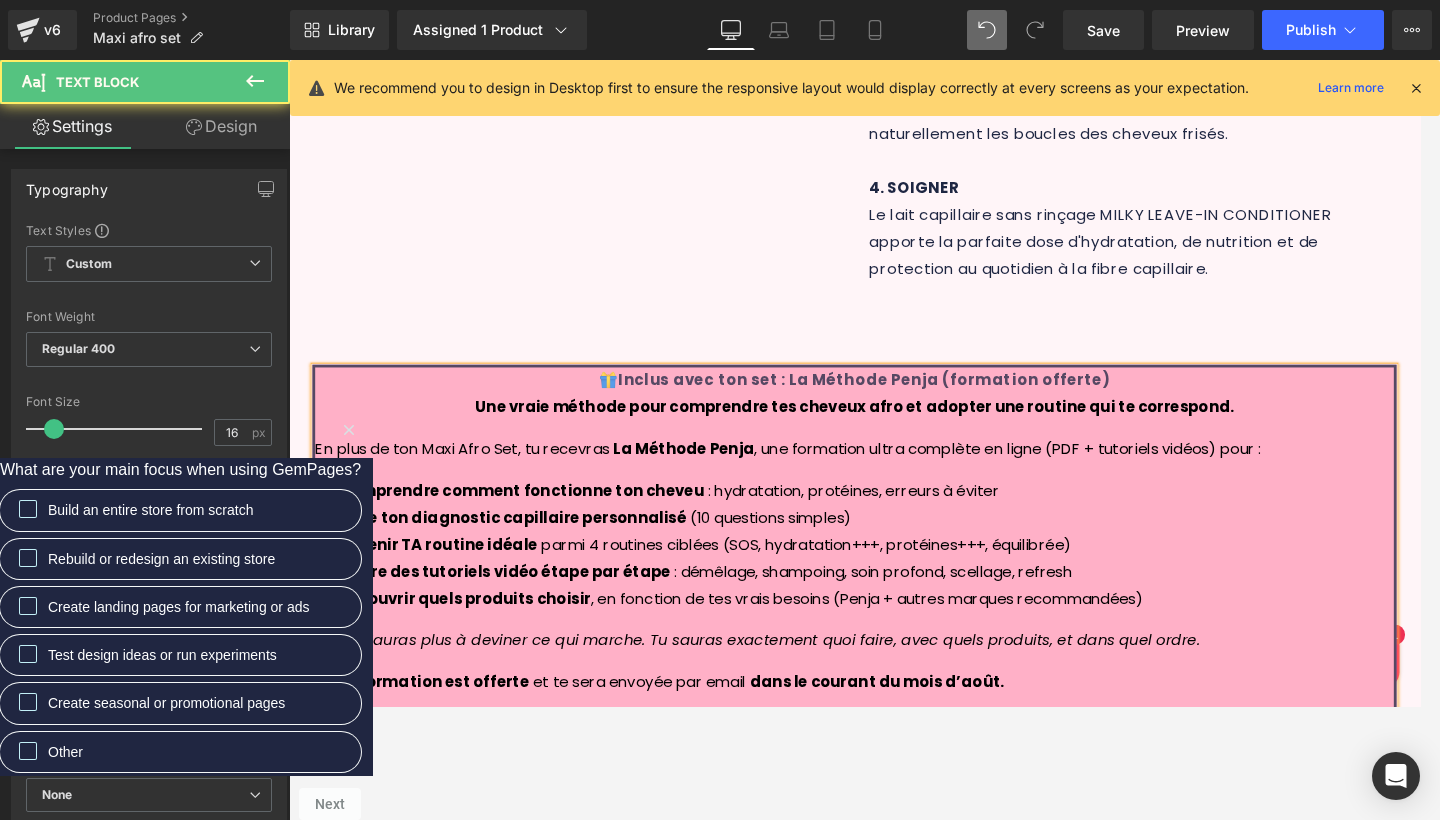 drag, startPoint x: 719, startPoint y: 488, endPoint x: 711, endPoint y: 547, distance: 59.5399 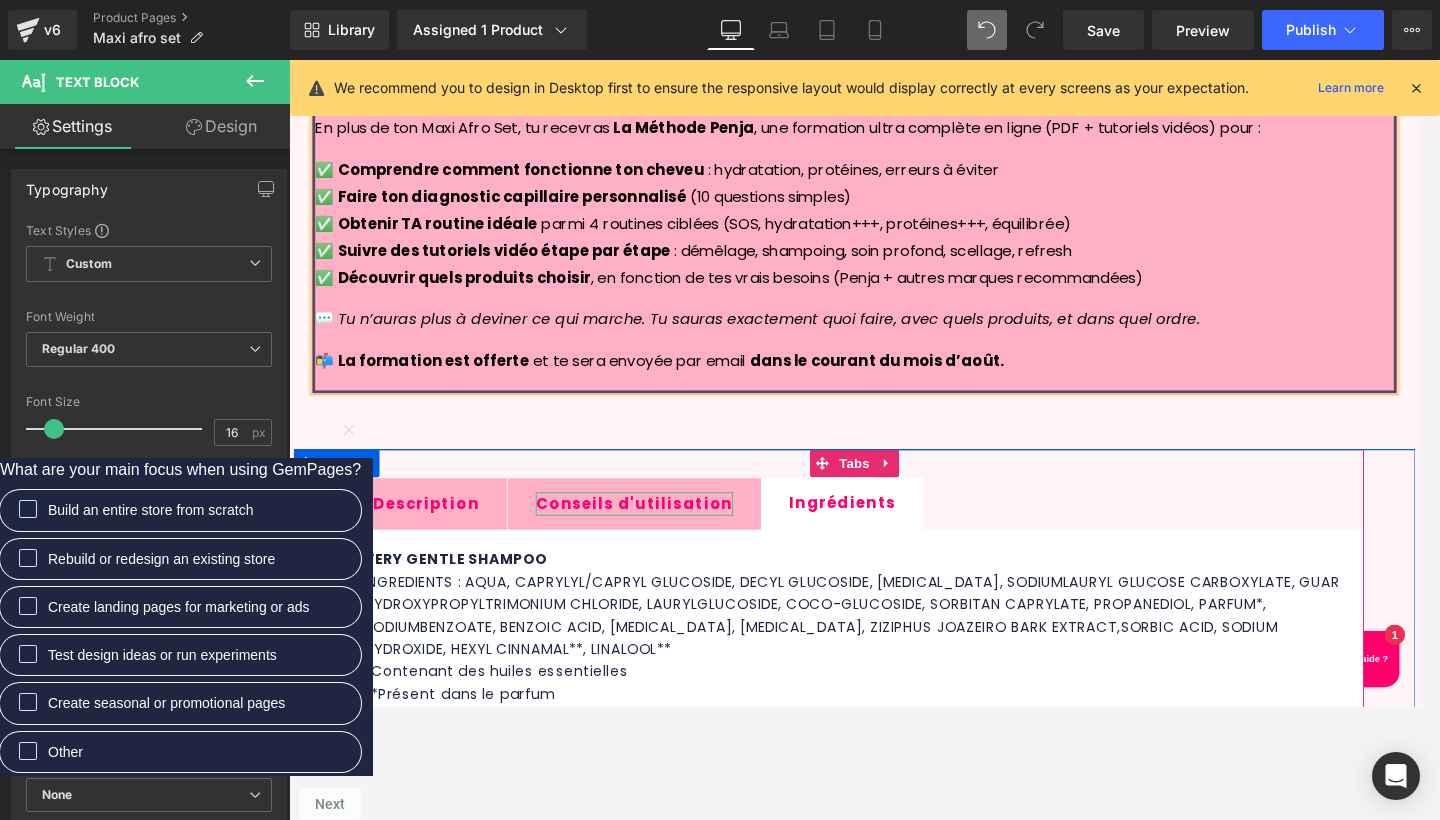 scroll, scrollTop: 1340, scrollLeft: 0, axis: vertical 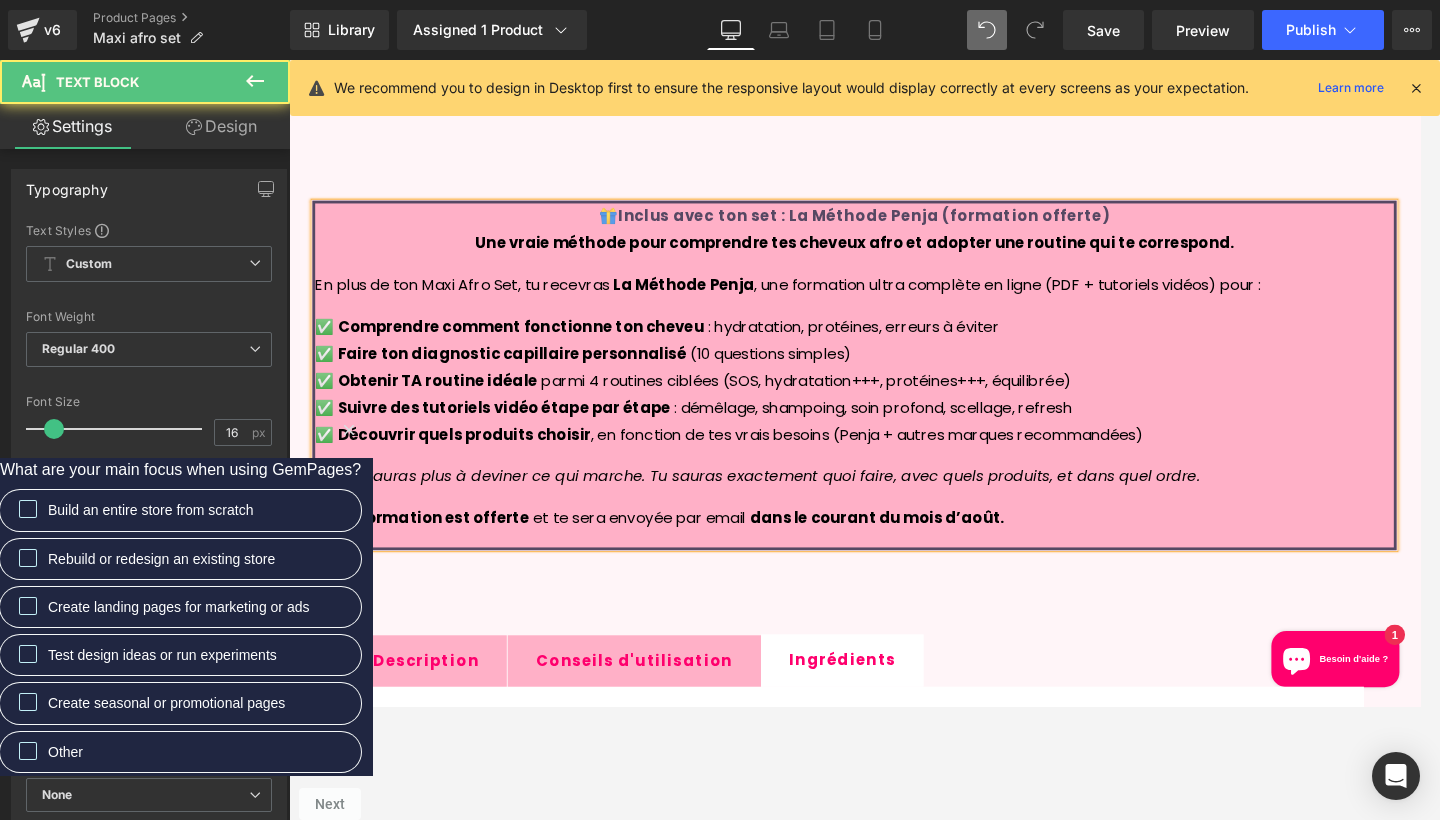 click on "Comprendre comment fonctionne ton cheveu" at bounding box center (537, 345) 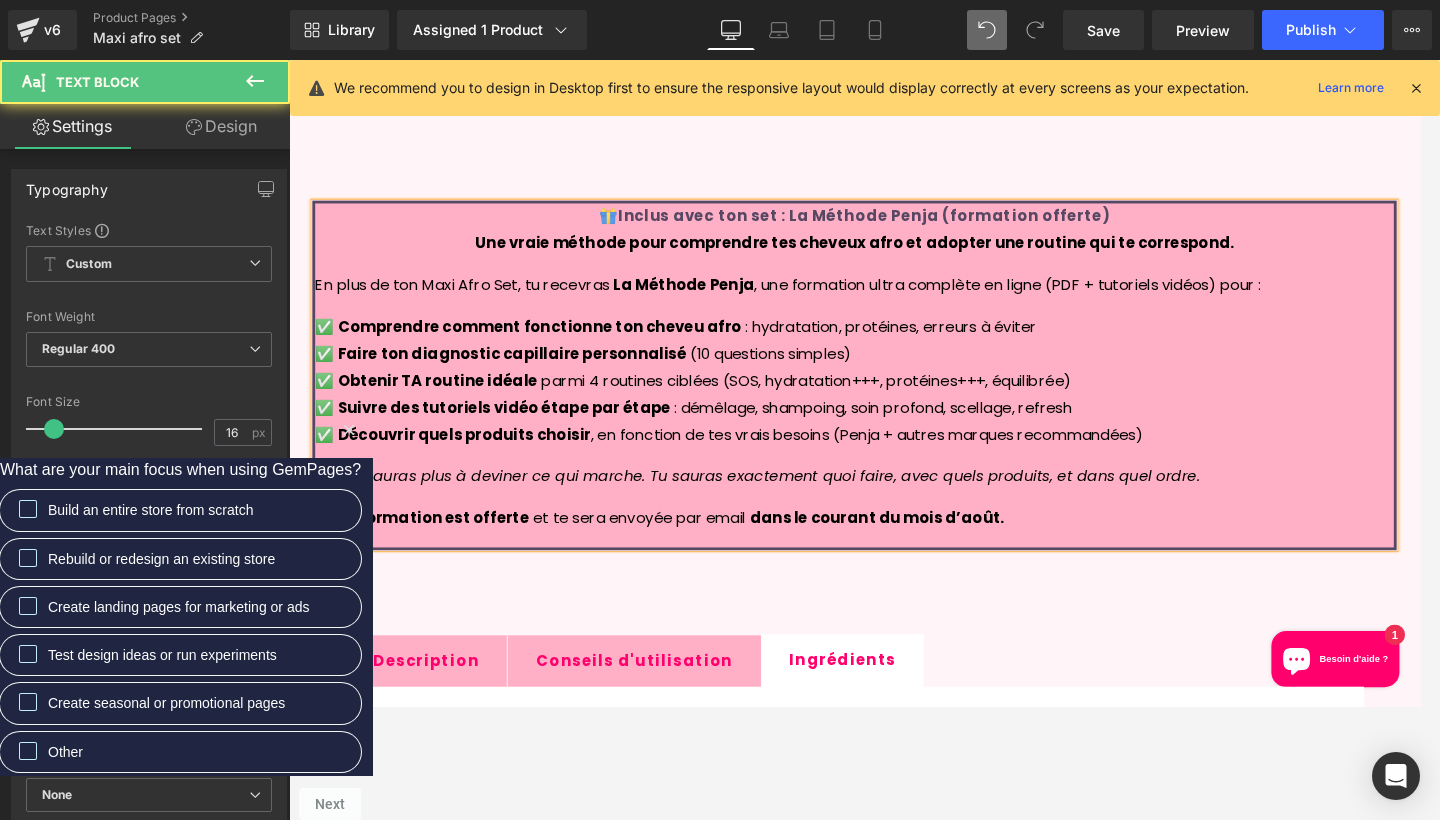 click on "✅   Comprendre comment fonctionne ton cheveu afro   : hydratation, protéines, erreurs à éviter ✅   Faire ton diagnostic capillaire personnalisé   (10 questions simples) ✅   Obtenir TA routine idéale   parmi 4 routines ciblées (SOS, hydratation+++, protéines+++, équilibrée) ✅   Suivre des tutoriels vidéo étape par étape   : démêlage, shampoing, soin profond, scellage, refresh ✅   Découvrir quels produits choisir , en fonction de tes vrais besoins (Penja + autres marques recommandées)" at bounding box center (894, 404) 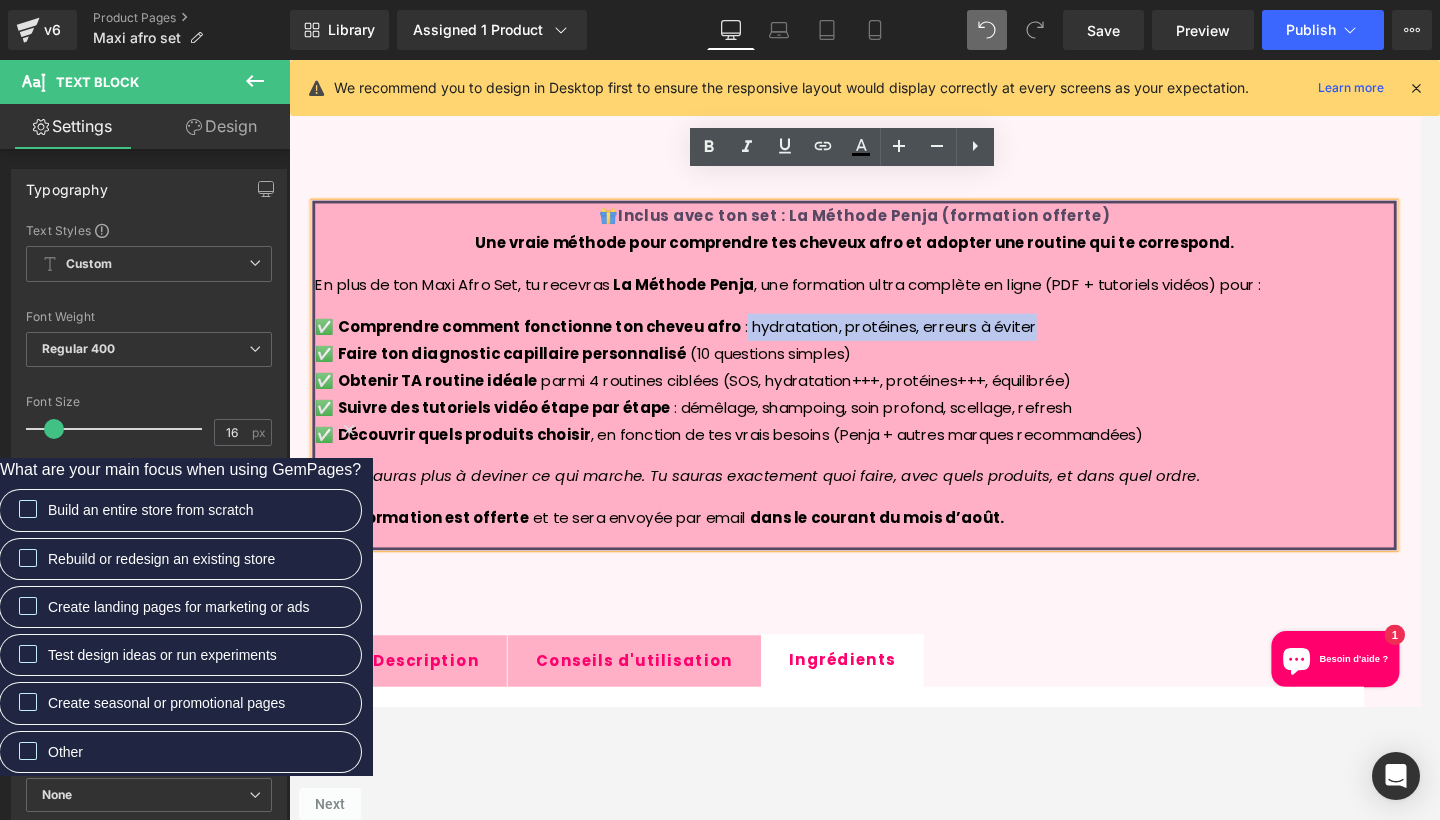 drag, startPoint x: 1173, startPoint y: 315, endPoint x: 761, endPoint y: 314, distance: 412.00122 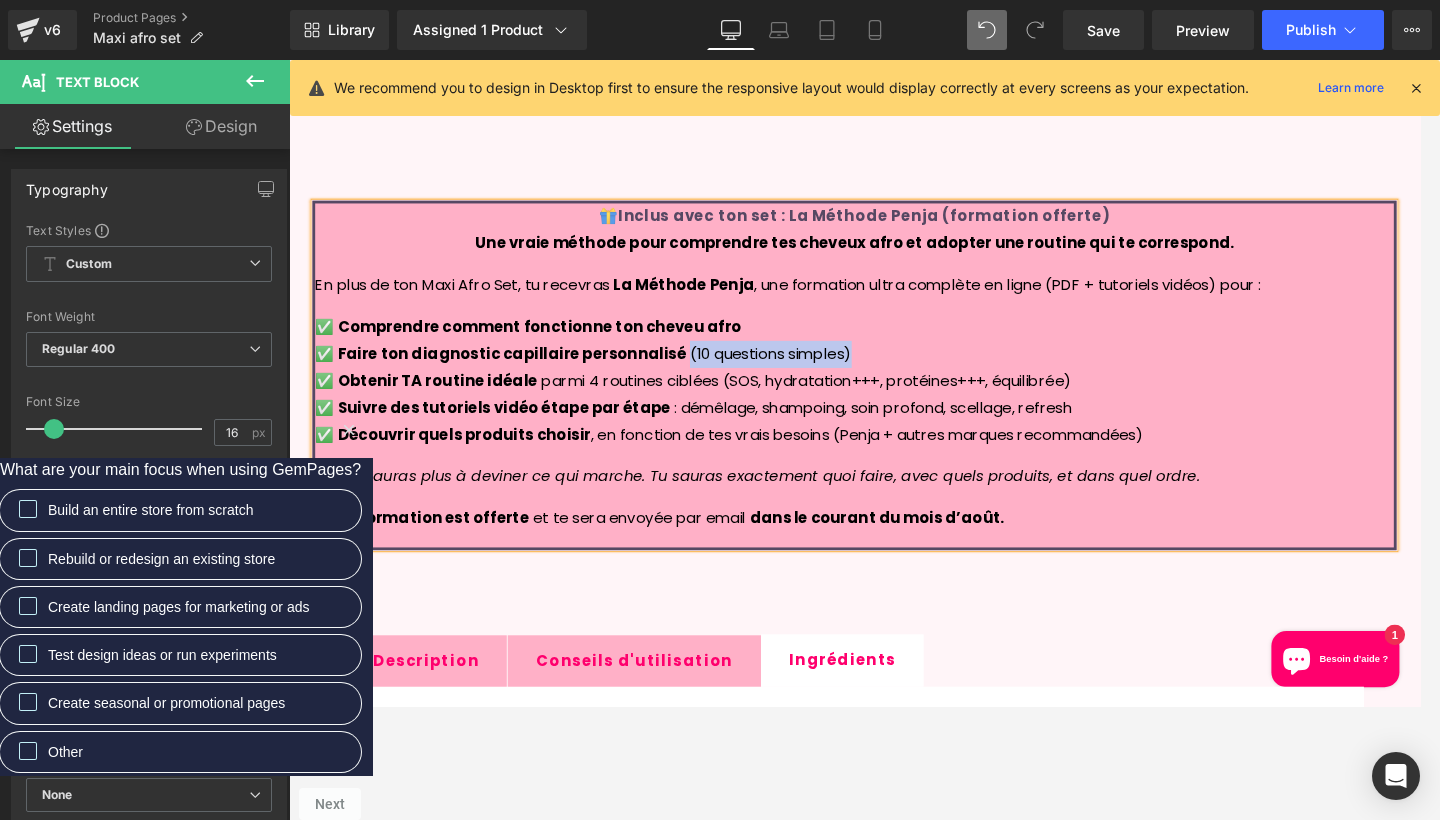 drag, startPoint x: 936, startPoint y: 348, endPoint x: 696, endPoint y: 339, distance: 240.16869 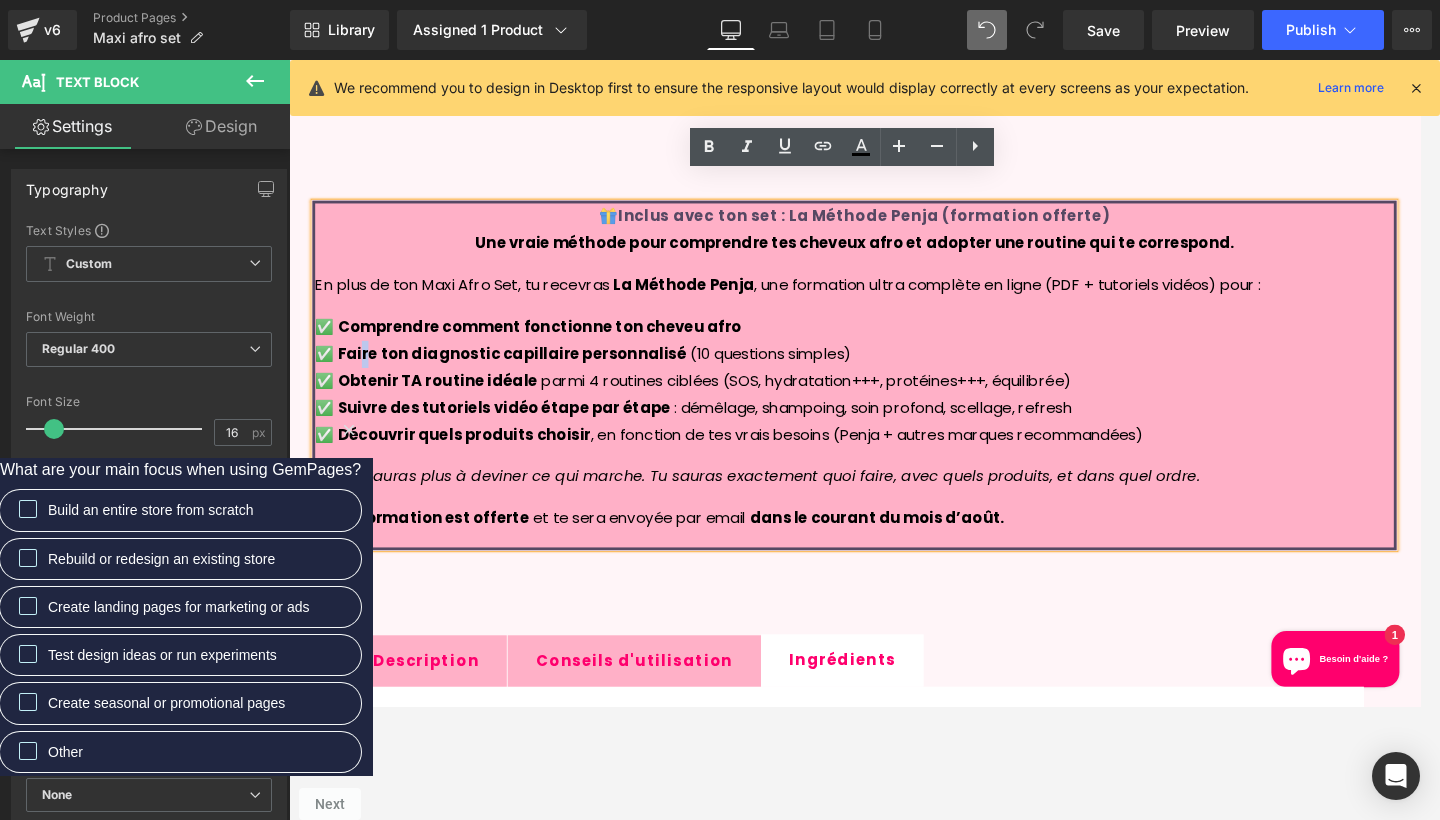 click on "Faire ton diagnostic capillaire personnalisé" at bounding box center (527, 374) 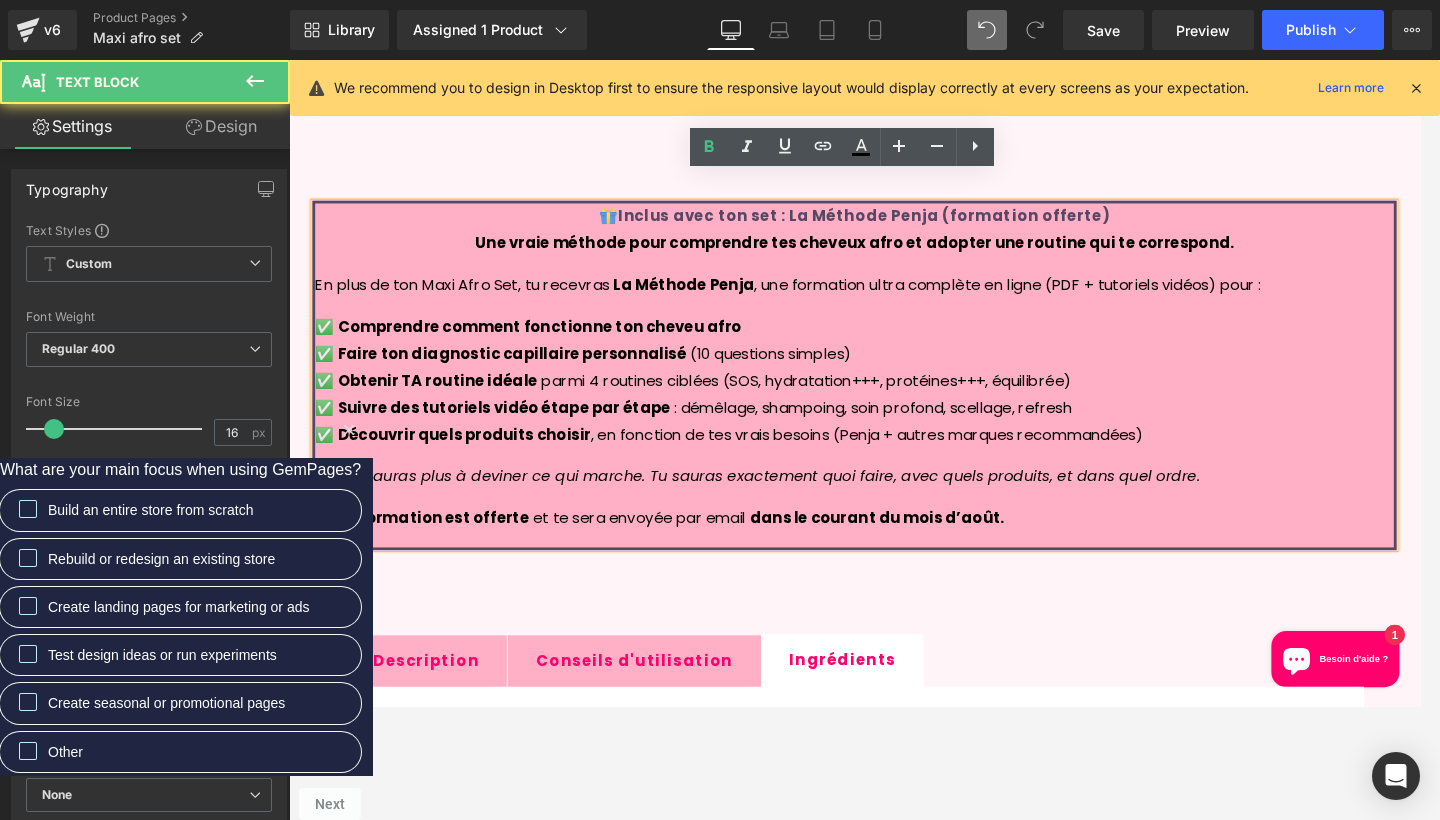 click on "✅   Comprendre comment fonctionne ton cheveu afro ✅   Faire ton diagnostic capillaire personnalisé   (10 questions simples) ✅   Obtenir TA routine idéale   parmi 4 routines ciblées (SOS, hydratation+++, protéines+++, équilibrée) ✅   Suivre des tutoriels vidéo étape par étape   : démêlage, shampoing, soin profond, scellage, refresh ✅   Découvrir quels produits choisir , en fonction de tes vrais besoins (Penja + autres marques recommandées)" at bounding box center (894, 404) 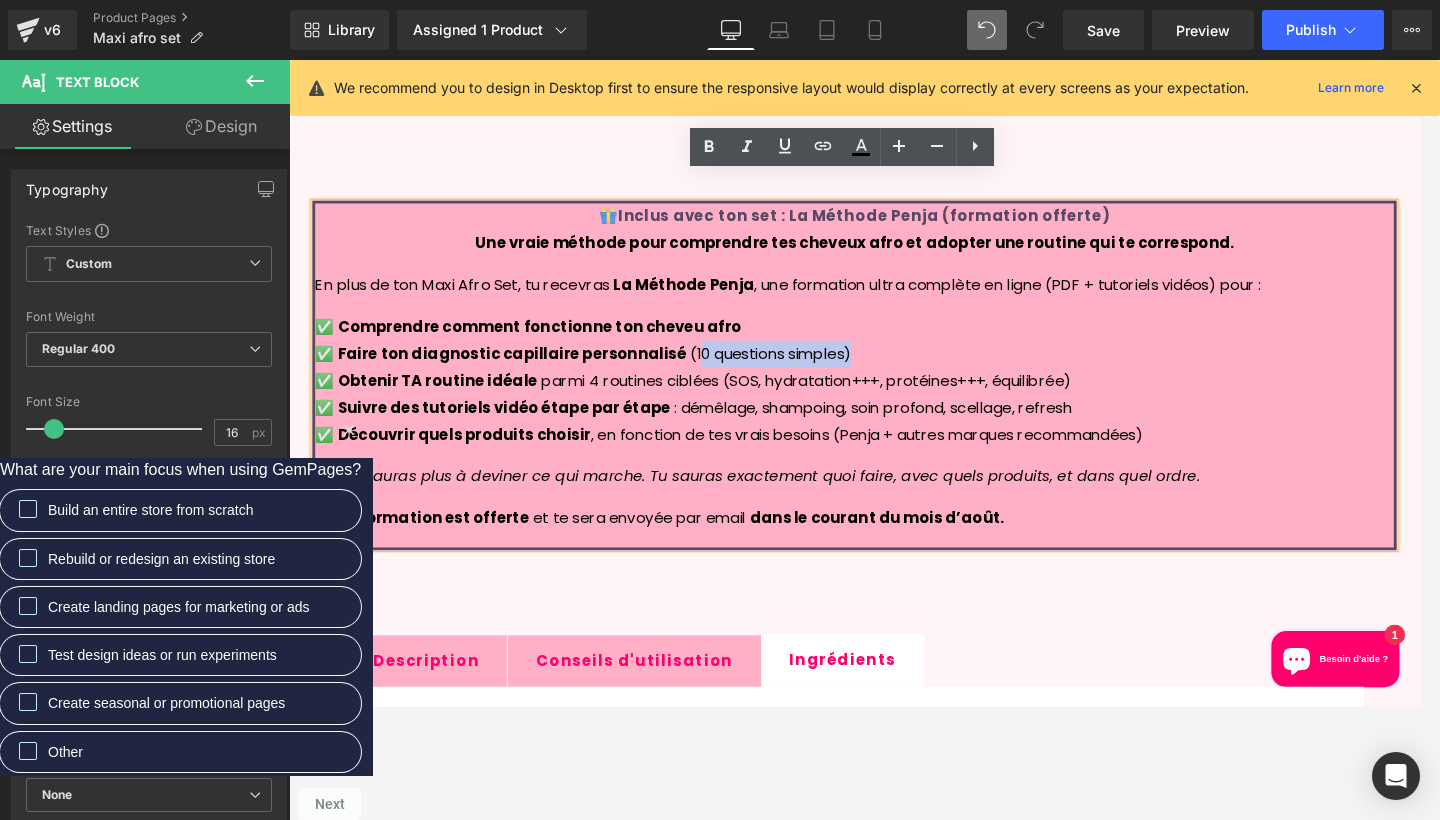 drag, startPoint x: 912, startPoint y: 344, endPoint x: 715, endPoint y: 336, distance: 197.16237 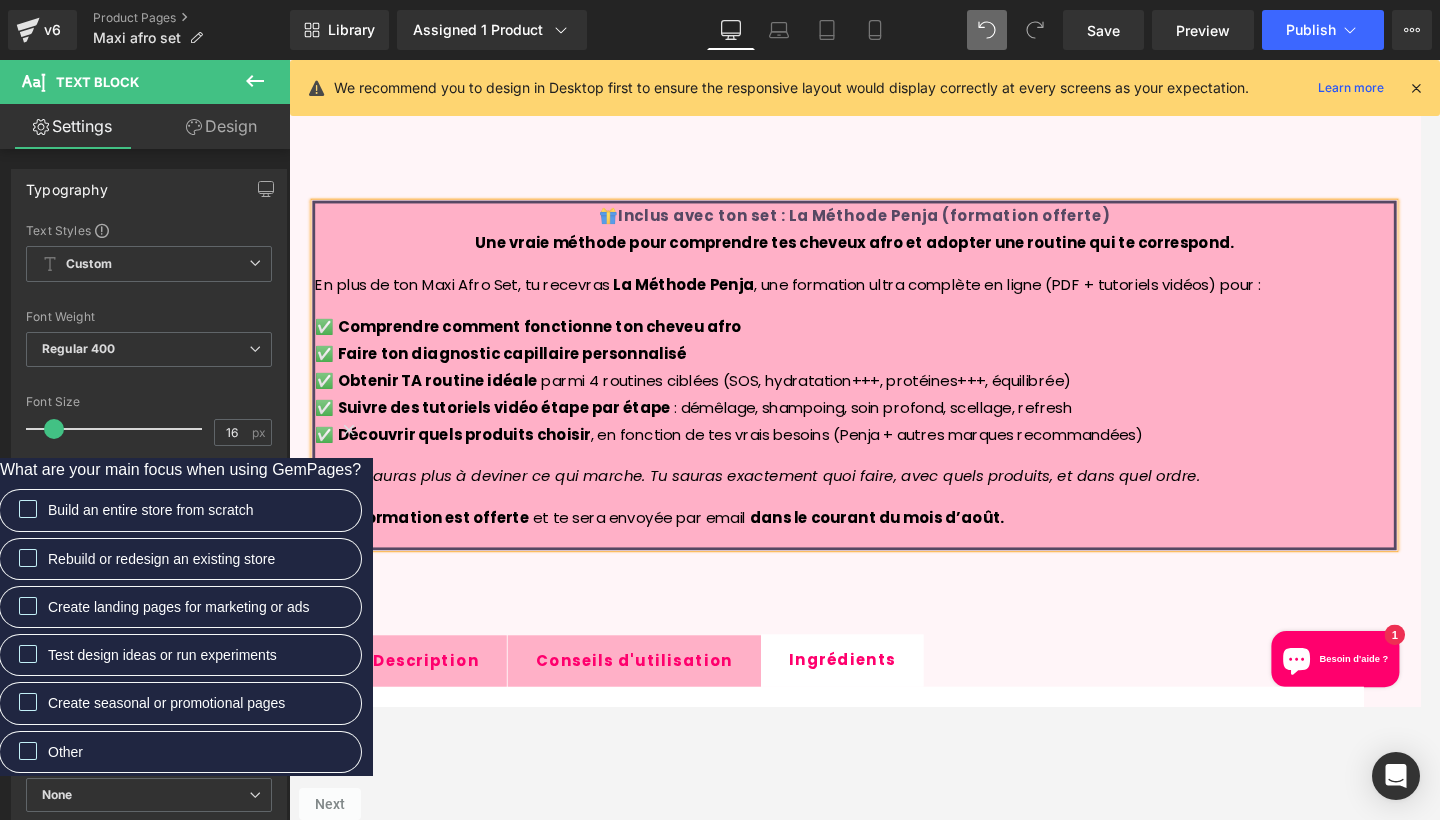 click on "✅   Comprendre comment fonctionne ton cheveu afro ✅   Faire ton diagnostic capillaire personnalisé ✅   Obtenir TA routine idéale   parmi 4 routines ciblées (SOS, hydratation+++, protéines+++, équilibrée) ✅   Suivre des tutoriels vidéo étape par étape   : démêlage, shampoing, soin profond, scellage, refresh ✅   Découvrir quels produits choisir , en fonction de tes vrais besoins (Penja + autres marques recommandées)" at bounding box center [894, 404] 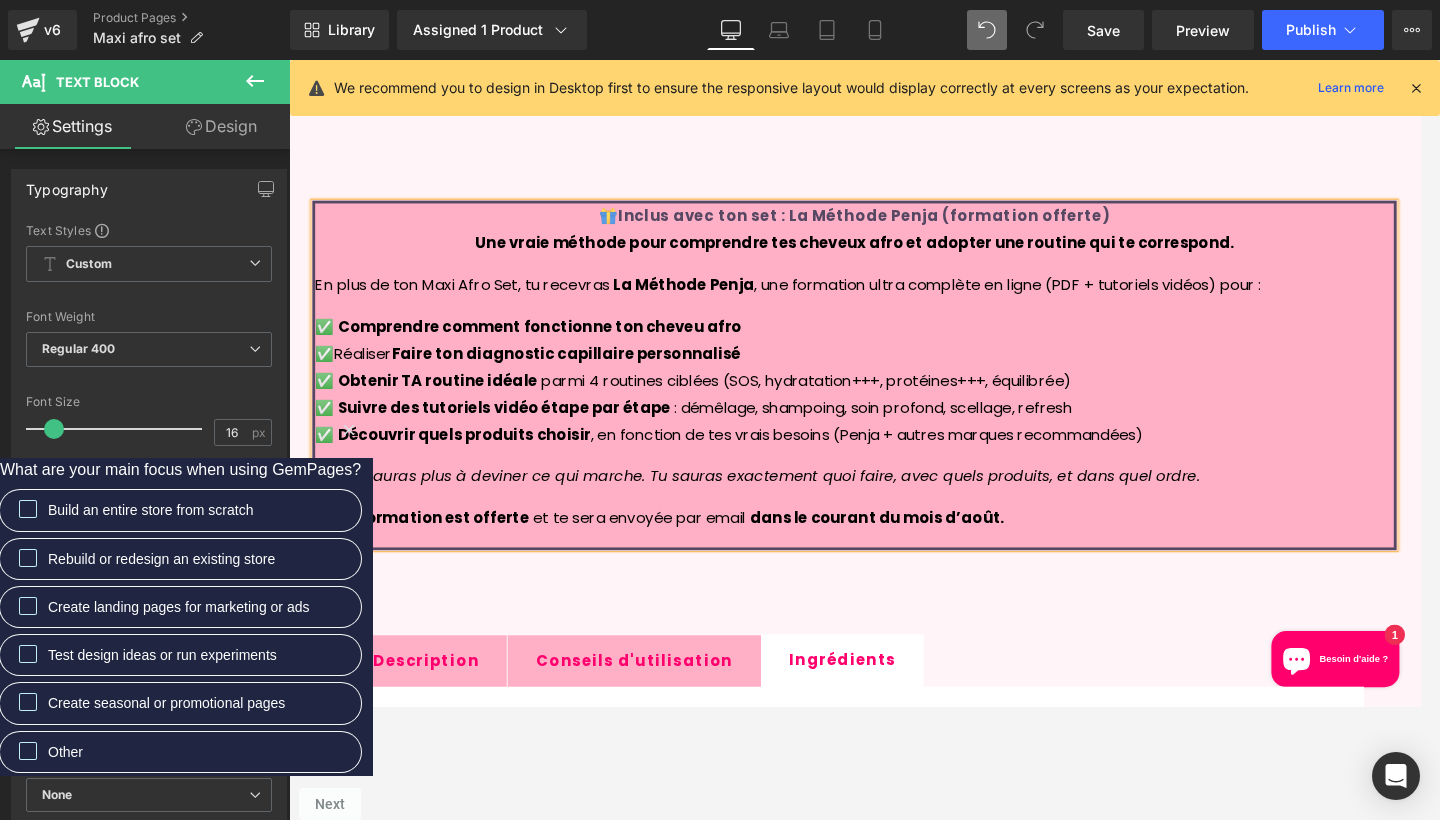 click on "Faire ton diagnostic capillaire personnalisé" at bounding box center (585, 374) 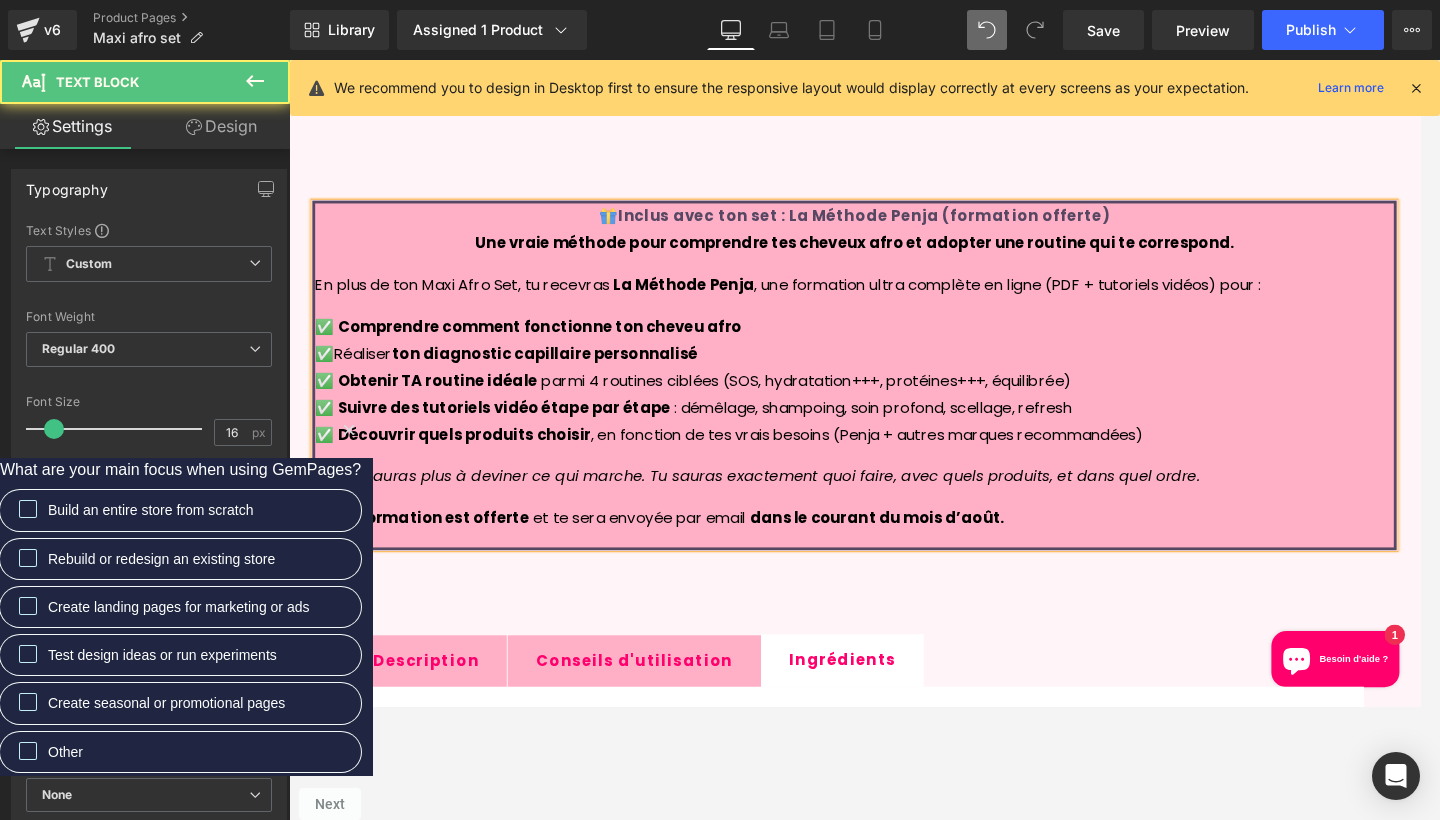 drag, startPoint x: 745, startPoint y: 347, endPoint x: 611, endPoint y: 335, distance: 134.53624 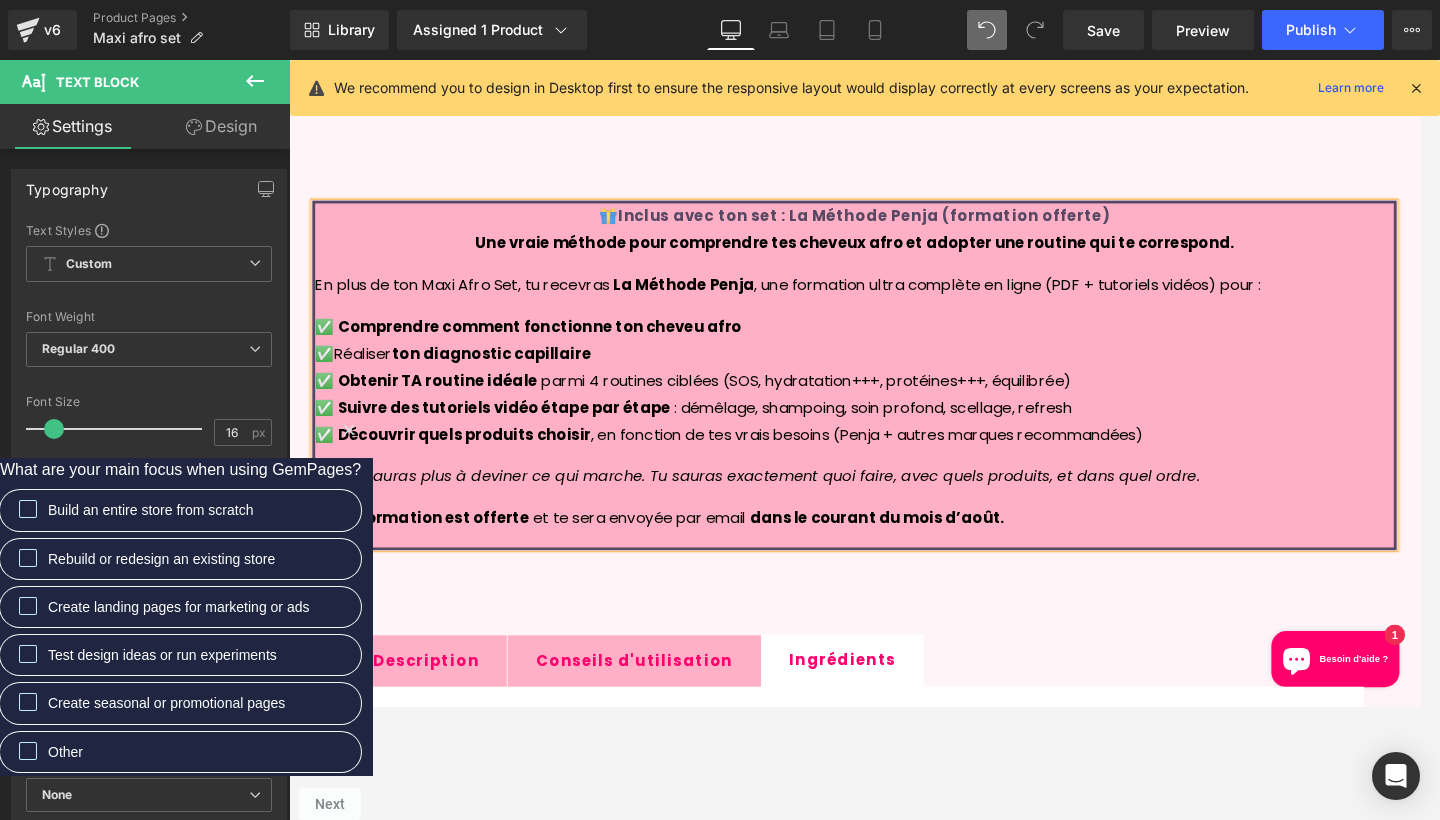 click on "Tu n’auras plus à deviner ce qui marche. Tu sauras exactement quoi faire, avec quels produits, et dans quel ordre." at bounding box center (802, 505) 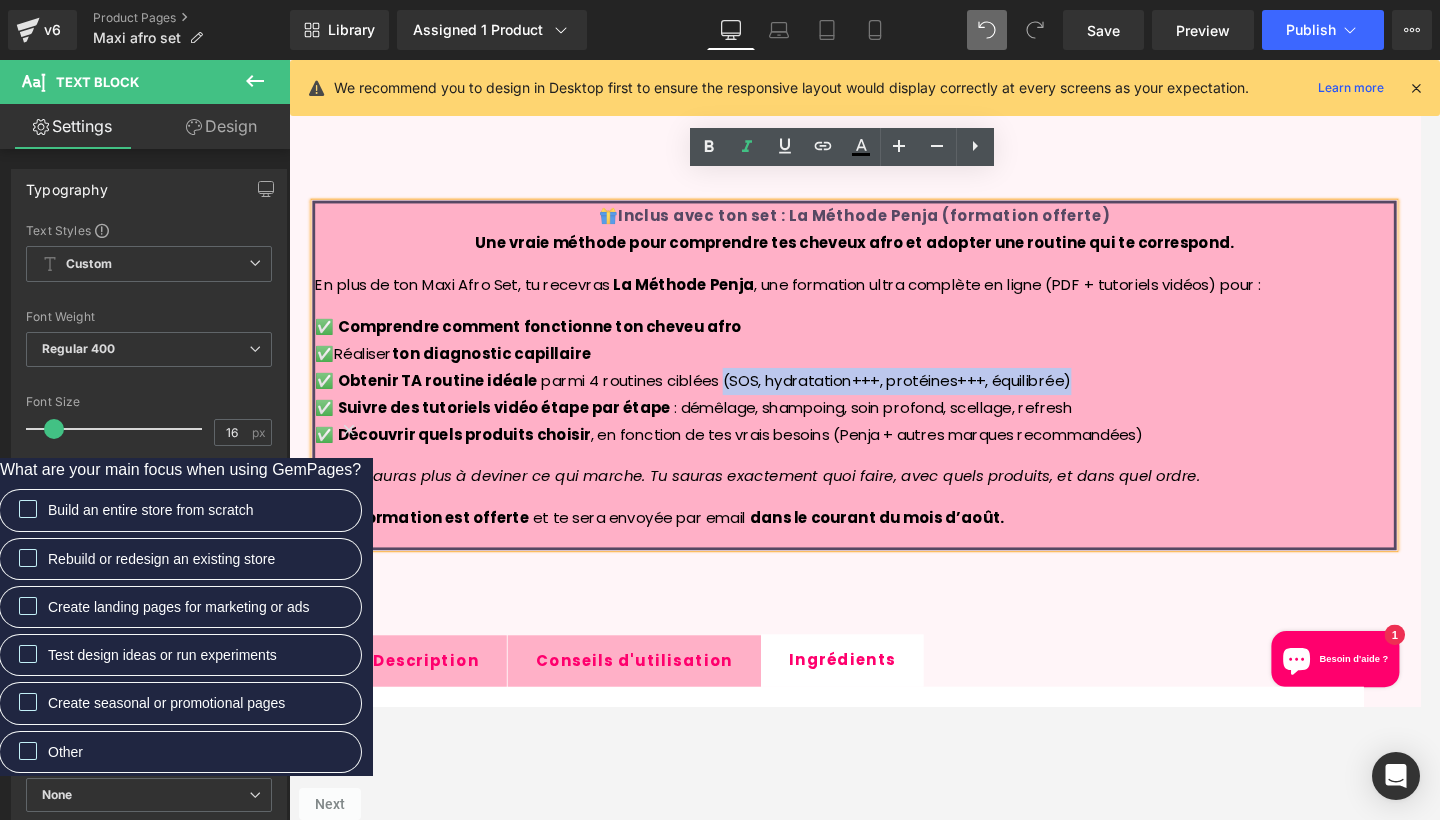 drag, startPoint x: 1142, startPoint y: 375, endPoint x: 748, endPoint y: 373, distance: 394.00507 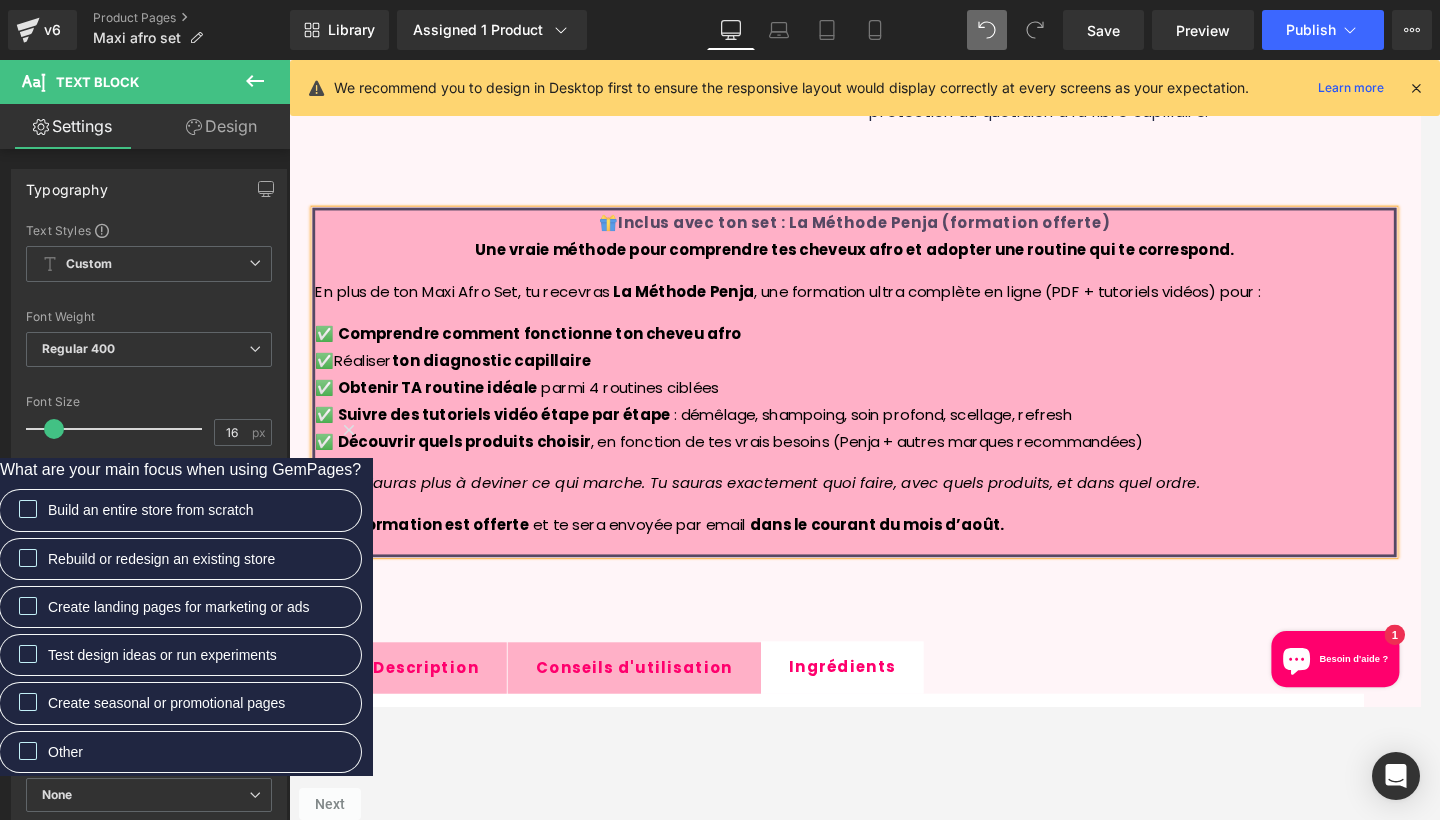 scroll, scrollTop: 1341, scrollLeft: 0, axis: vertical 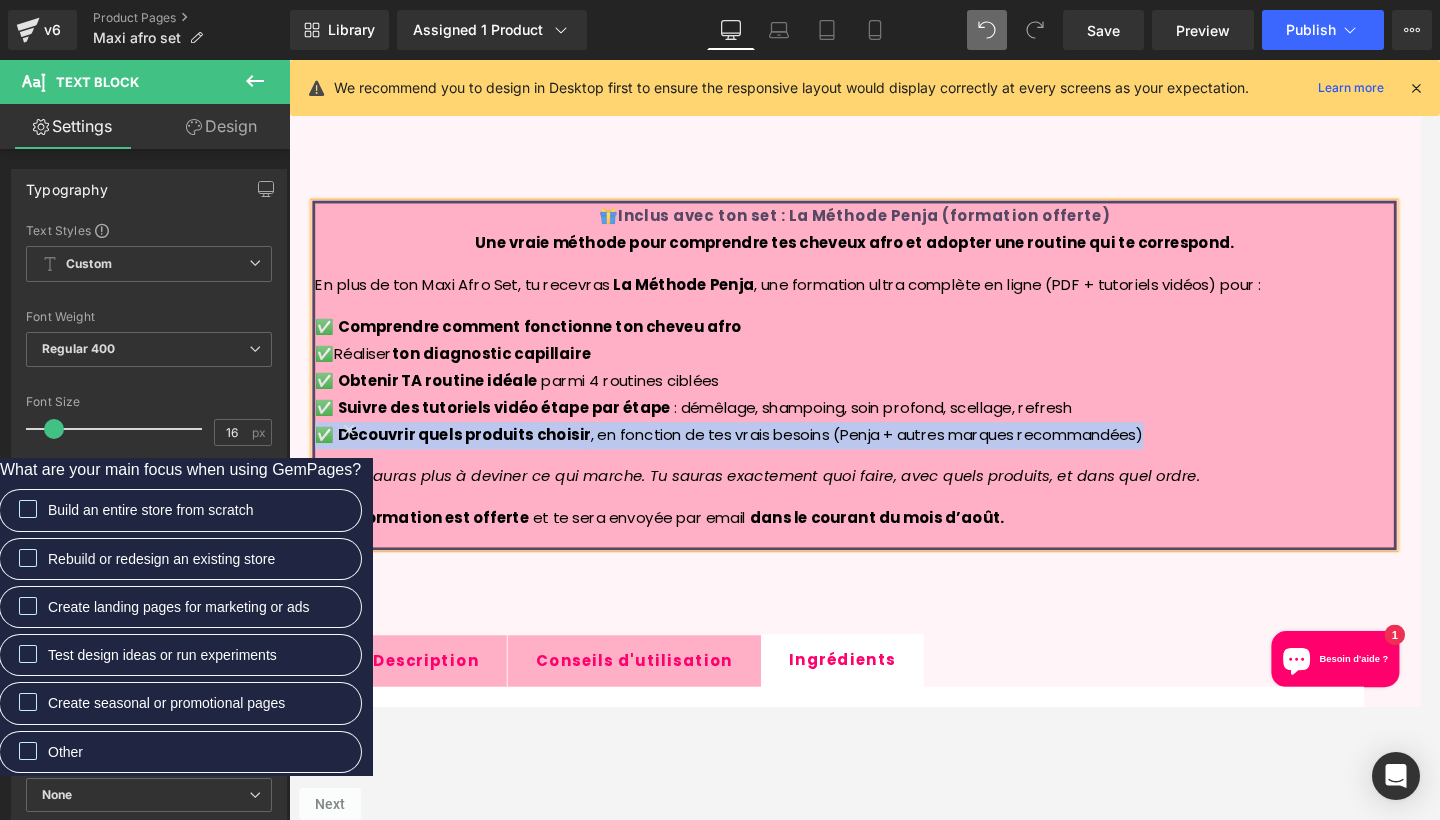 drag, startPoint x: 1238, startPoint y: 430, endPoint x: 301, endPoint y: 429, distance: 937.00055 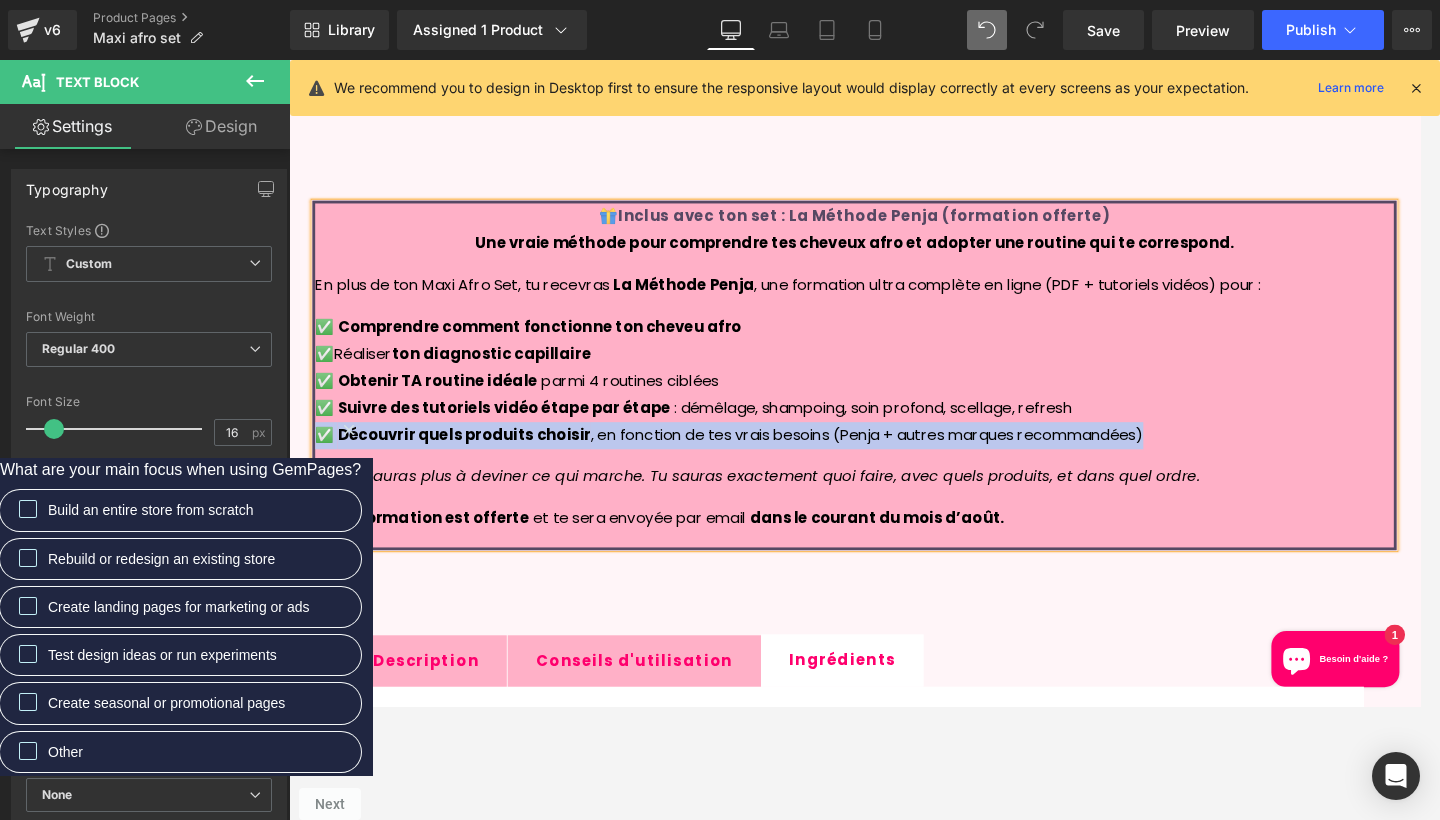 click on "🎁  Inclus avec ton set : La Méthode Penja (formation offerte) Une vraie méthode pour comprendre tes cheveux afro et adopter une routine qui te correspond. En plus de ton Maxi Afro Set, tu recevras   La Méthode Penja , une formation ultra complète en ligne (PDF + tutoriels vidéos) pour : ✅   Comprendre comment fonctionne ton cheveu afro ✅  Réaliser  ton diagnostic capillaire ✅   Obtenir TA routine idéale   parmi 4 routines ciblées ✅   Suivre des tutoriels vidéo étape par étape   : démêlage, shampoing, soin profond, scellage, refresh ✅   Découvrir quels produits choisir , en fonction de tes vrais besoins (Penja + autres marques recommandées) 💬   Tu n’auras plus à deviner ce qui marche. Tu sauras exactement quoi faire, avec quels produits, et dans quel ordre. 📬   La formation est offerte   et te sera envoyée par email   dans le courant du mois d’août.
Text Block" at bounding box center (894, 397) 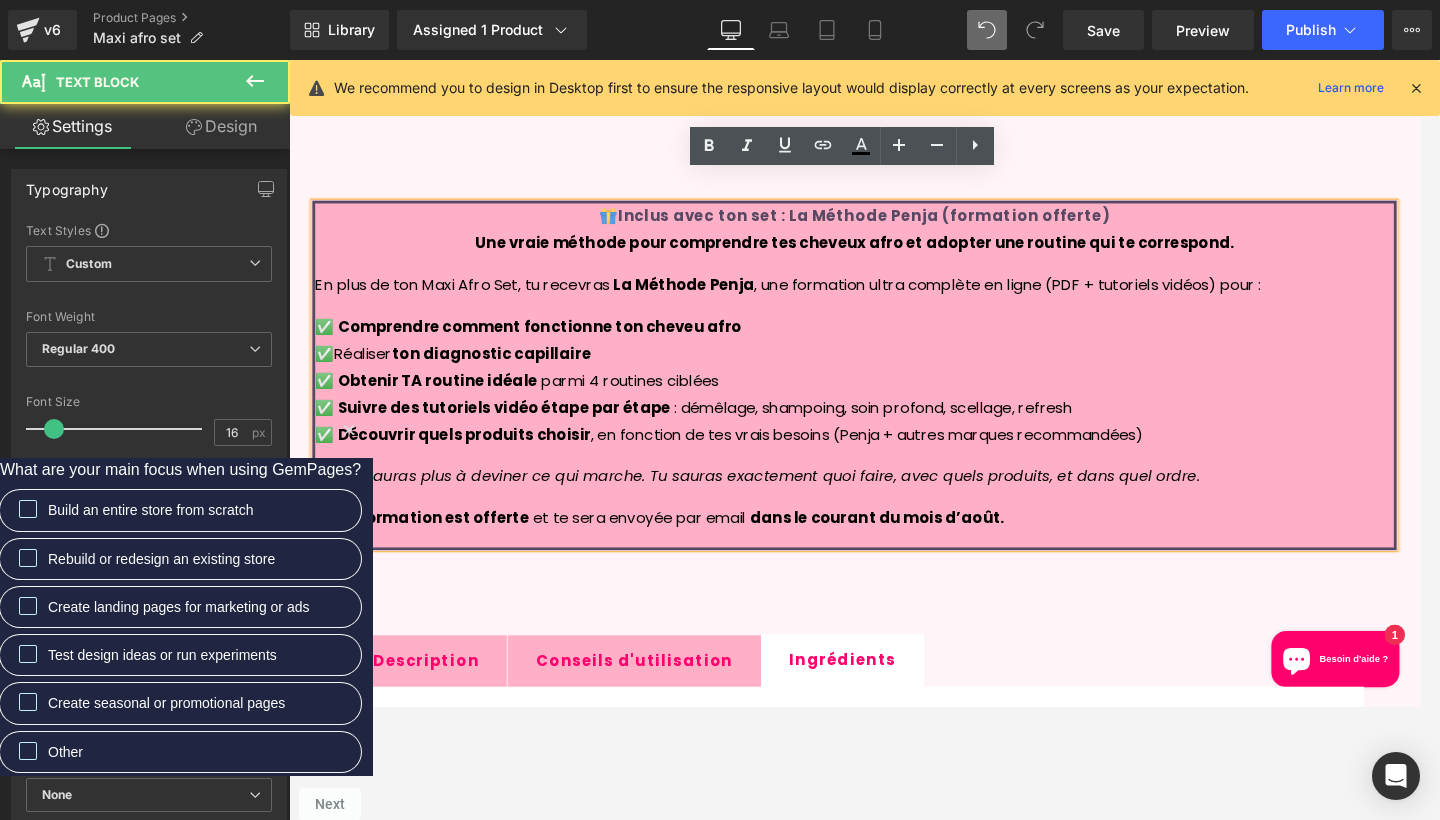 click on "✅   Comprendre comment fonctionne ton cheveu afro ✅  Réaliser  ton diagnostic capillaire ✅   Obtenir TA routine idéale   parmi 4 routines ciblées ✅   Suivre des tutoriels vidéo étape par étape   : démêlage, shampoing, soin profond, scellage, refresh ✅   Découvrir quels produits choisir , en fonction de tes vrais besoins (Penja + autres marques recommandées)" at bounding box center [894, 403] 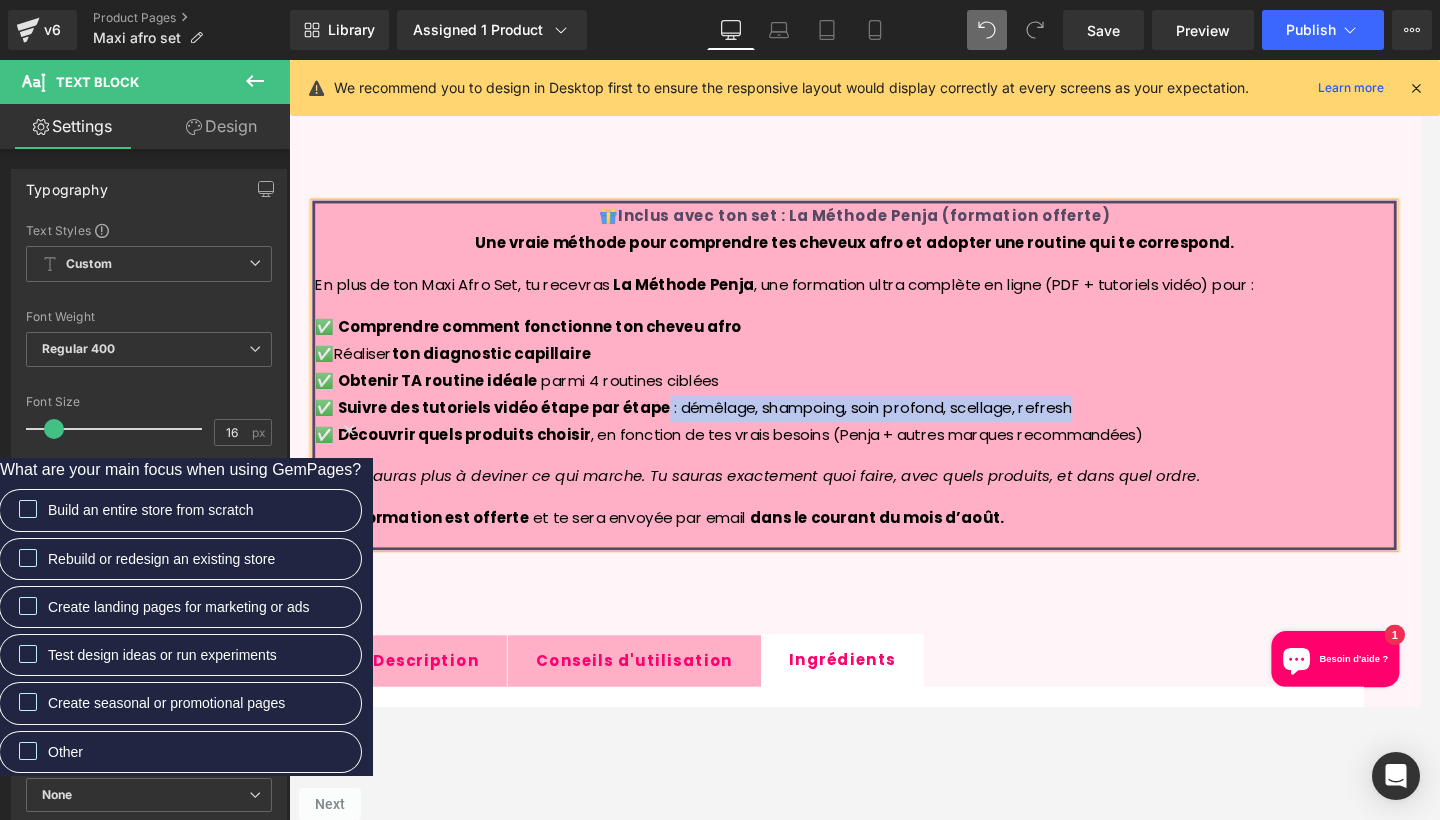 drag, startPoint x: 685, startPoint y: 397, endPoint x: 1151, endPoint y: 397, distance: 466 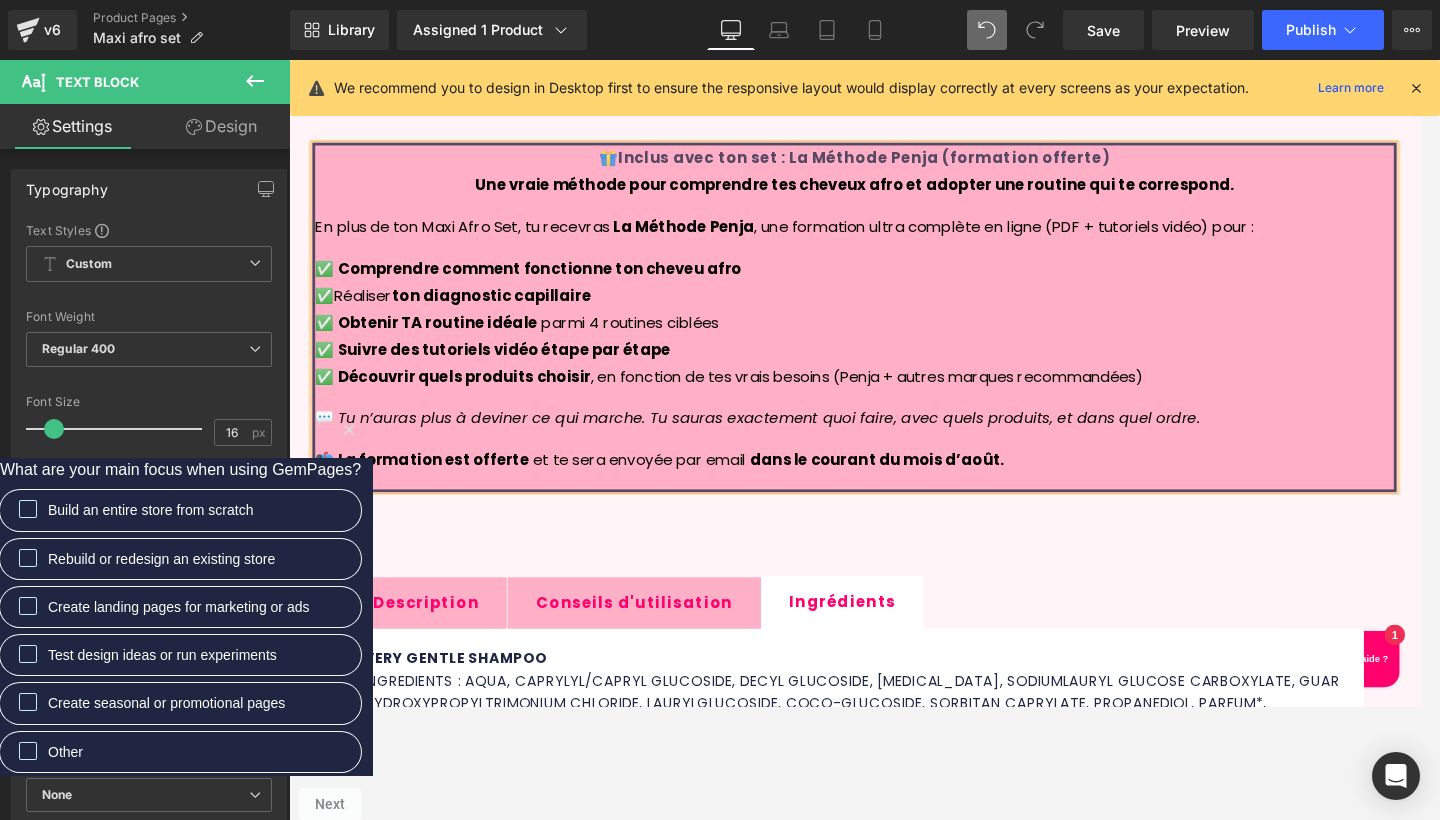 scroll, scrollTop: 1413, scrollLeft: 0, axis: vertical 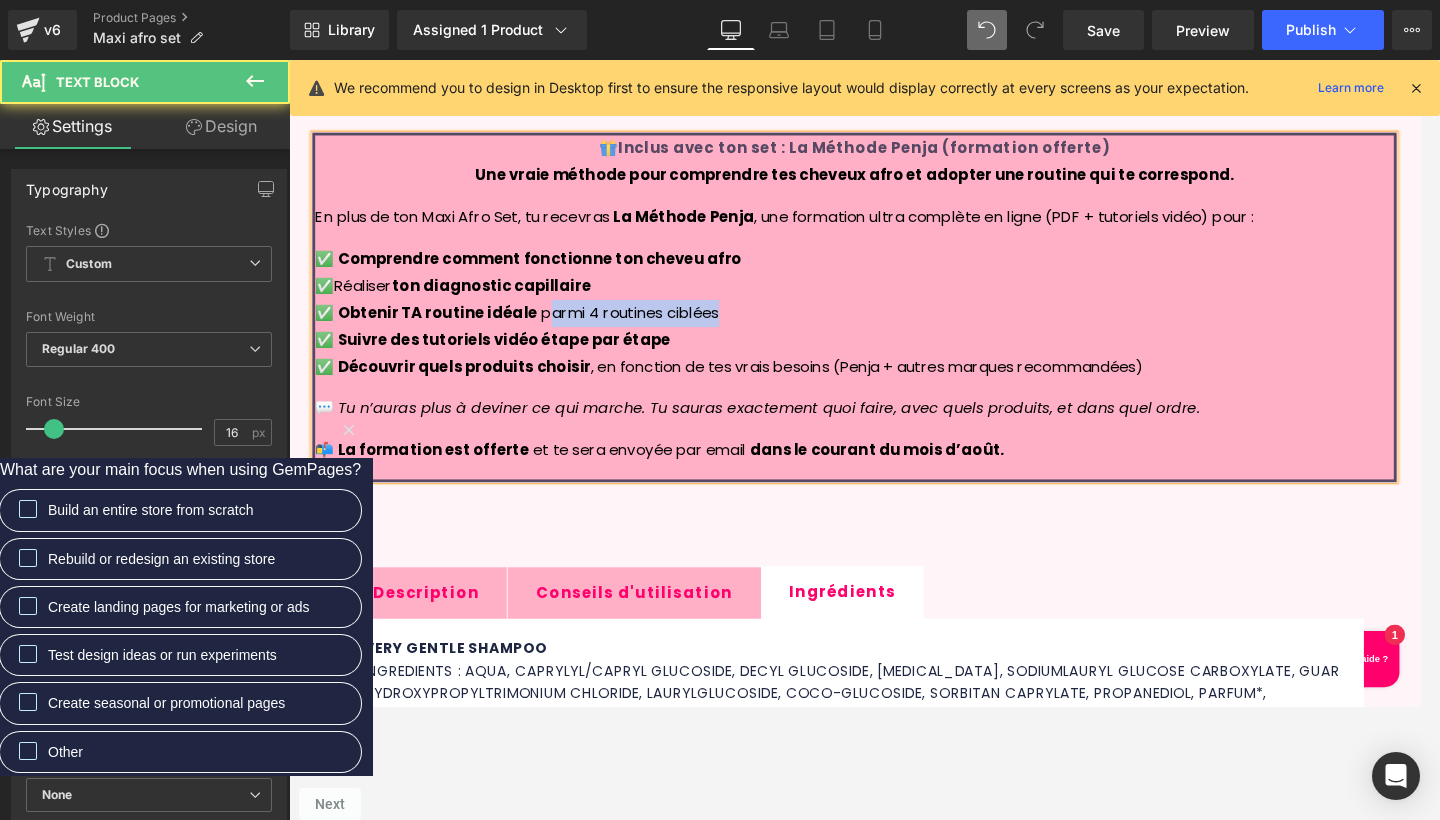 drag, startPoint x: 760, startPoint y: 299, endPoint x: 563, endPoint y: 291, distance: 197.16237 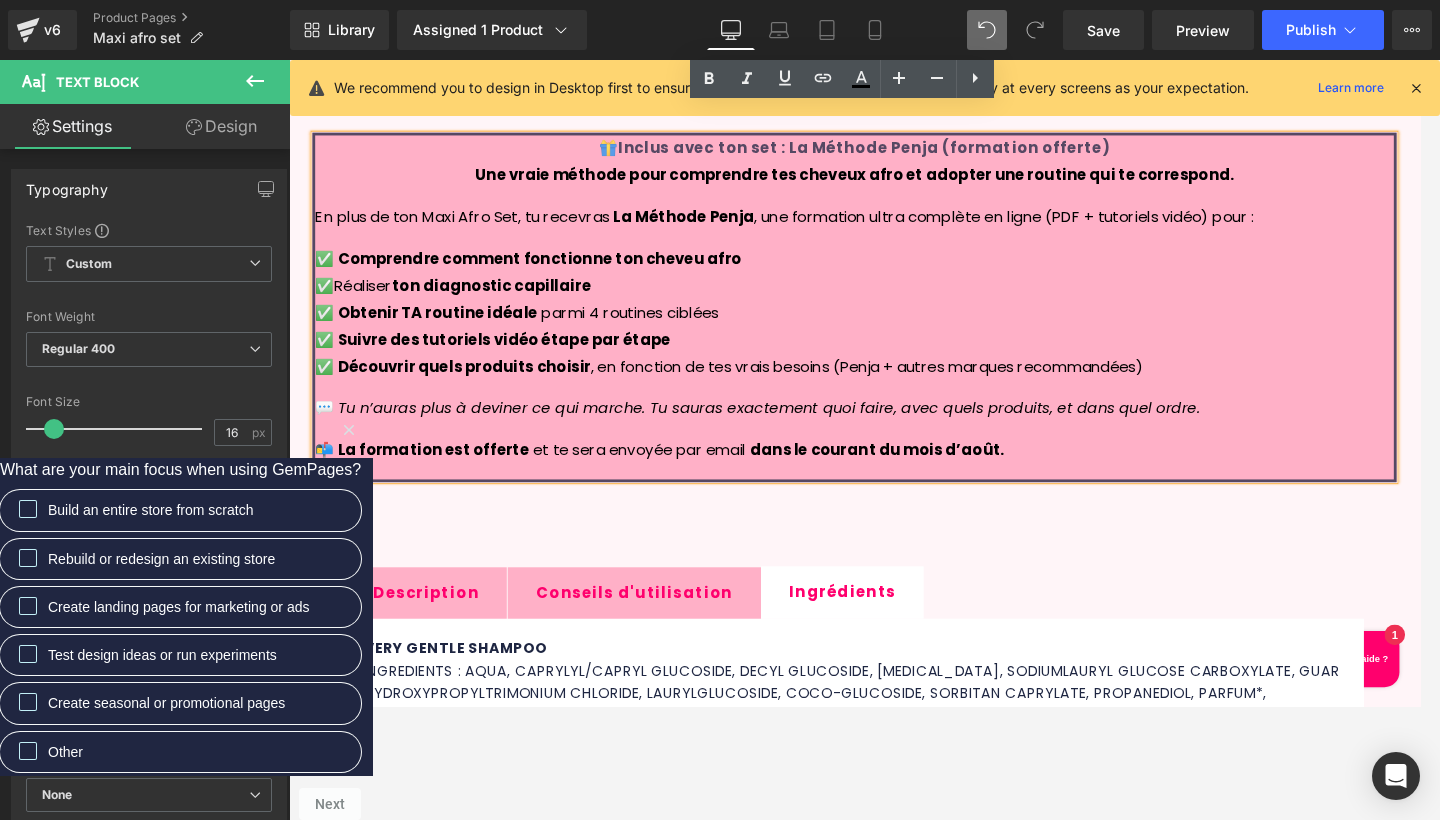 click on "✅   Comprendre comment fonctionne ton cheveu afro ✅  Réaliser  ton diagnostic capillaire ✅   Obtenir TA routine idéale   parmi 4 routines ciblées ✅   Suivre des tutoriels vidéo étape par étape ✅   Découvrir quels produits choisir , en fonction de tes vrais besoins (Penja + autres marques recommandées)" at bounding box center (894, 331) 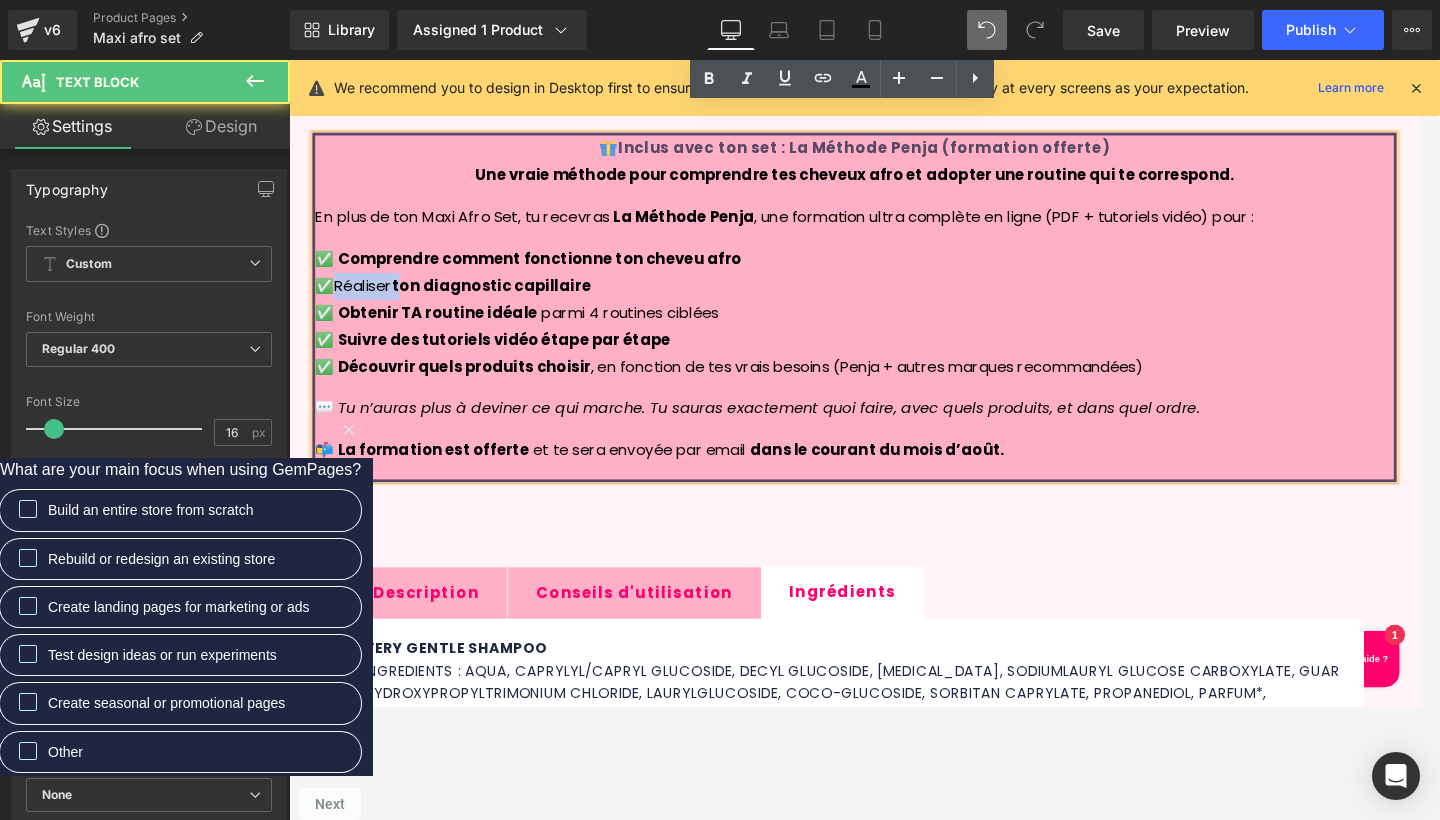 drag, startPoint x: 407, startPoint y: 273, endPoint x: 333, endPoint y: 270, distance: 74.06078 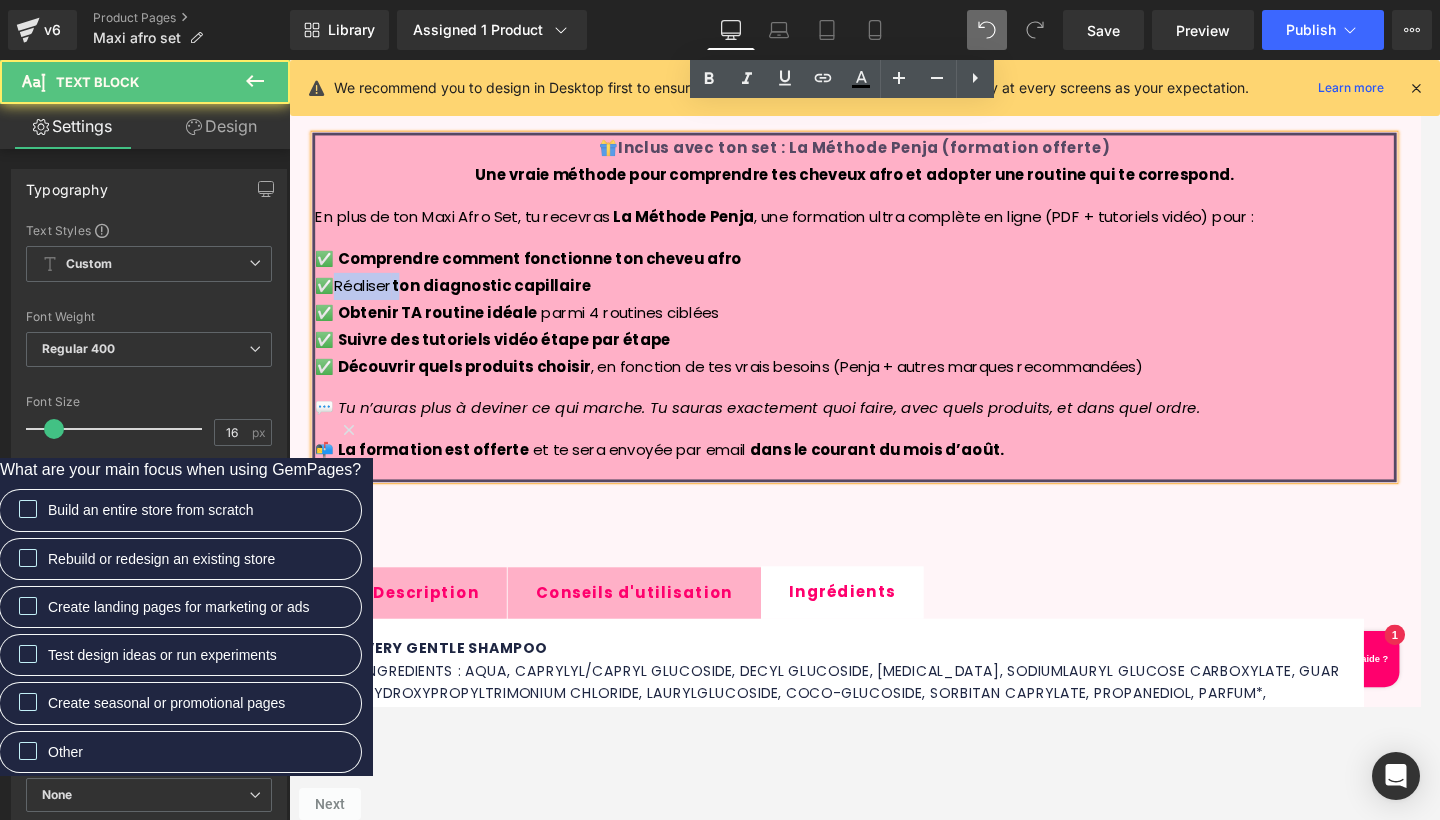 click on "✅   Comprendre comment fonctionne ton cheveu afro ✅  Réaliser  ton diagnostic capillaire ✅   Obtenir TA routine idéale   parmi 4 routines ciblées ✅   Suivre des tutoriels vidéo étape par étape ✅   Découvrir quels produits choisir , en fonction de tes vrais besoins (Penja + autres marques recommandées)" at bounding box center [894, 331] 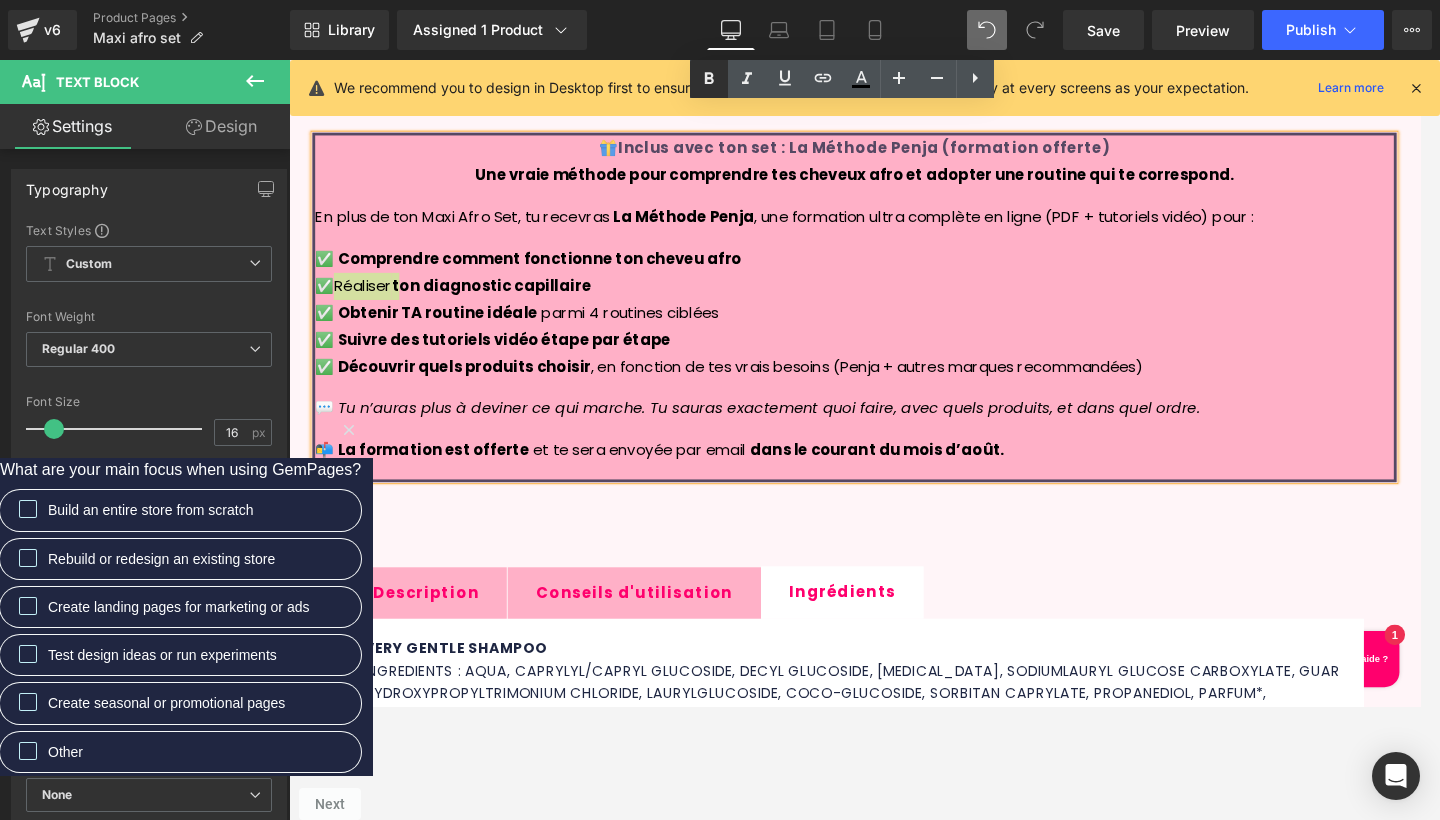 click 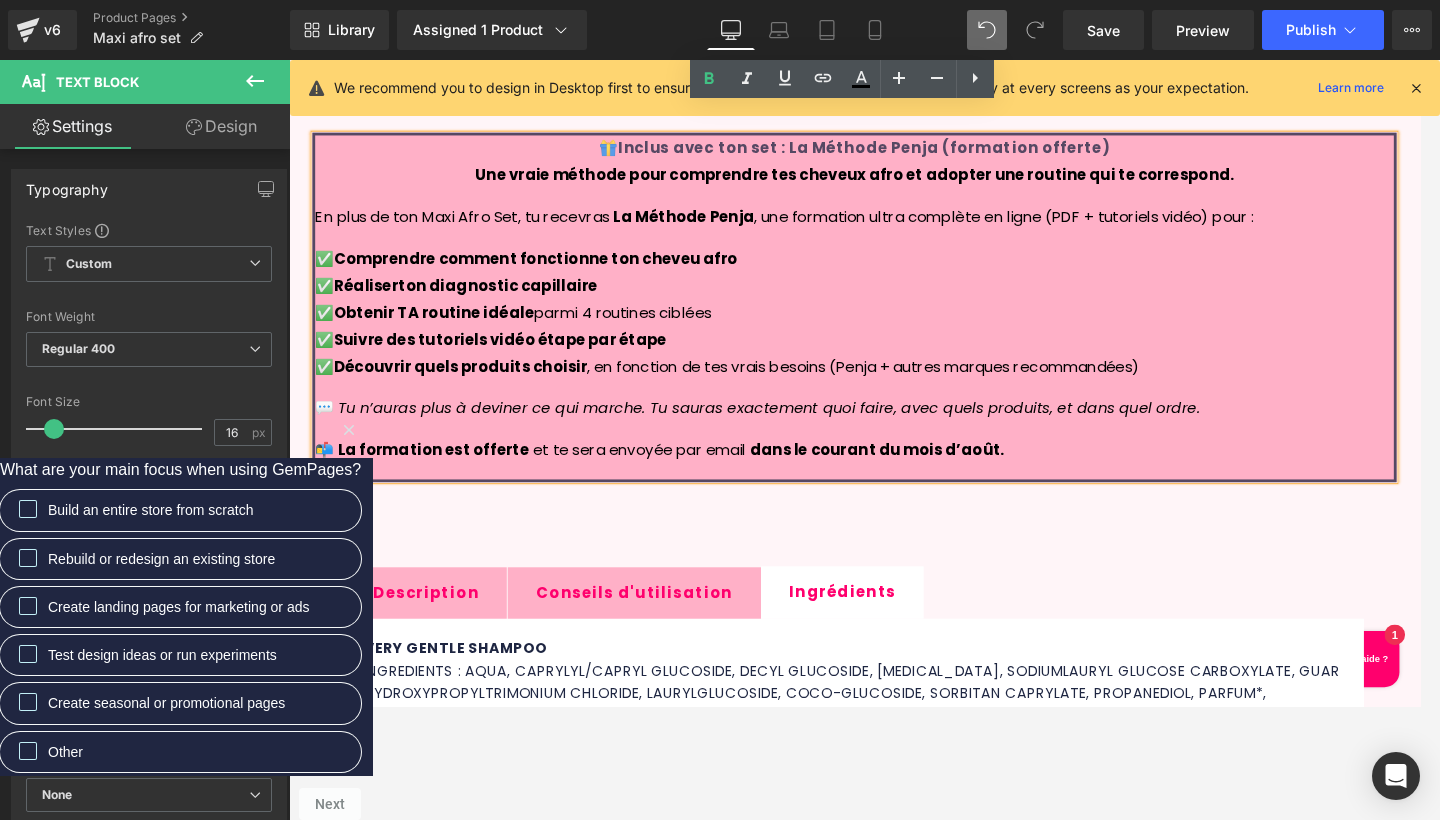 click on "✅  Comprendre comment fonctionne ton cheveu afro ✅  Réaliser  ton diagnostic capillaire ✅  Obtenir TA routine idéale  parmi 4 routines ciblées ✅  Suivre des tutoriels vidéo étape par étape ✅  Découvrir quels produits choisir , en fonction de tes vrais besoins (Penja + autres marques recommandées)" at bounding box center (894, 331) 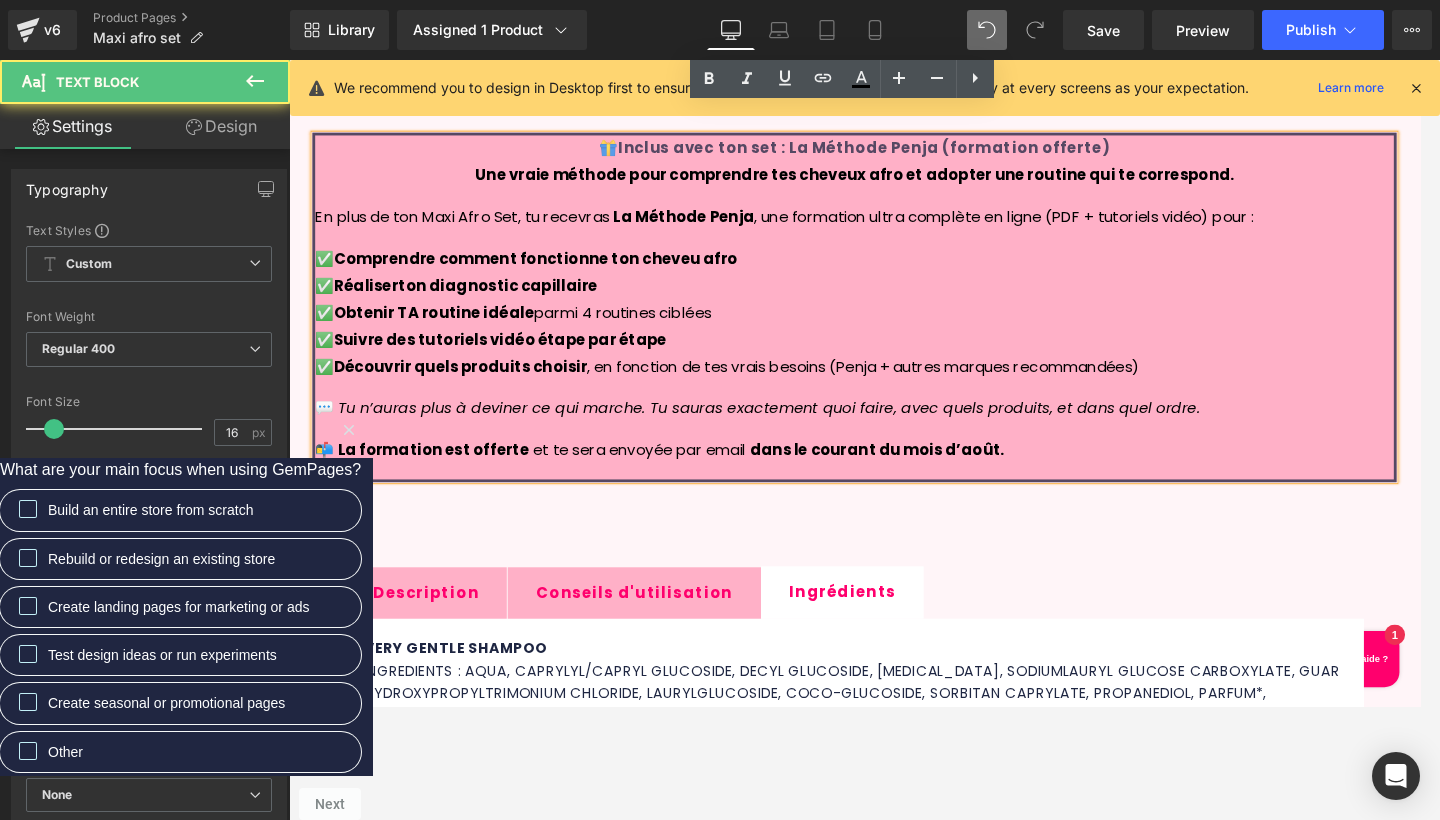 click on "✅  Comprendre comment fonctionne ton cheveu afro ✅  Réaliser  ton diagnostic capillaire ✅  Obtenir TA routine idéale  parmi 4 routines ciblées ✅  Suivre des tutoriels vidéo étape par étape ✅  Découvrir quels produits choisir , en fonction de tes vrais besoins (Penja + autres marques recommandées)" at bounding box center (894, 331) 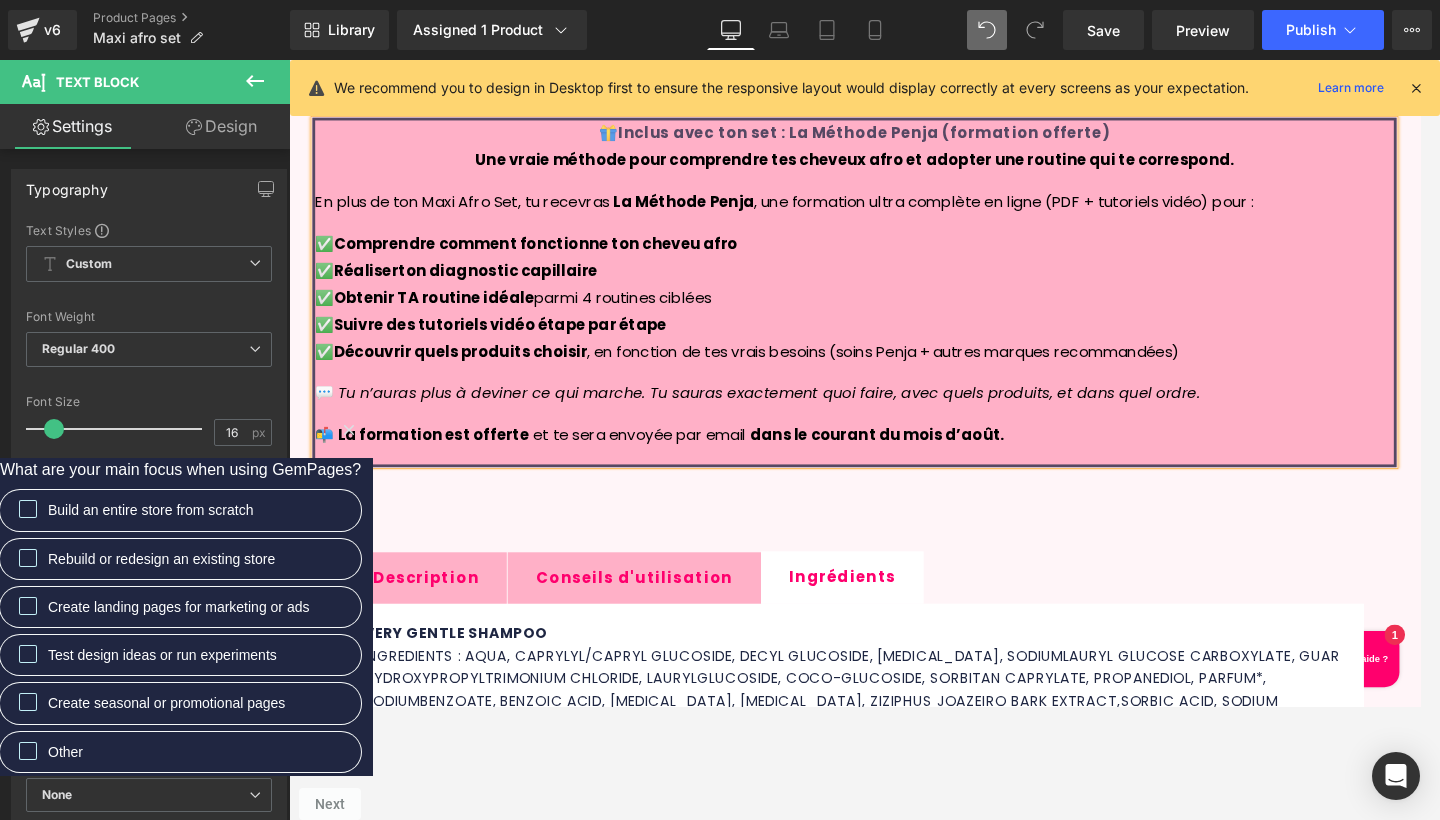 scroll, scrollTop: 1433, scrollLeft: 0, axis: vertical 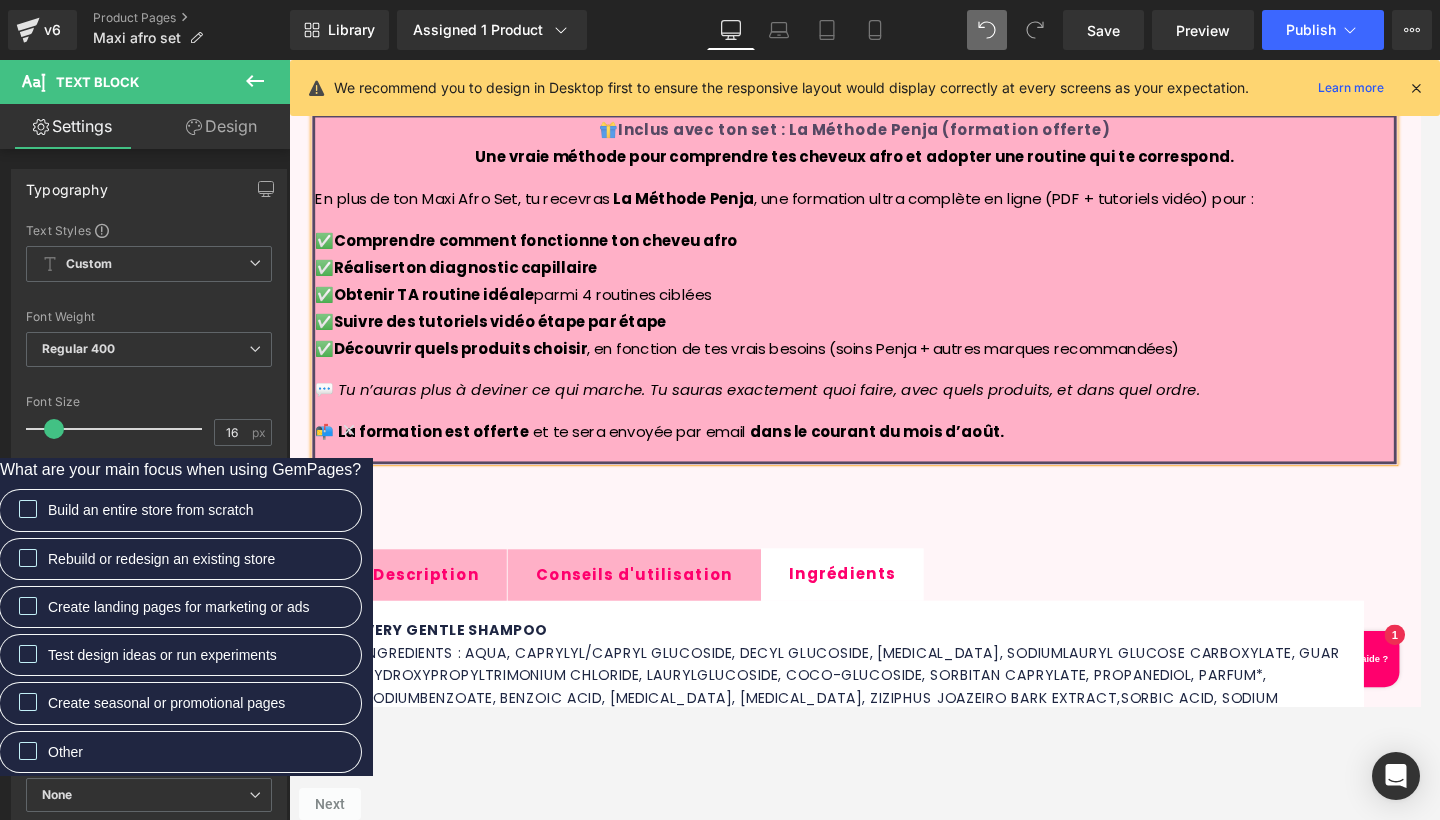 click on "✅  Comprendre comment fonctionne ton cheveu afro ✅  Réaliser  ton diagnostic capillaire ✅  Obtenir TA routine idéale  parmi 4 routines ciblées ✅  Suivre des tutoriels vidéo étape par étape ✅  Découvrir quels produits choisir , en fonction de tes vrais besoins (soins Penja + autres marques recommandées)" at bounding box center [894, 311] 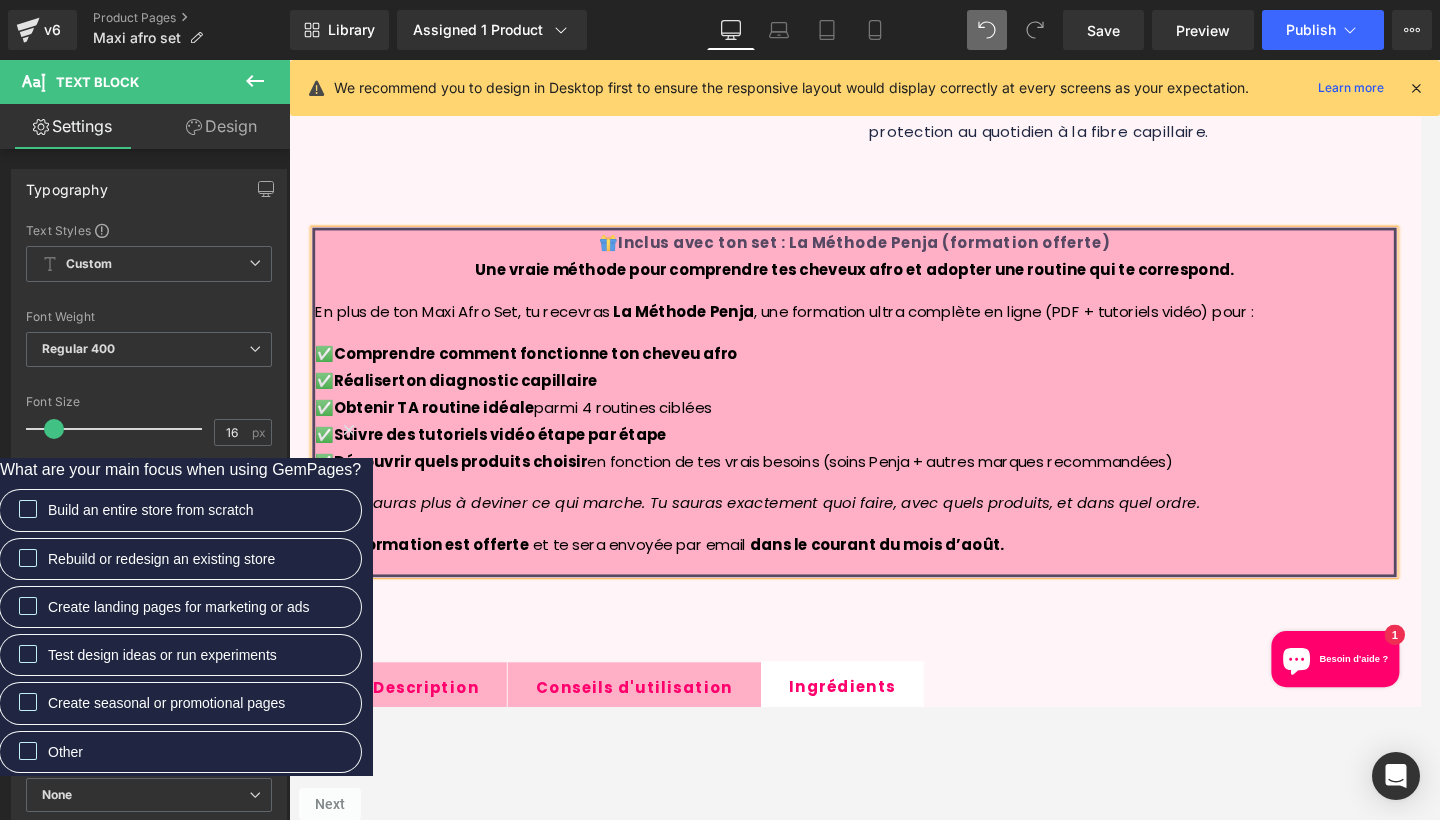 scroll, scrollTop: 1310, scrollLeft: 0, axis: vertical 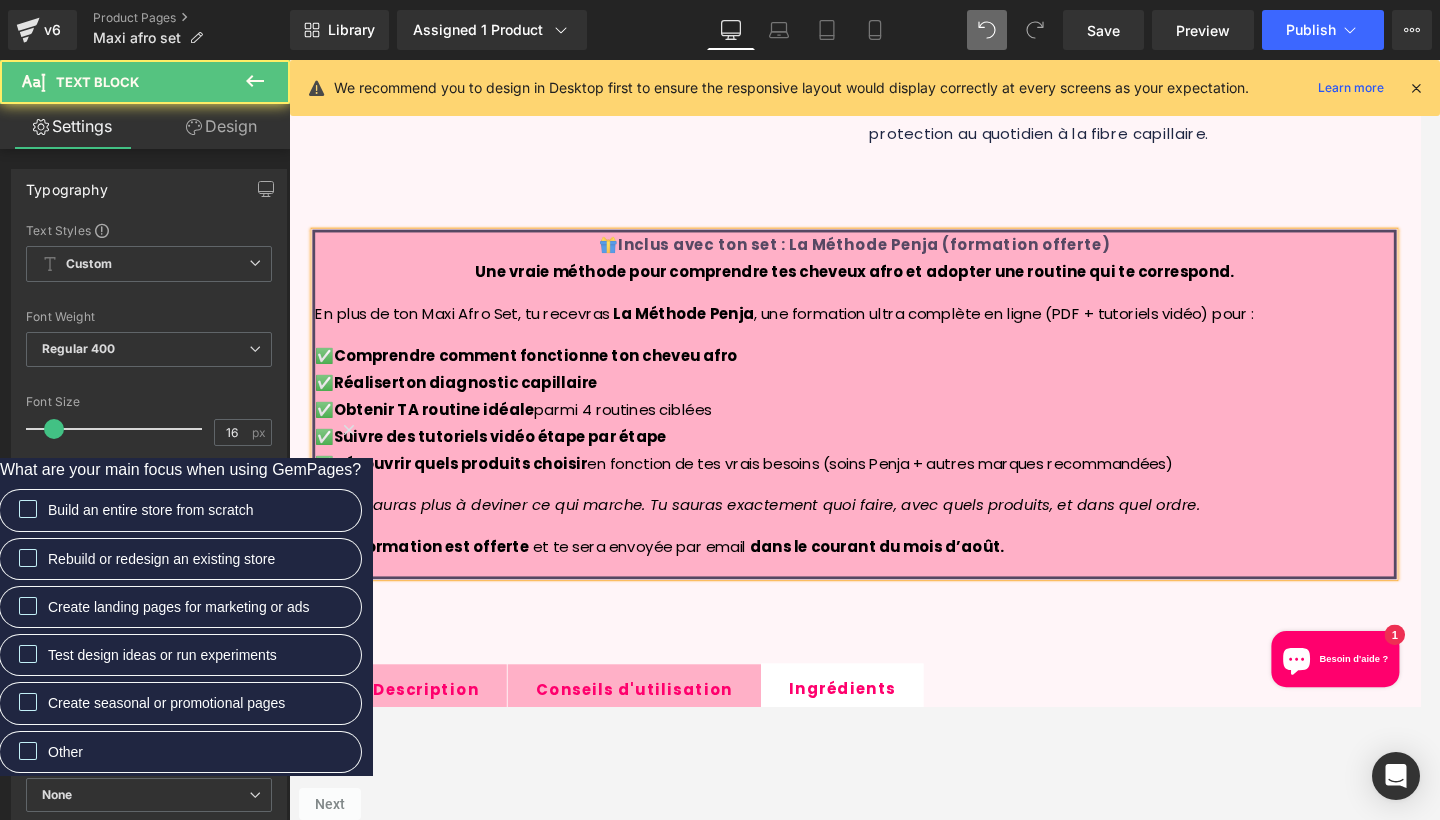 click on "✅  Comprendre comment fonctionne ton cheveu afro ✅  Réaliser  ton diagnostic capillaire ✅  Obtenir TA routine idéale  parmi 4 routines ciblées ✅  Suivre des tutoriels vidéo étape par étape ✅  Découvrir quels produits choisir  en fonction de tes vrais besoins (soins Penja + autres marques recommandées)" at bounding box center [894, 434] 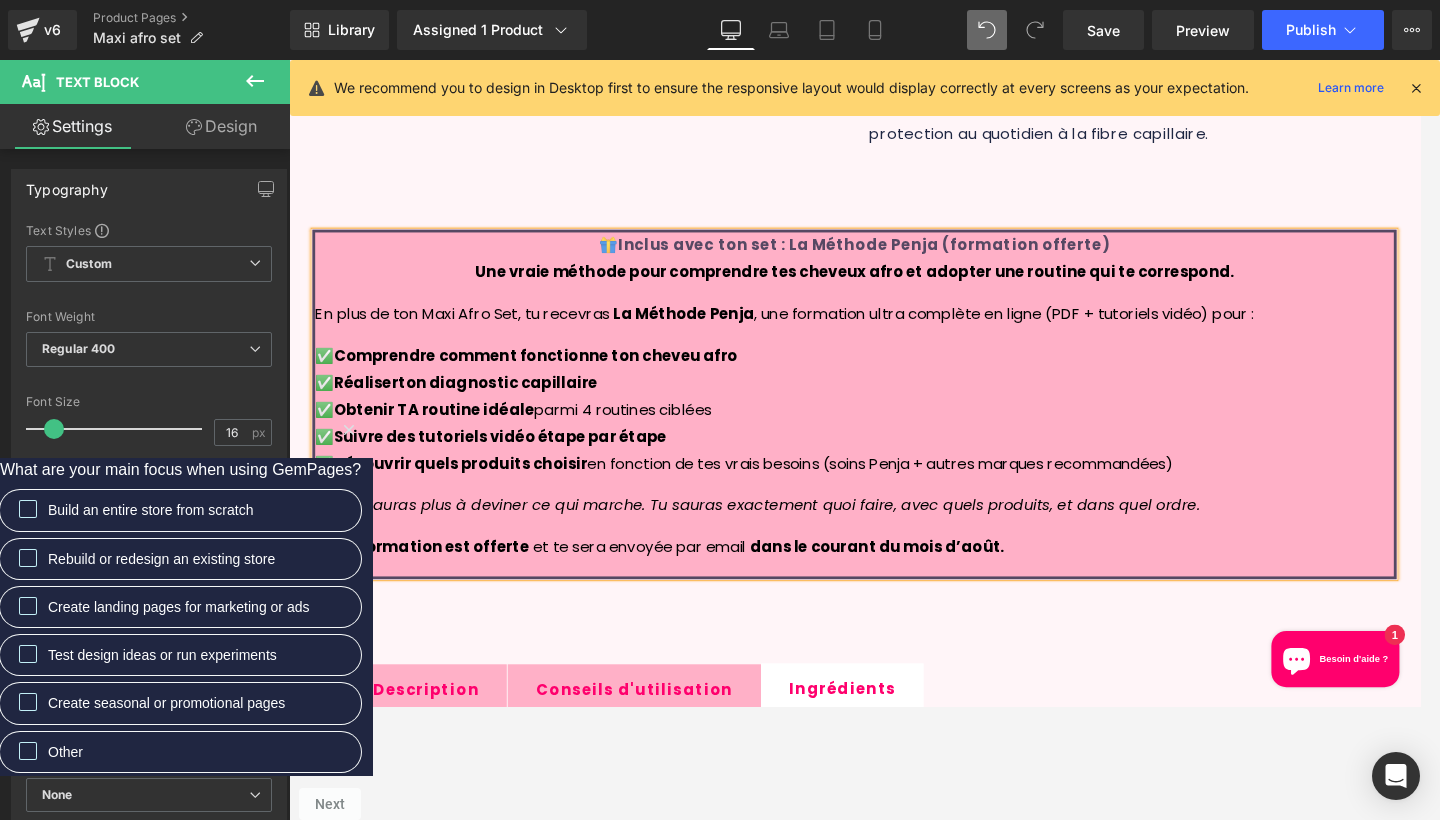 scroll, scrollTop: 1322, scrollLeft: 0, axis: vertical 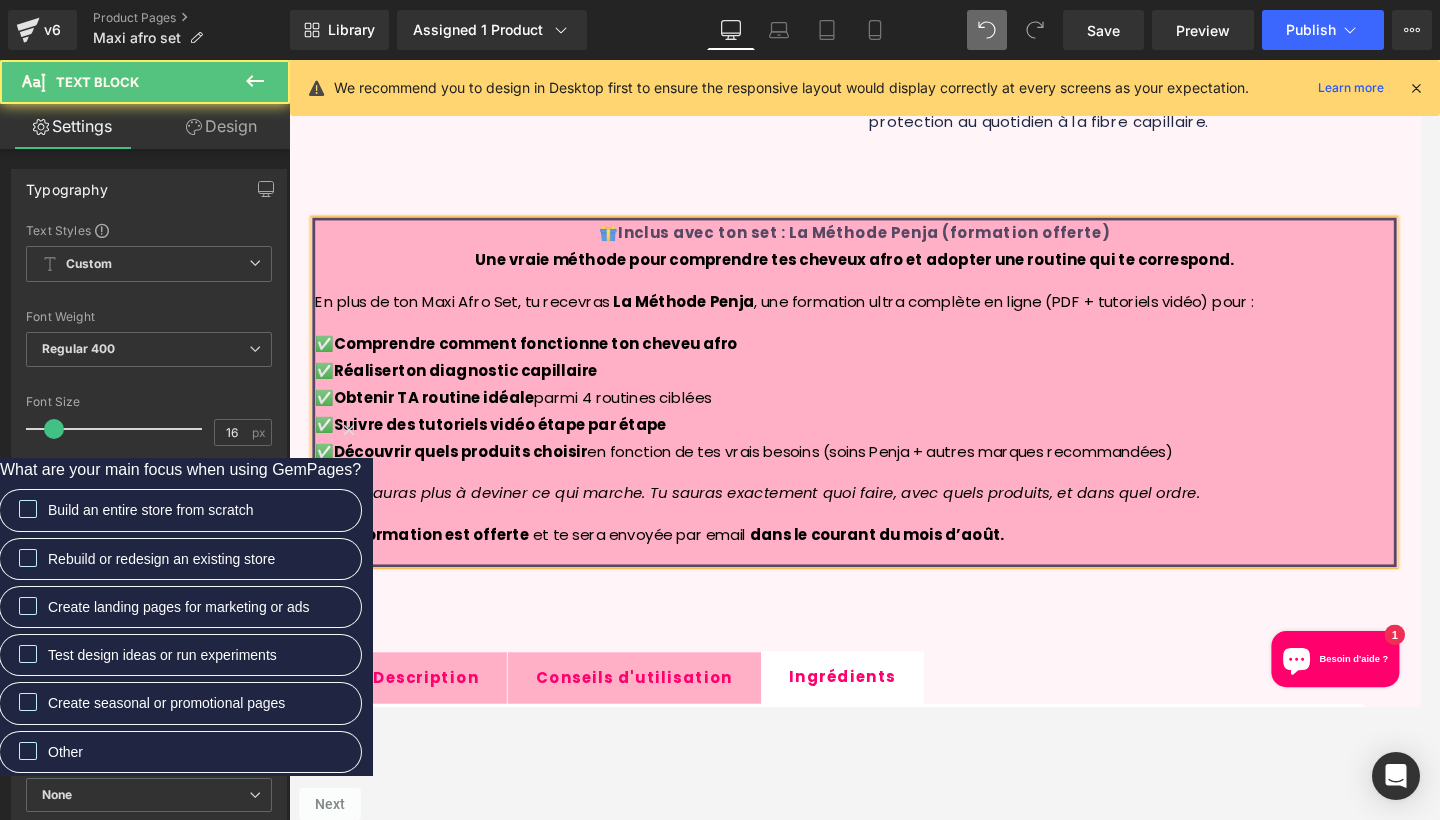 drag, startPoint x: 346, startPoint y: 492, endPoint x: 346, endPoint y: 519, distance: 27 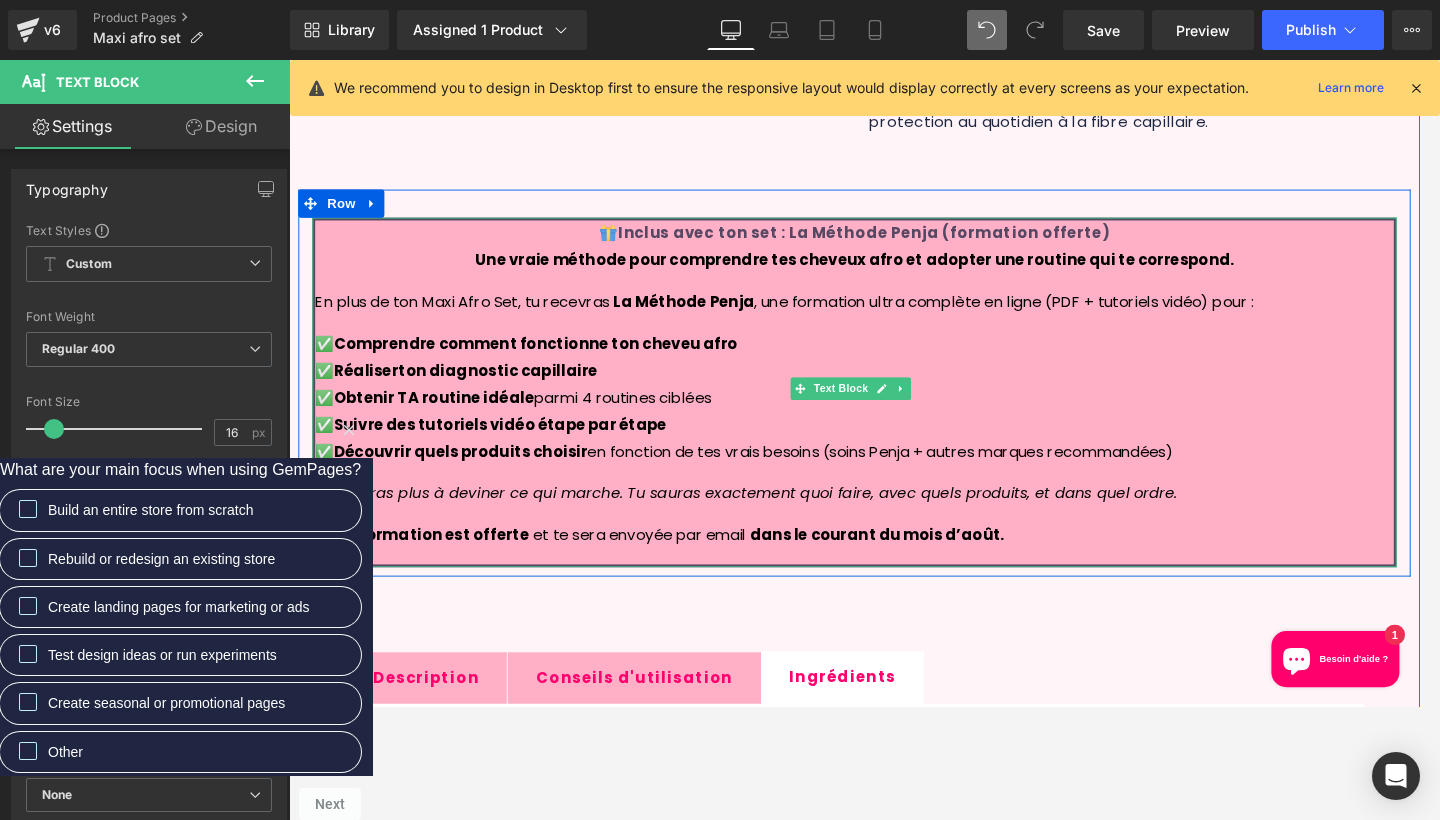 click on "La formation est offerte" at bounding box center (443, 568) 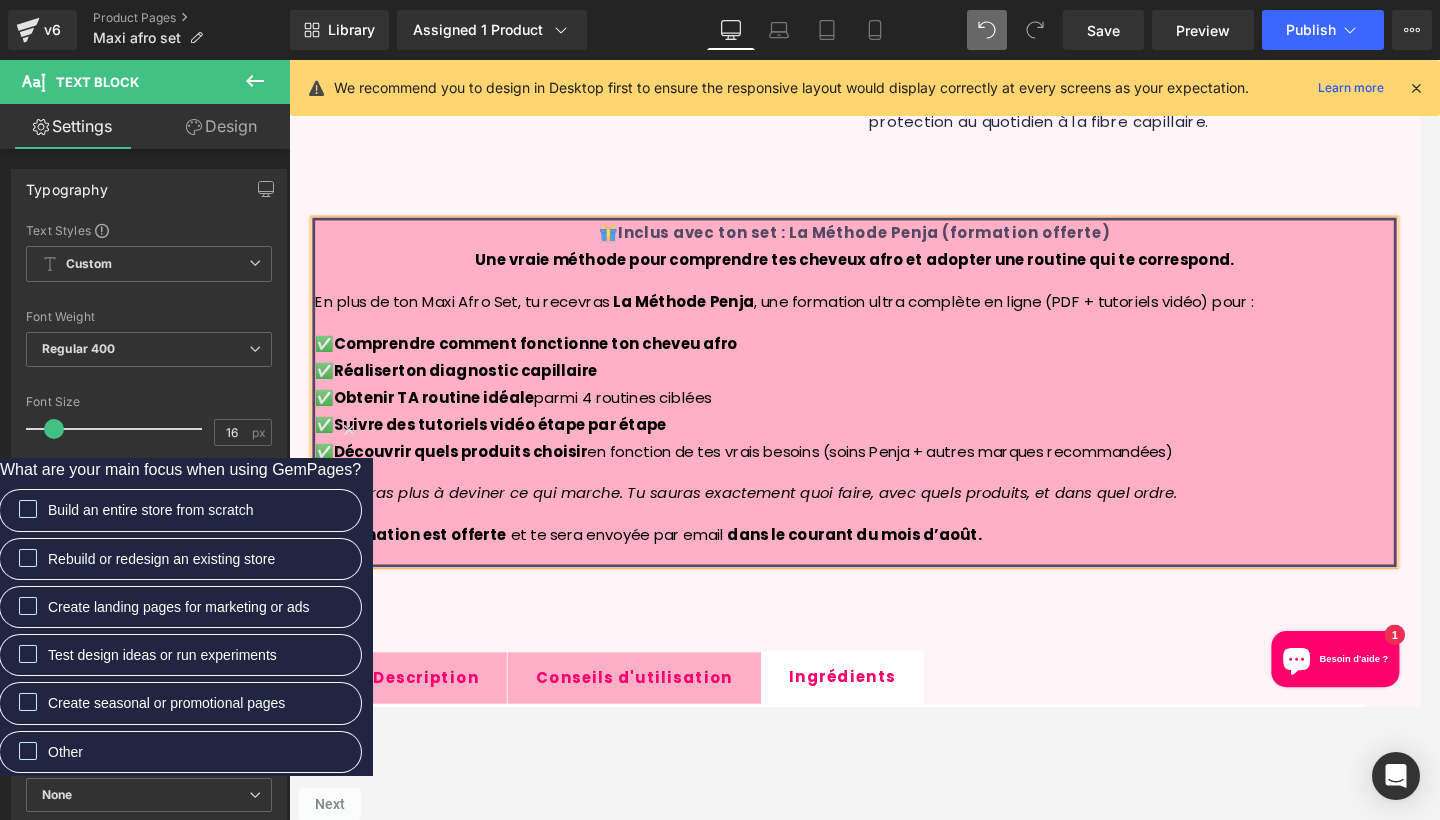 click on "La formation est offerte   et te sera envoyée par email   dans le courant du mois d’août." at bounding box center [894, 569] 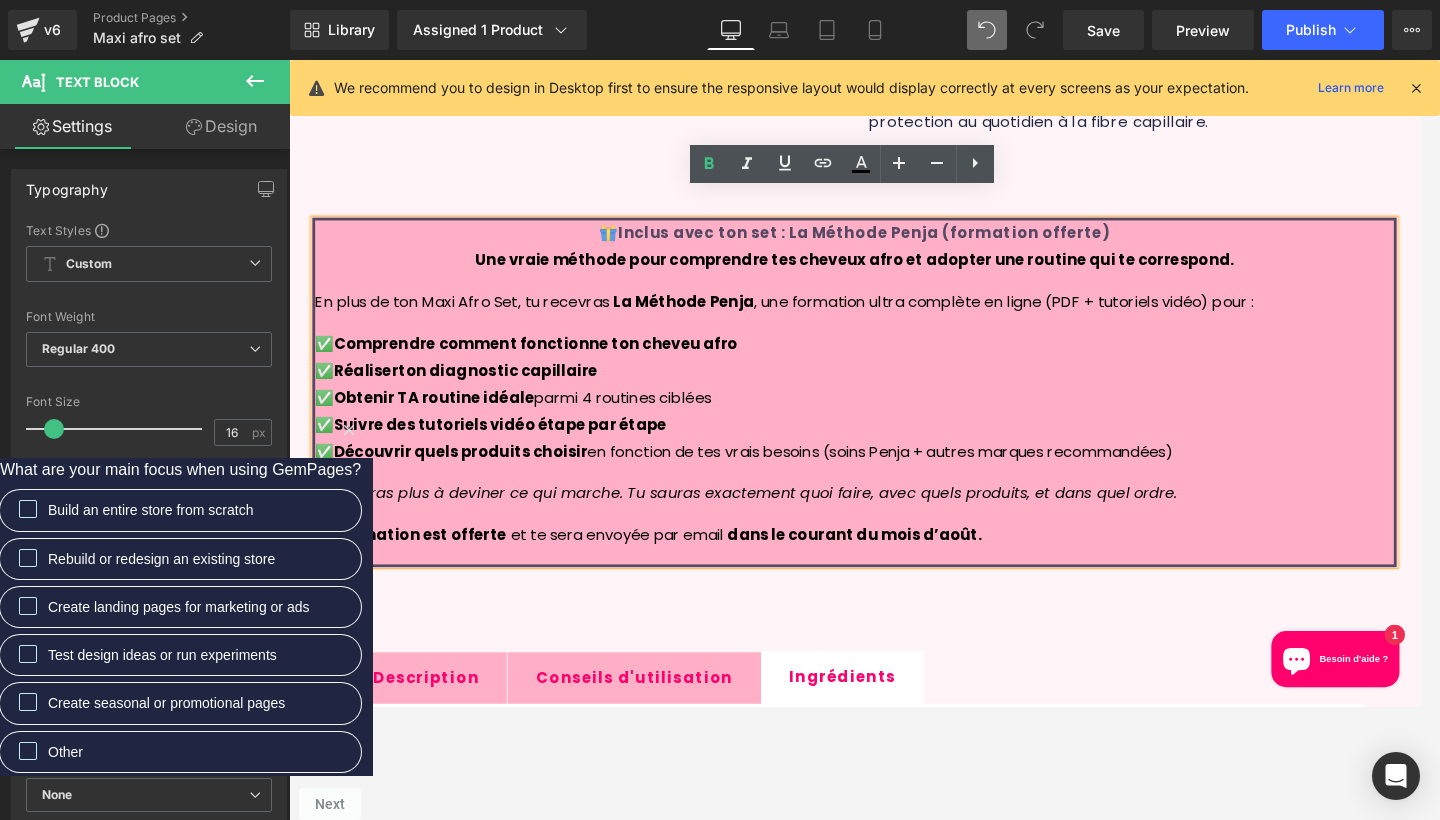 click on "La formation est offerte" at bounding box center [419, 568] 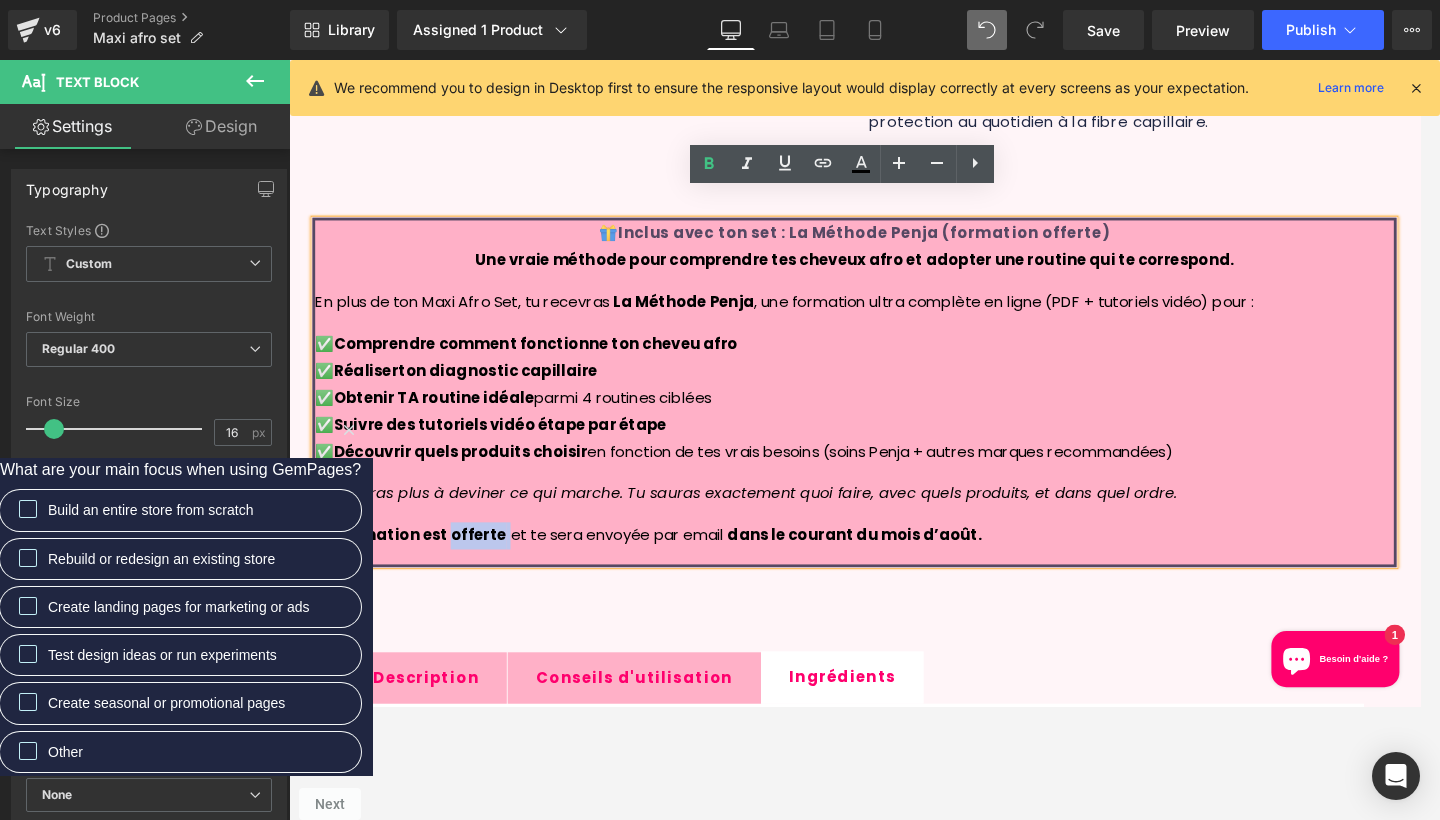 drag, startPoint x: 517, startPoint y: 534, endPoint x: 452, endPoint y: 530, distance: 65.12296 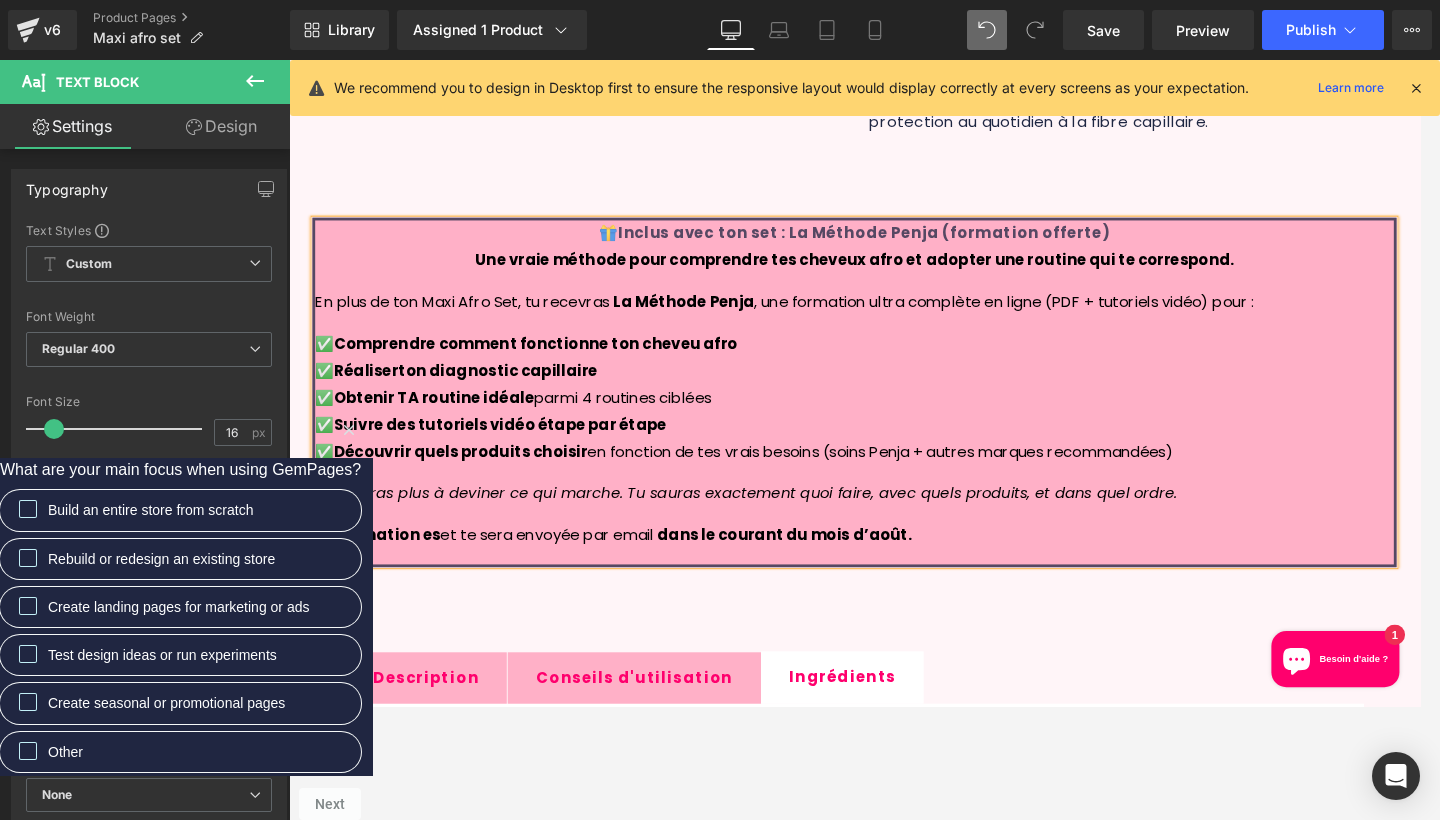 click on "La formation es et te sera envoyée par email   dans le courant du mois d’août." at bounding box center (894, 569) 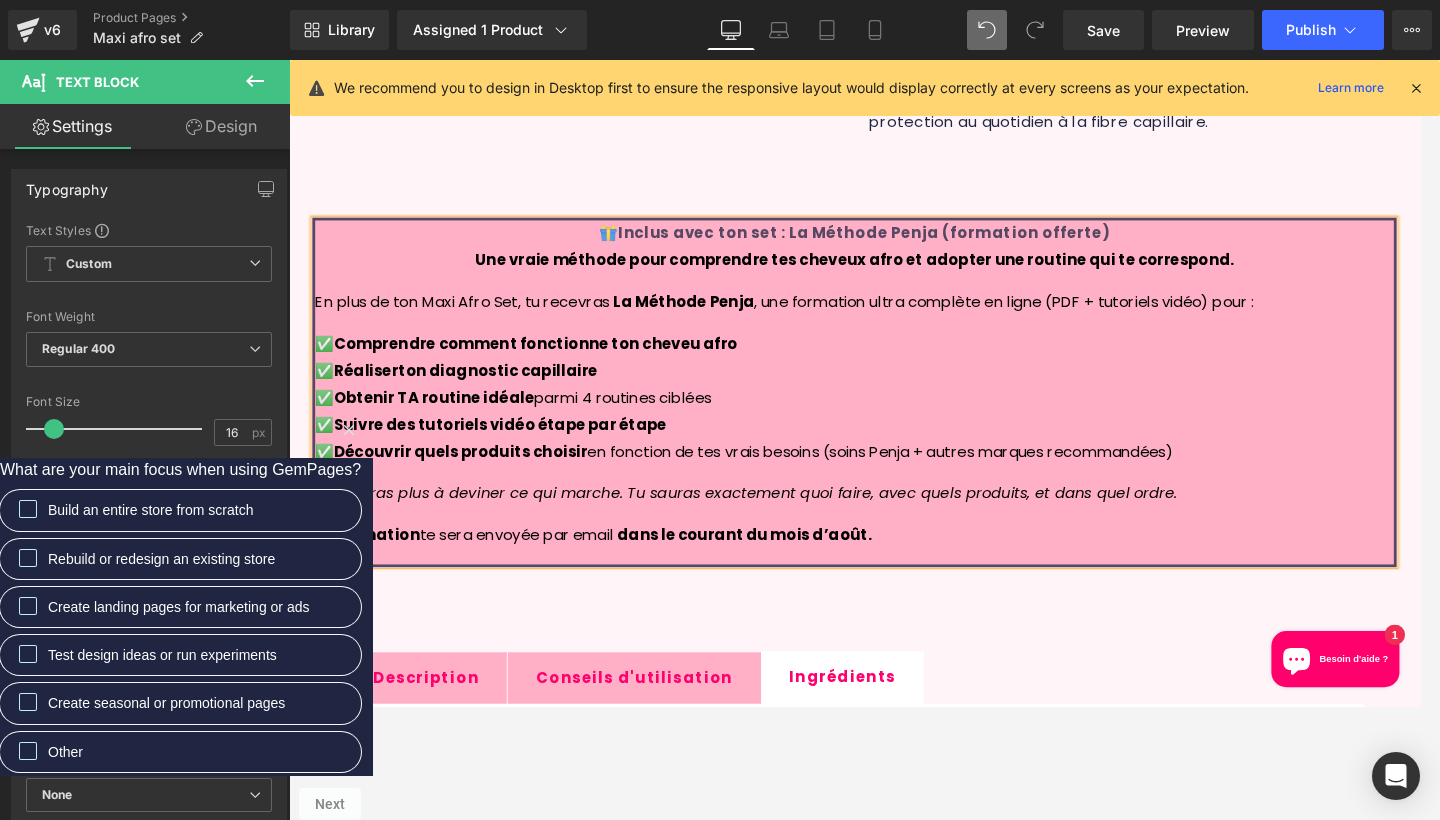 click on "La formation  te sera envoyée par email   dans le courant du mois d’août." at bounding box center [894, 569] 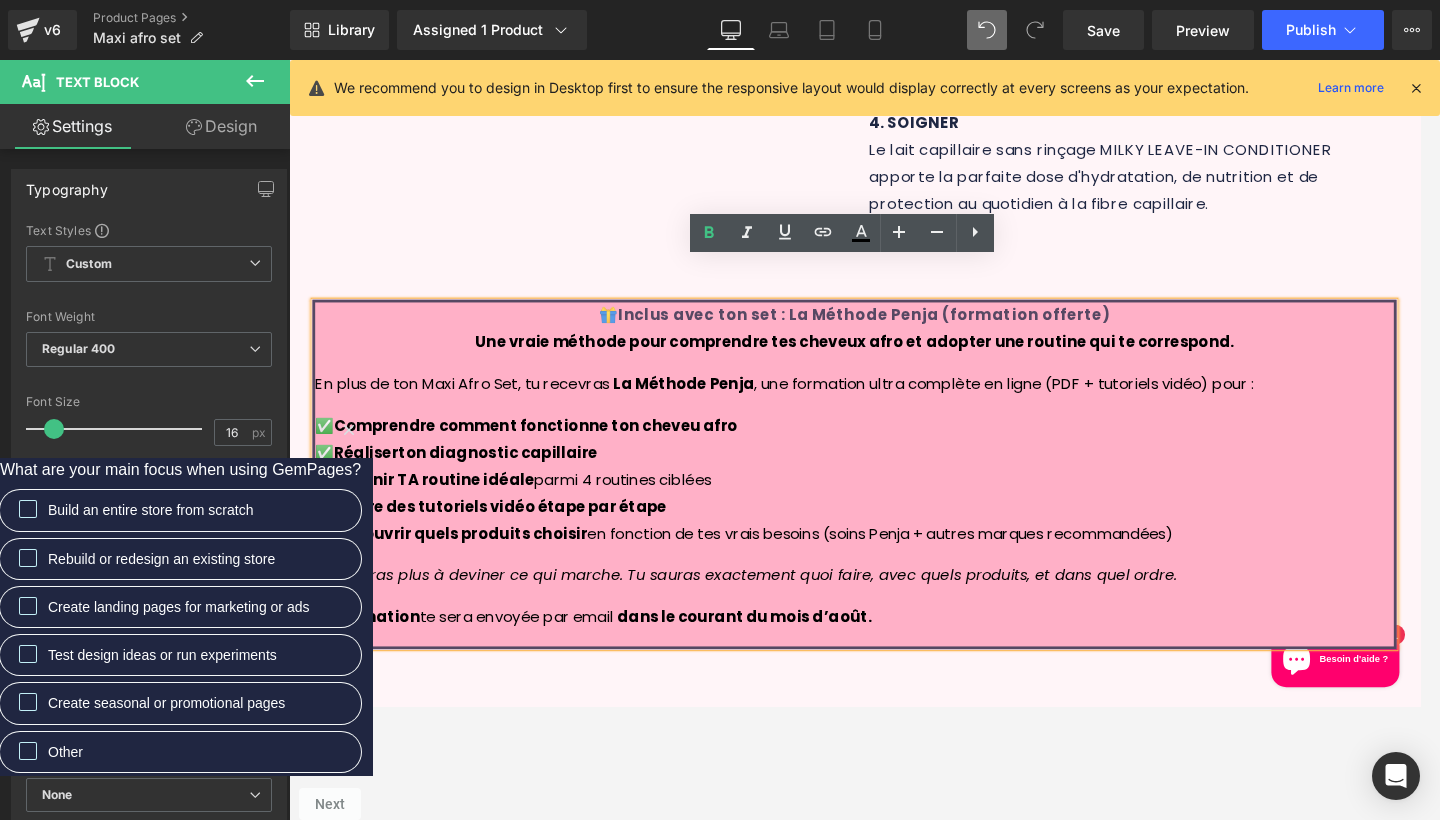 scroll, scrollTop: 1258, scrollLeft: 0, axis: vertical 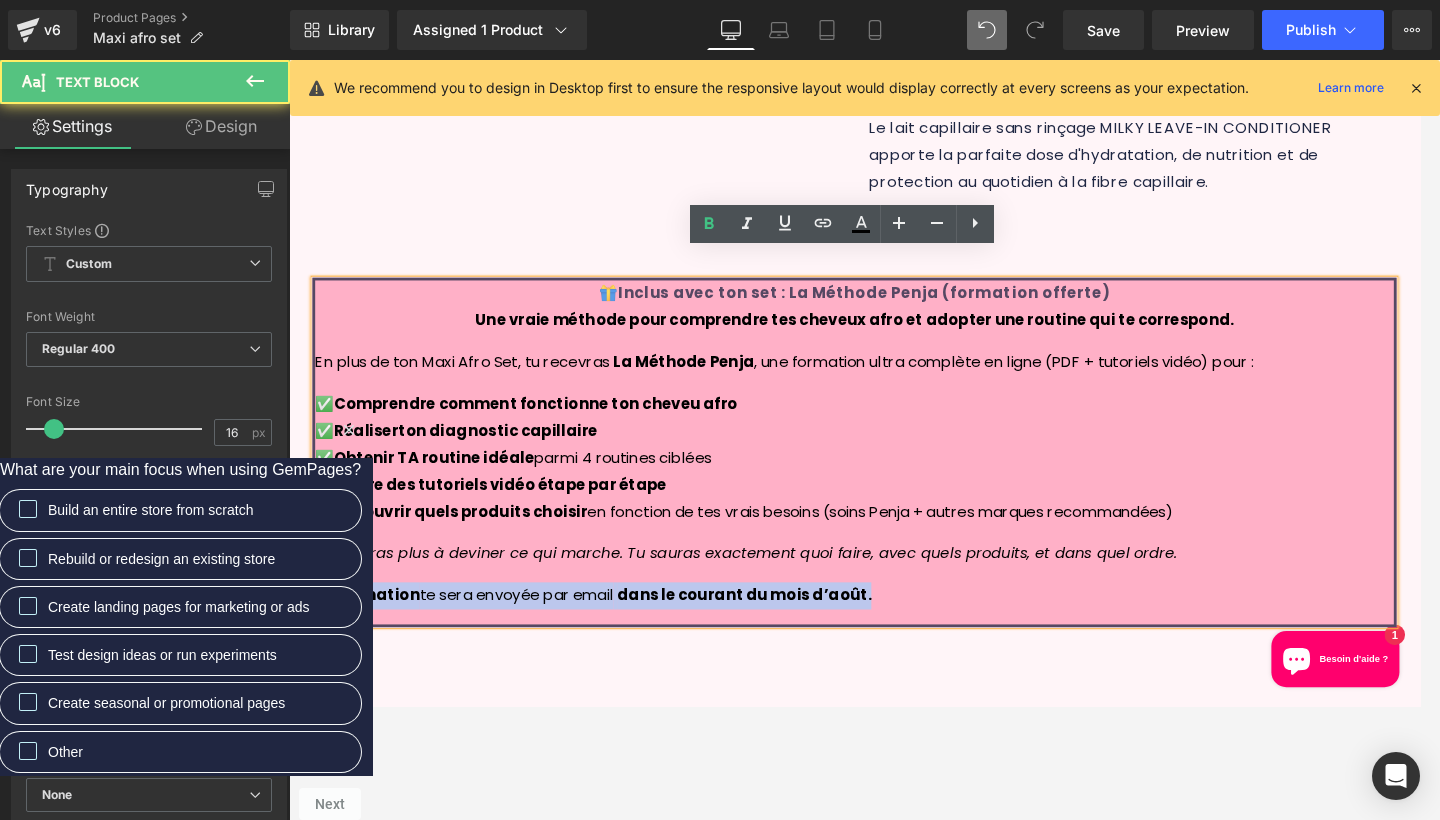 drag, startPoint x: 929, startPoint y: 596, endPoint x: 243, endPoint y: 586, distance: 686.0729 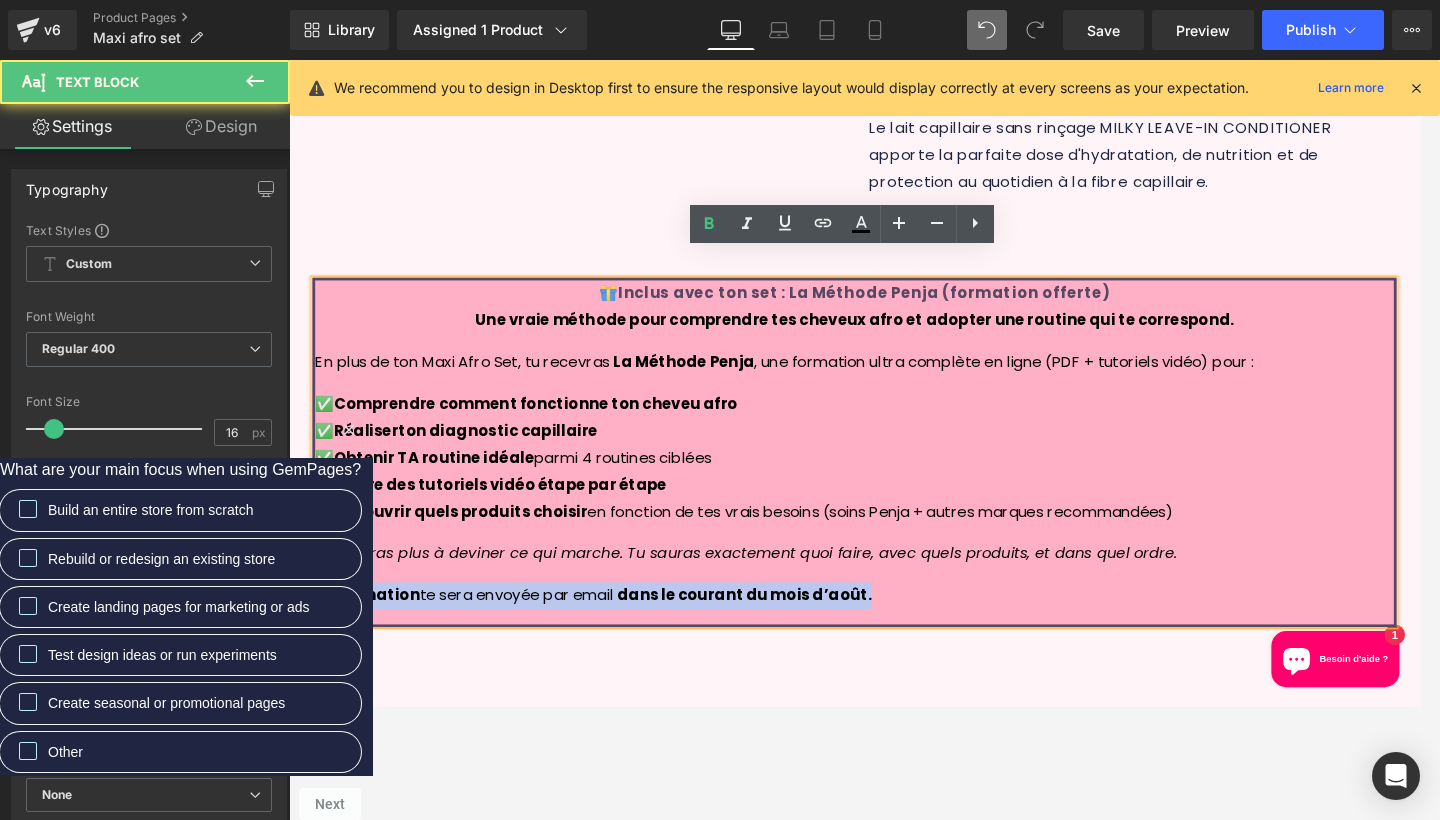 click on "Ignorer et passer au contenu
Livraison [GEOGRAPHIC_DATA] 🇧🇪 - [GEOGRAPHIC_DATA] 🇫🇷 - [GEOGRAPHIC_DATA] 🇱🇺
HOME
SHOP
EXPERTISE
EXPERTISE" at bounding box center [894, -852] 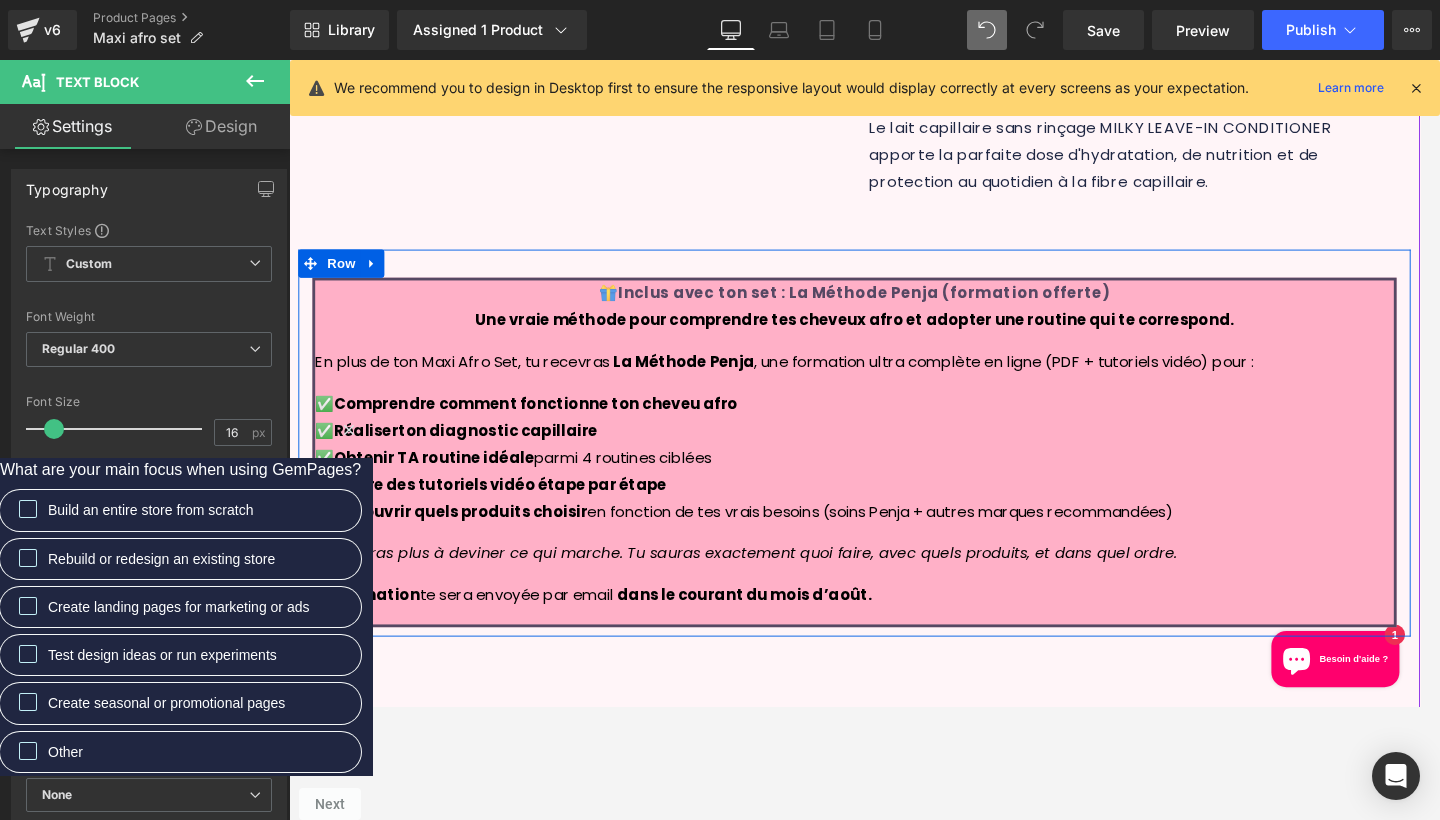 click on "Tu n’auras plus à deviner ce qui marche. Tu sauras exactement quoi faire, avec quels produits, et dans quel ordre." at bounding box center (778, 587) 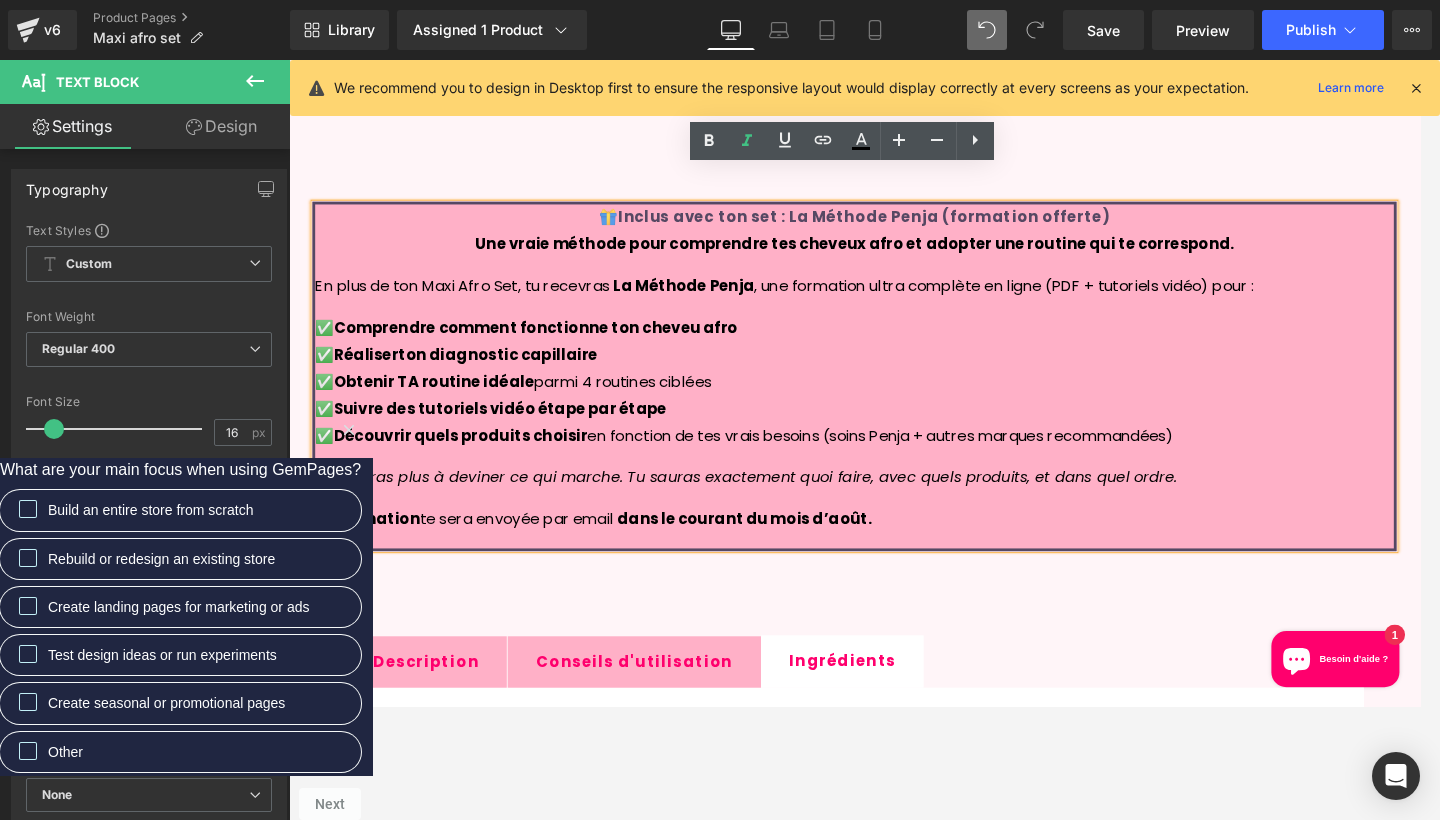 scroll, scrollTop: 1348, scrollLeft: 0, axis: vertical 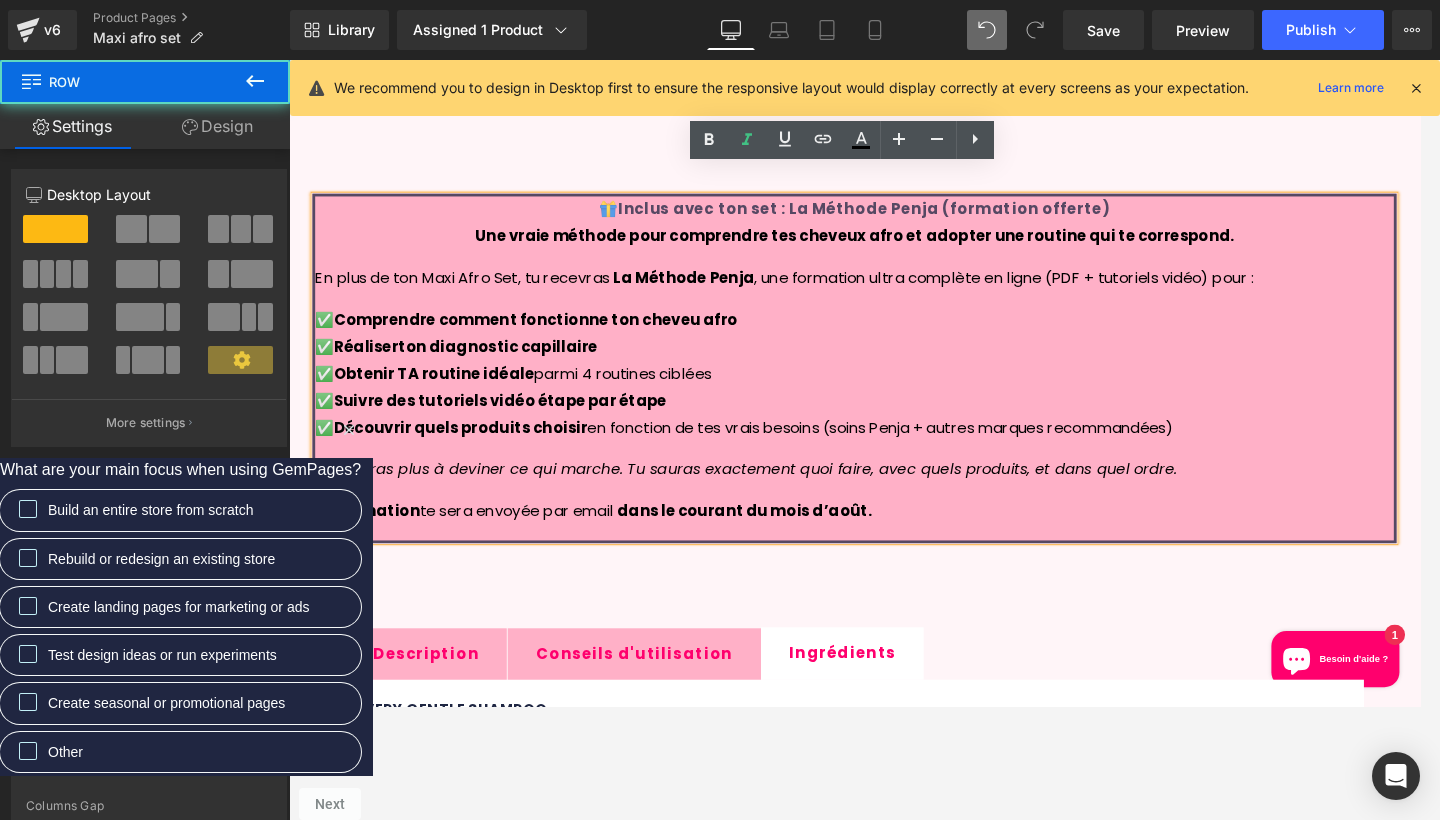 click on "🎁  Inclus avec ton set : La Méthode Penja (formation offerte) Une vraie méthode pour comprendre tes cheveux afro et adopter une routine qui te correspond. En plus de ton Maxi Afro Set, tu recevras   La Méthode Penja , une formation ultra complète en ligne (PDF + tutoriels vidéo) pour : ✅  Comprendre comment fonctionne ton cheveu afro  ✅  Réaliser  ton diagnostic capillaire ✅  Obtenir TA routine idéale  parmi 4 routines ciblées ✅  Suivre des tutoriels vidéo étape par étape ✅  Découvrir quels produits choisir  en fonction de tes vrais besoins (soins Penja + autres marques recommandées) Tu n’auras plus à deviner ce qui marche. Tu sauras exactement quoi faire, avec quels produits, et dans quel ordre. La formation  te sera envoyée par email   dans le courant du mois d’août.
Text Block
Row" at bounding box center [894, 380] 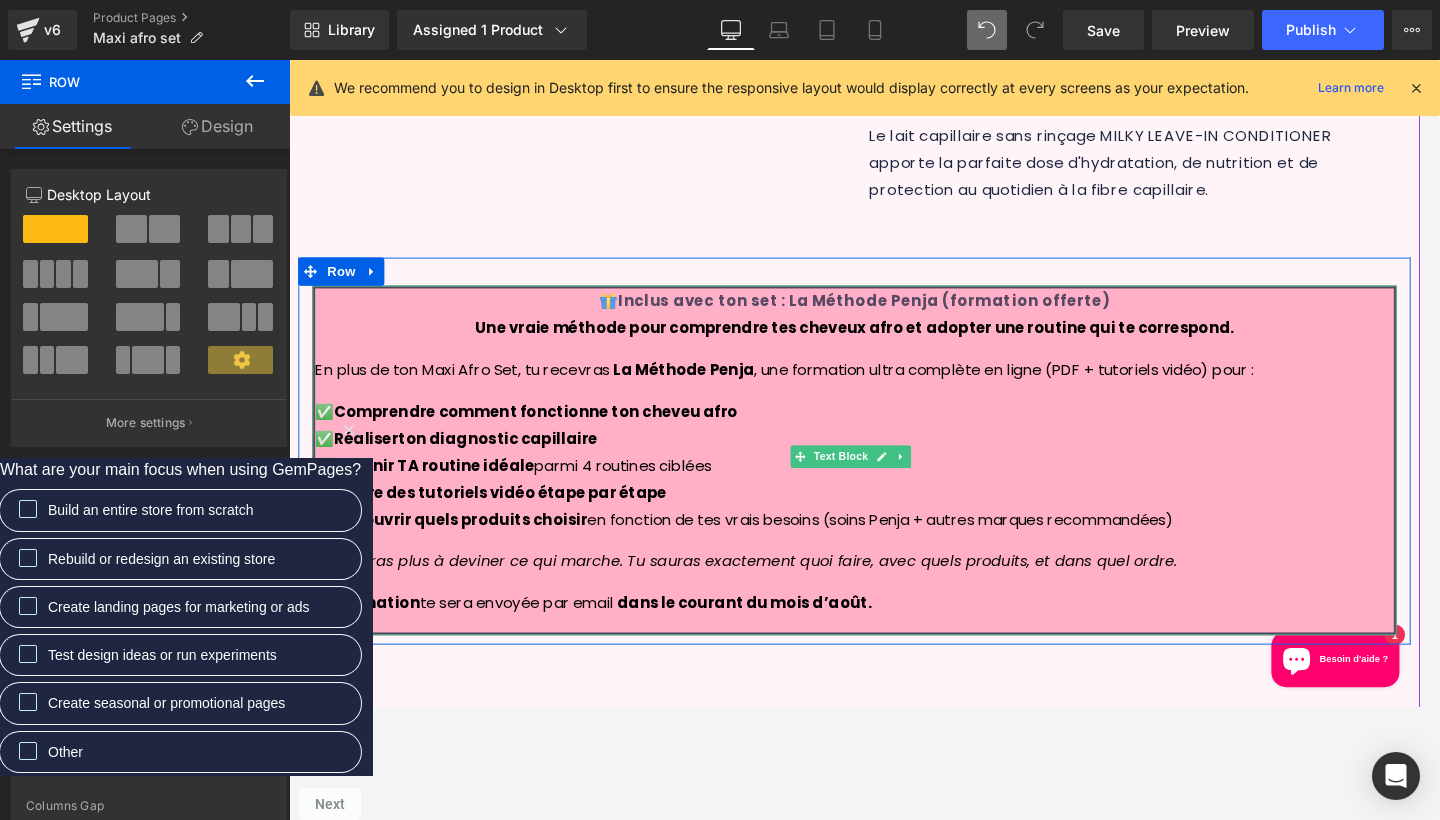 scroll, scrollTop: 1238, scrollLeft: 0, axis: vertical 